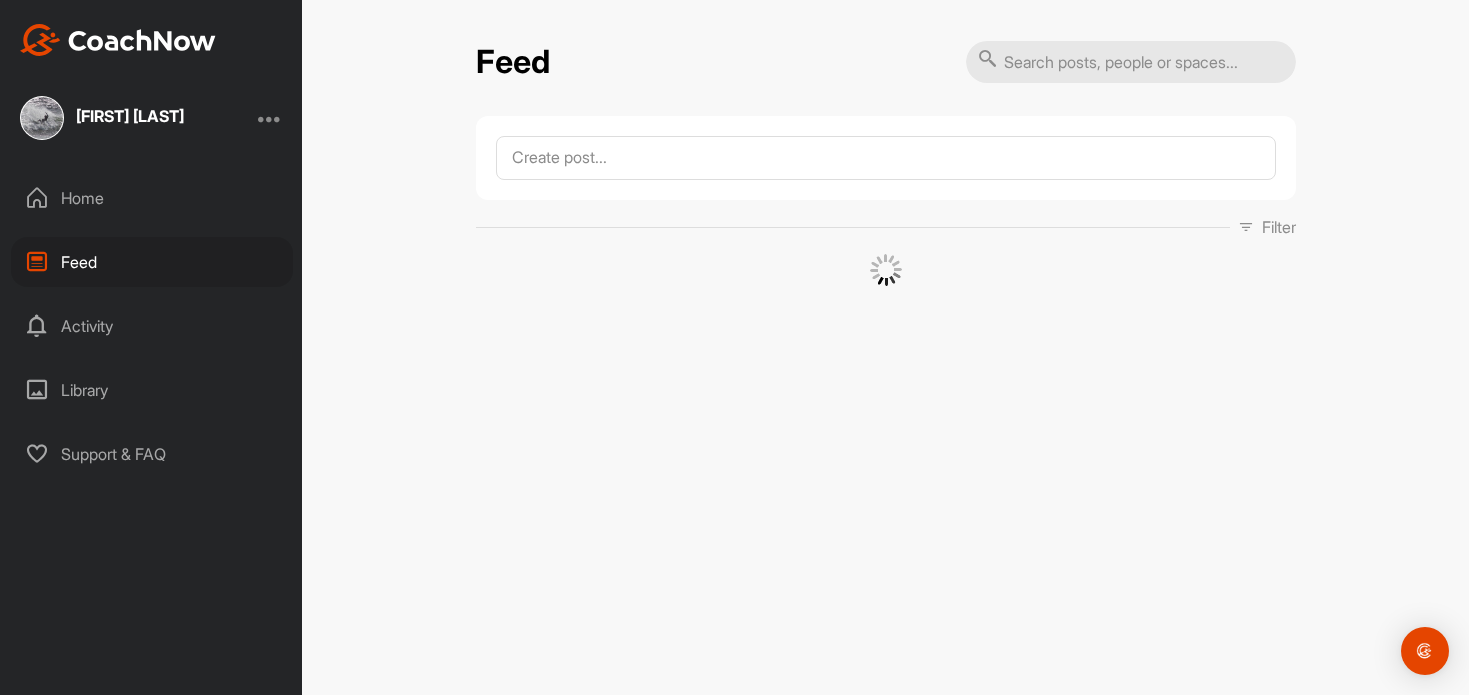 scroll, scrollTop: 0, scrollLeft: 0, axis: both 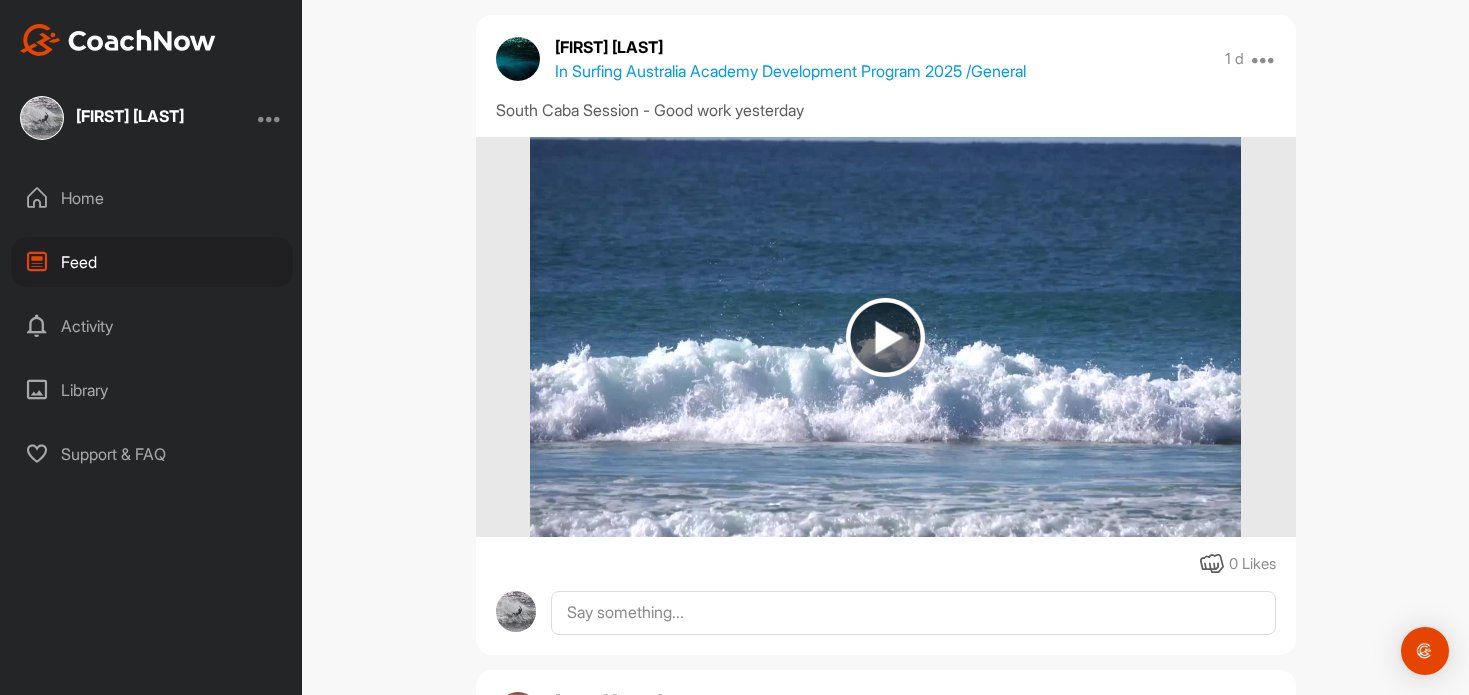 click at bounding box center (885, 337) 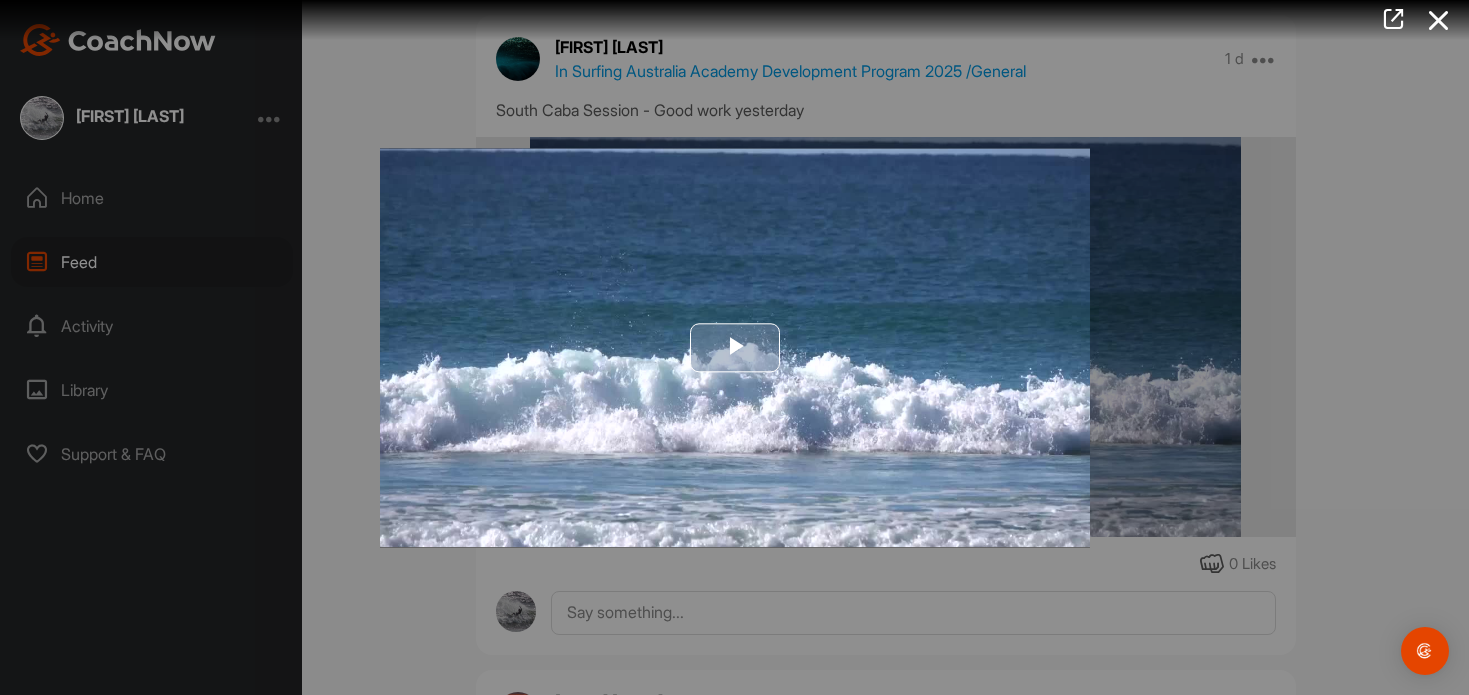 click at bounding box center (735, 348) 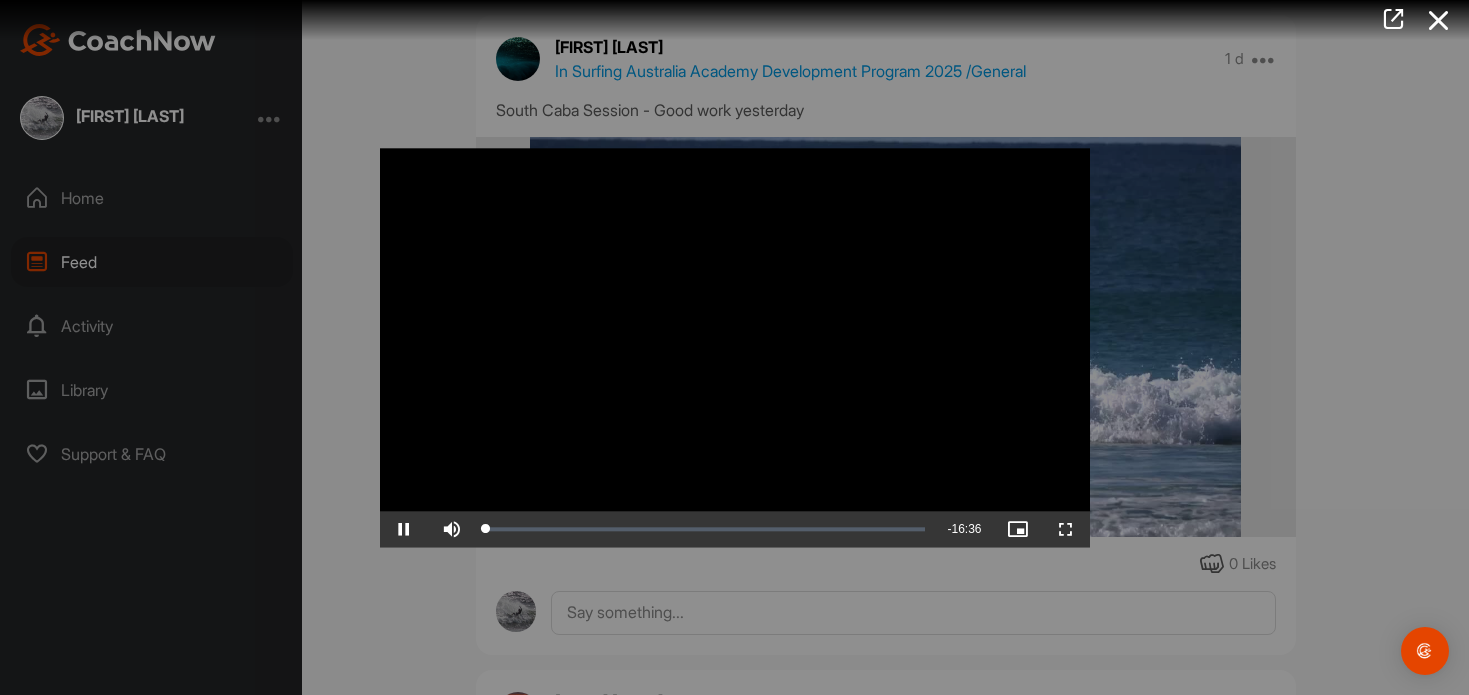 click at bounding box center [735, 347] 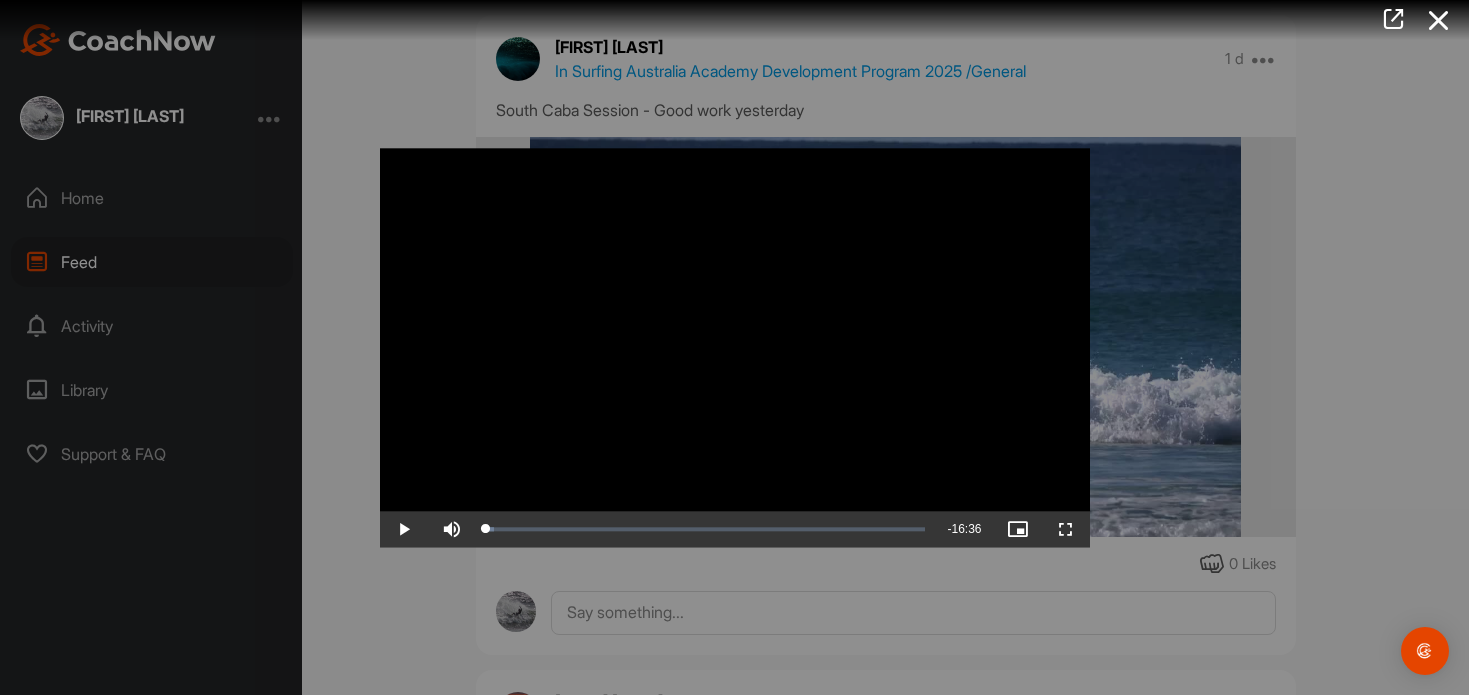 click at bounding box center [735, 347] 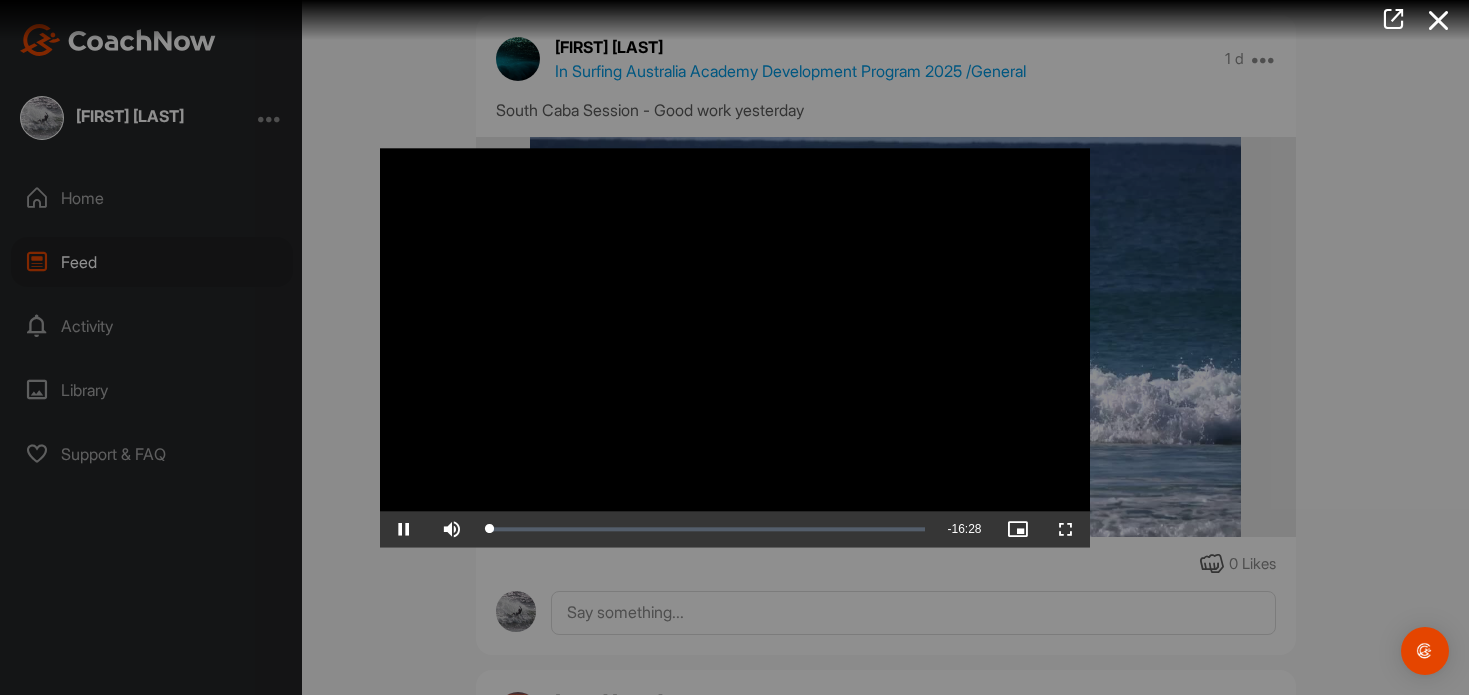 click at bounding box center [735, 347] 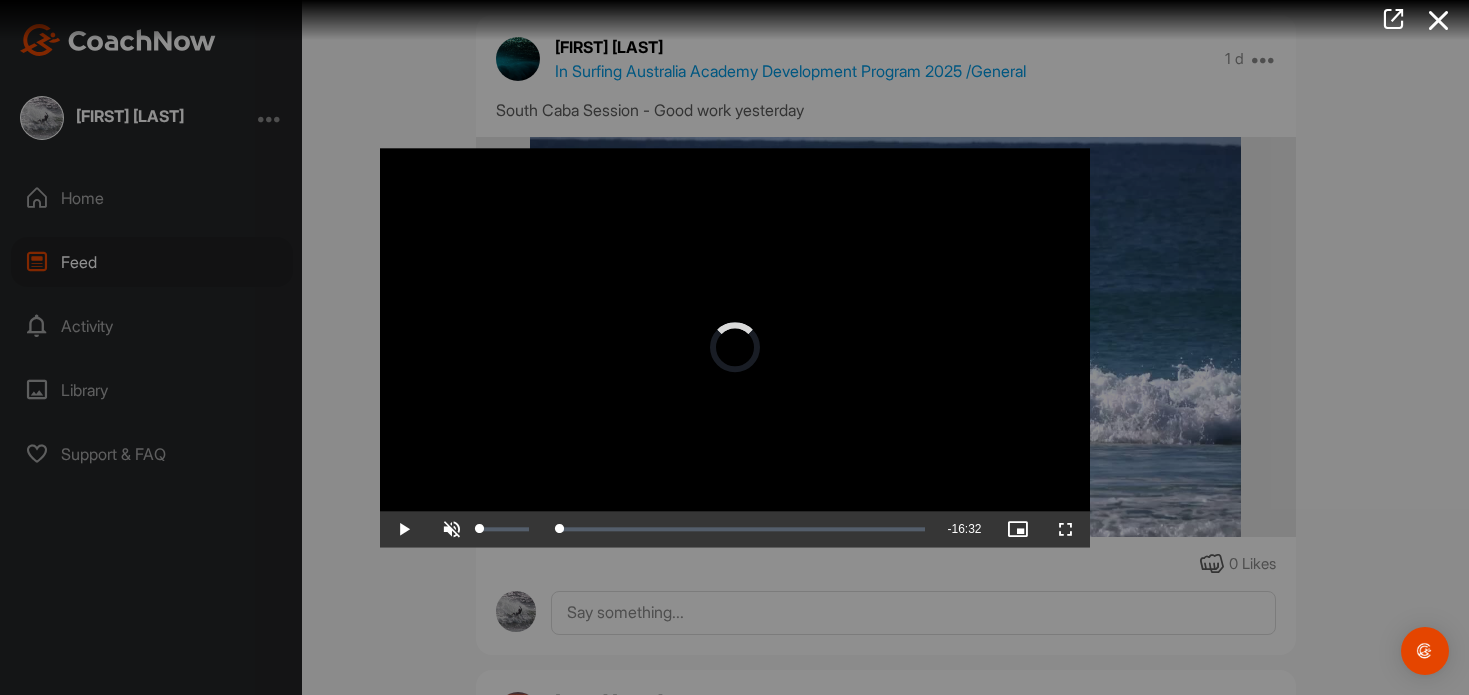 drag, startPoint x: 495, startPoint y: 530, endPoint x: 448, endPoint y: 530, distance: 47 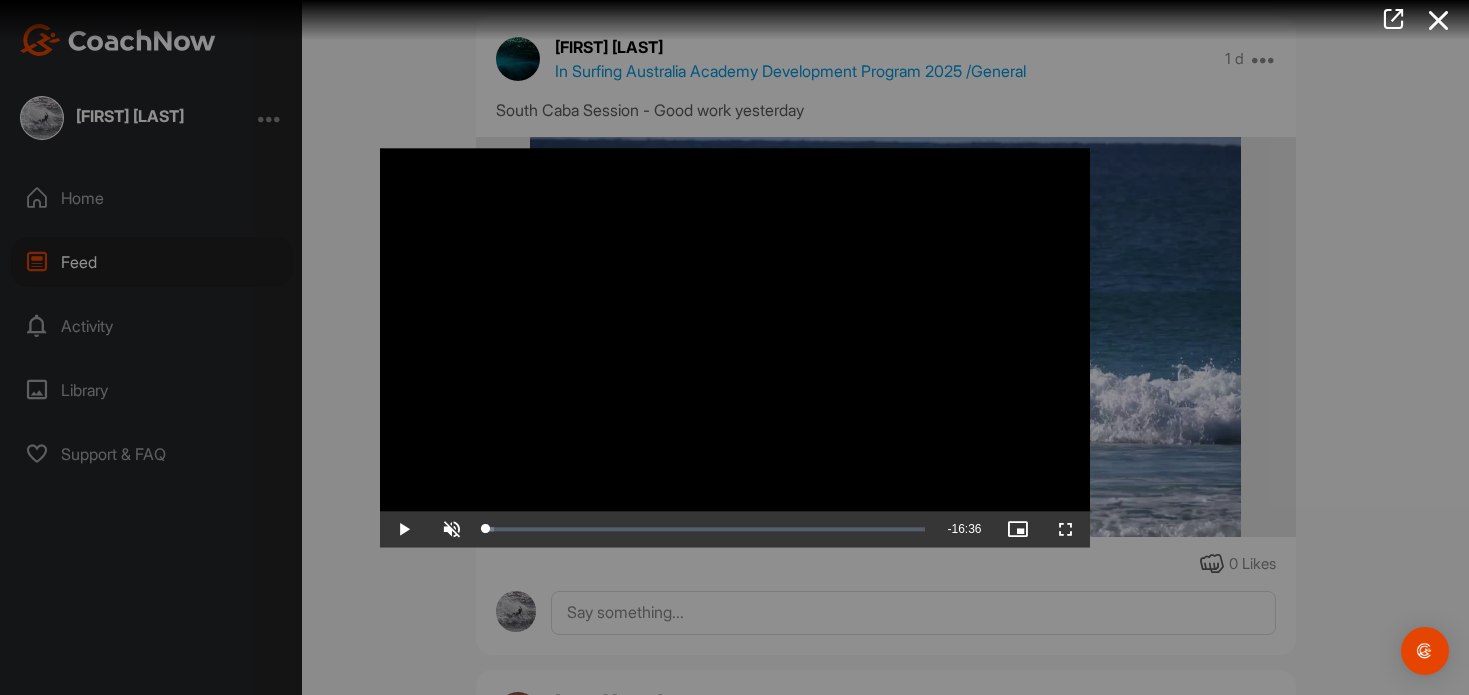 click at bounding box center (735, 347) 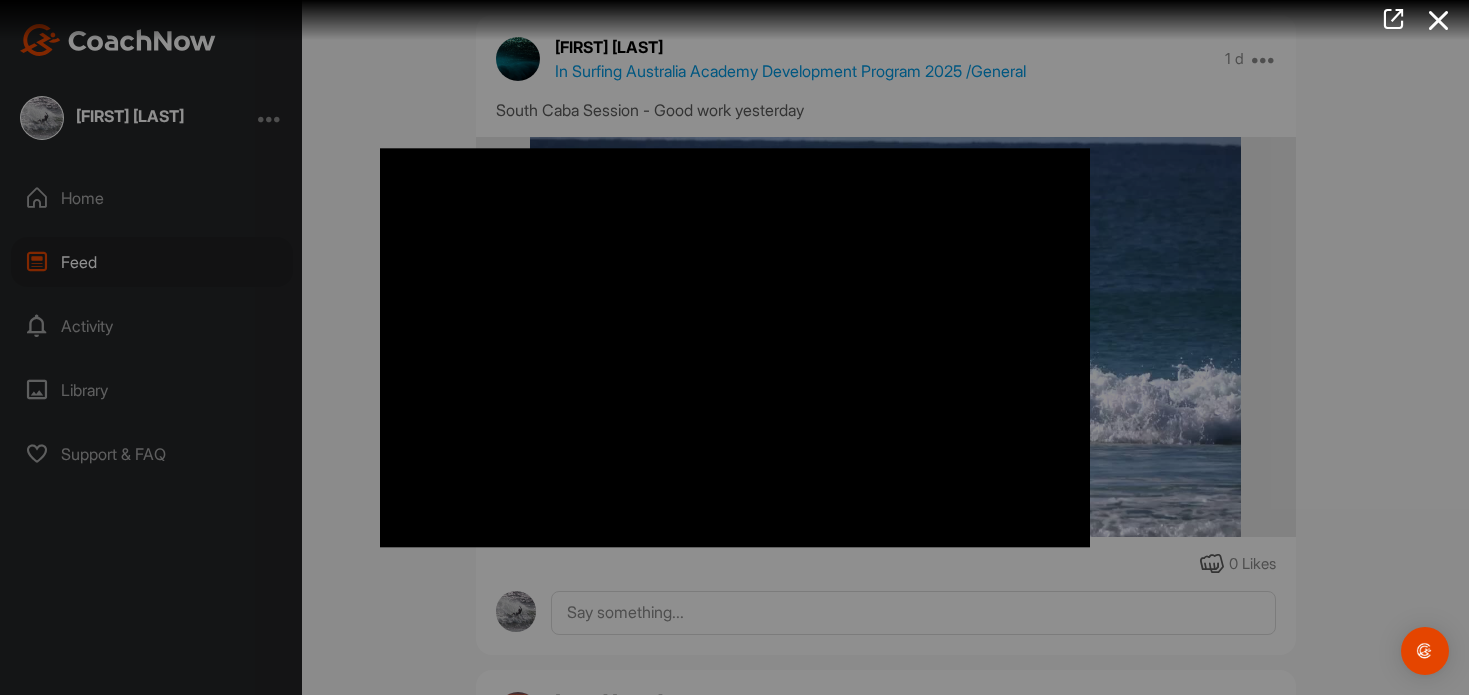 click at bounding box center (735, 347) 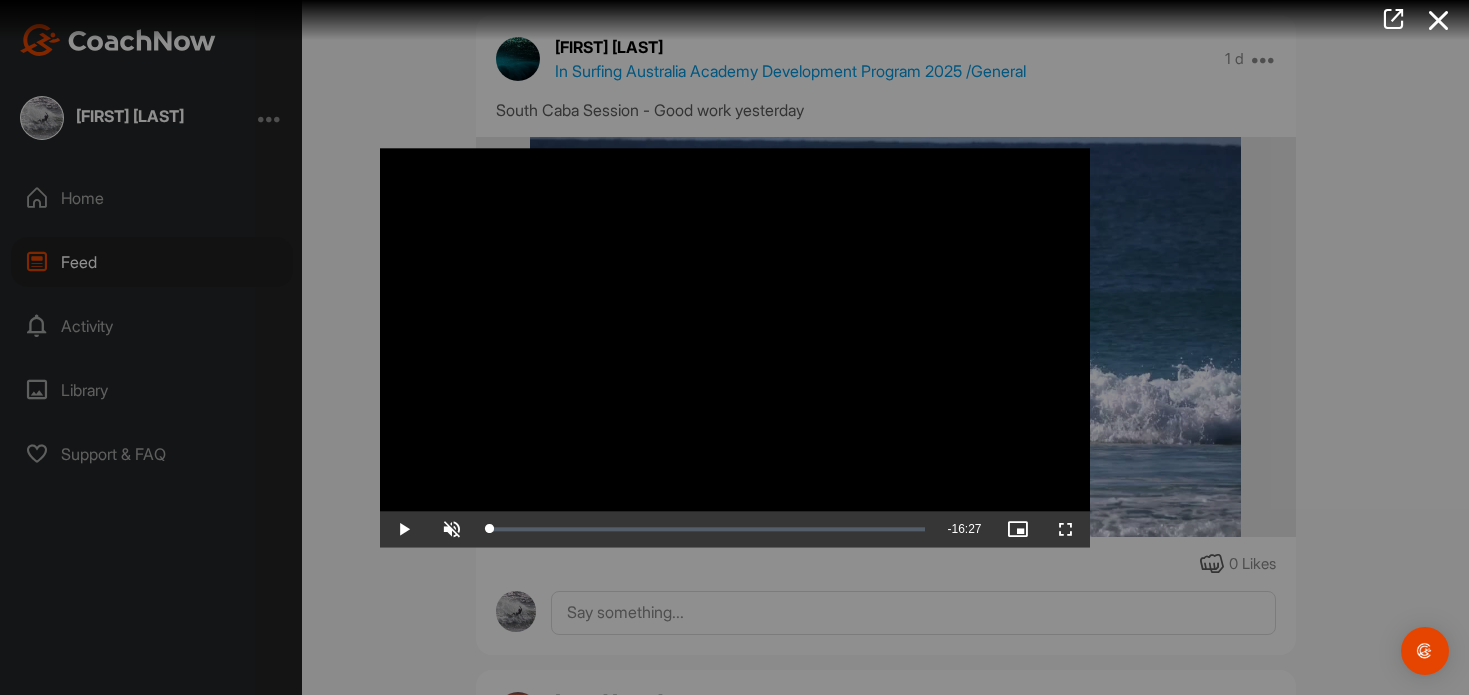 click at bounding box center [735, 347] 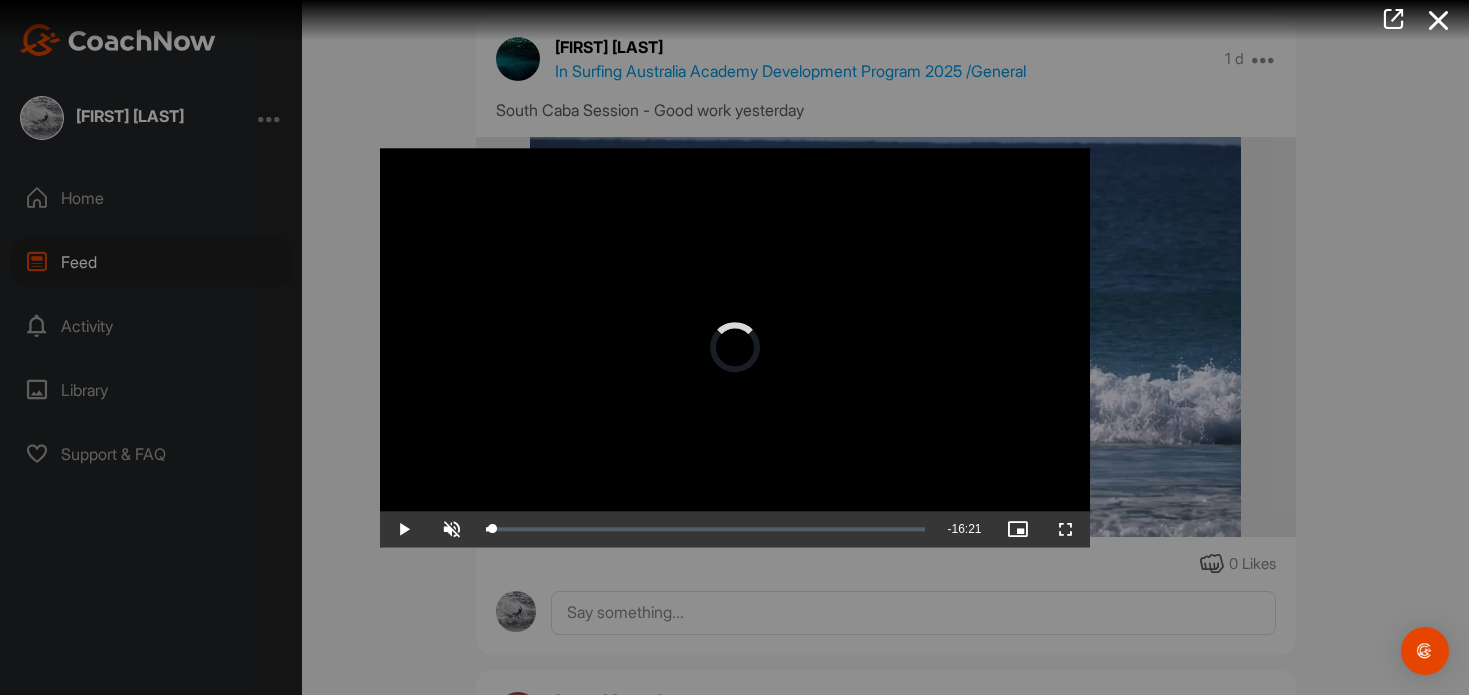 drag, startPoint x: 492, startPoint y: 521, endPoint x: 461, endPoint y: 520, distance: 31.016125 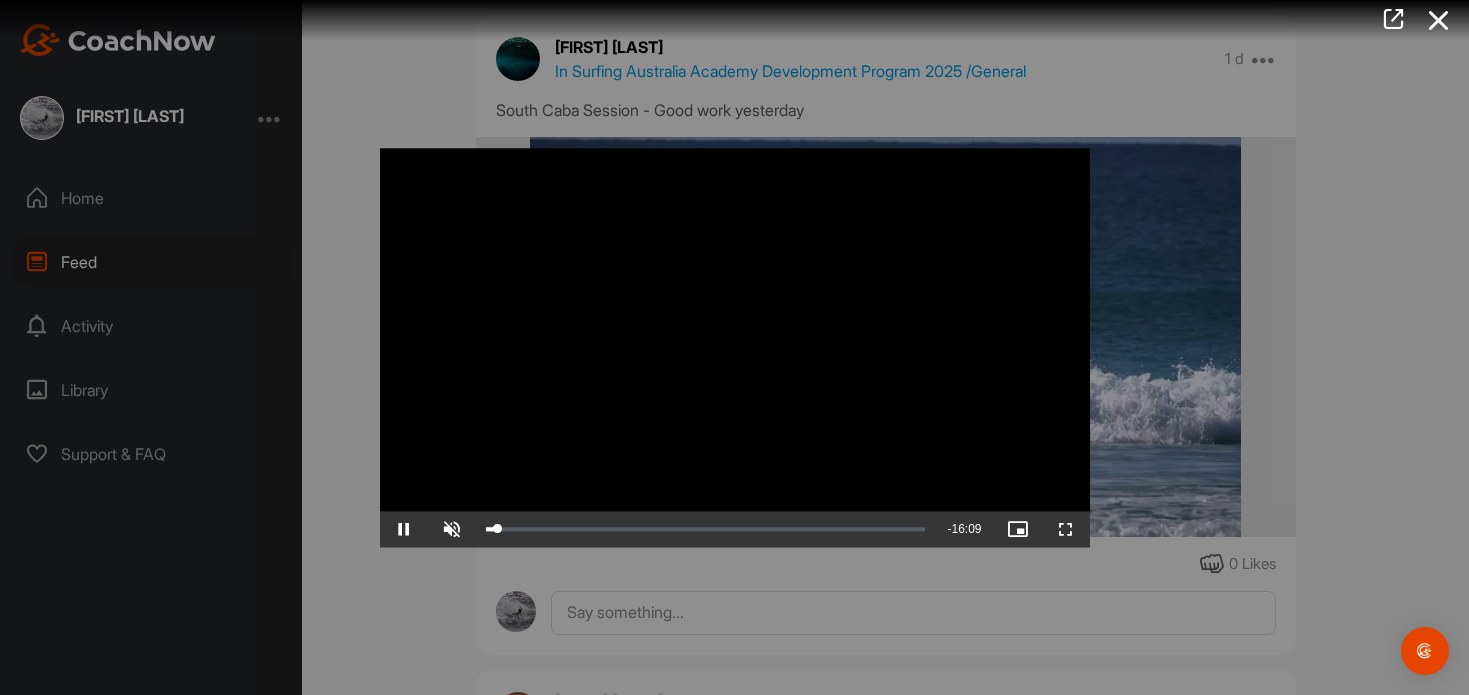 click at bounding box center (735, 347) 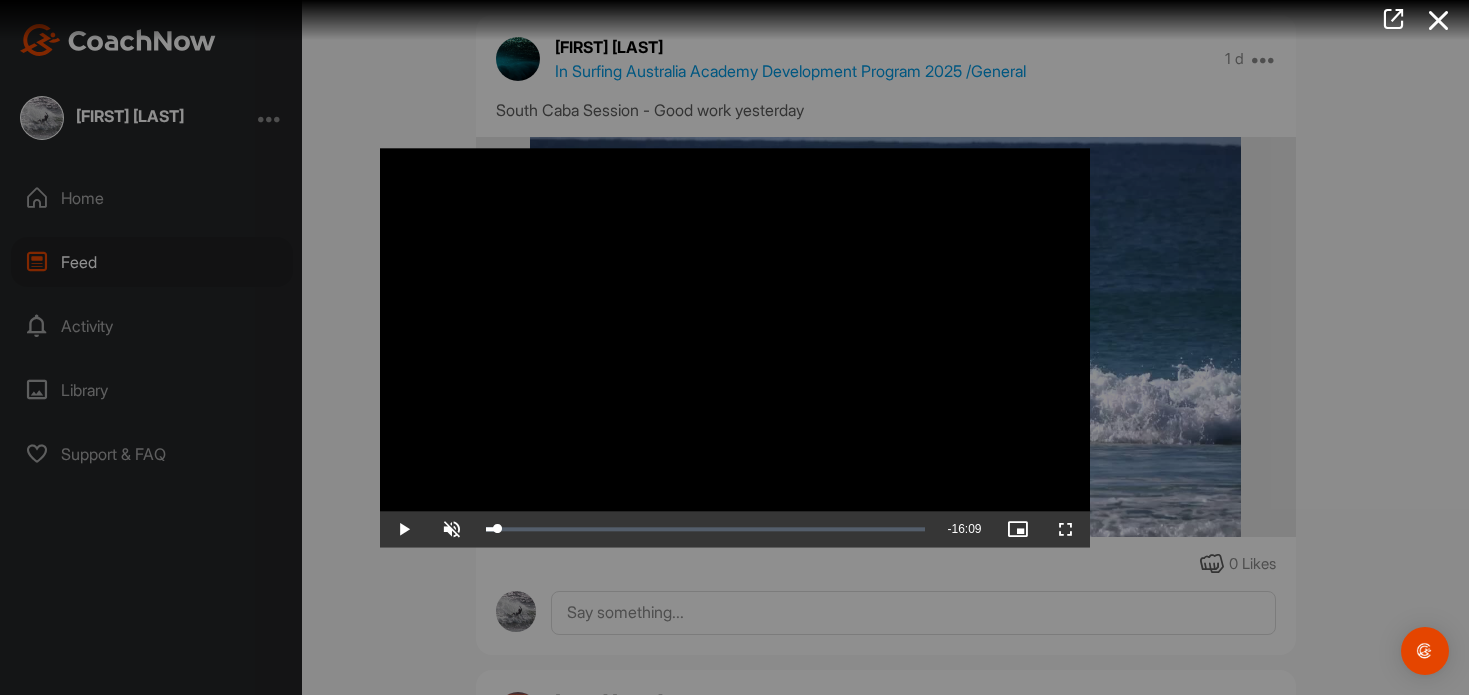 click at bounding box center (735, 347) 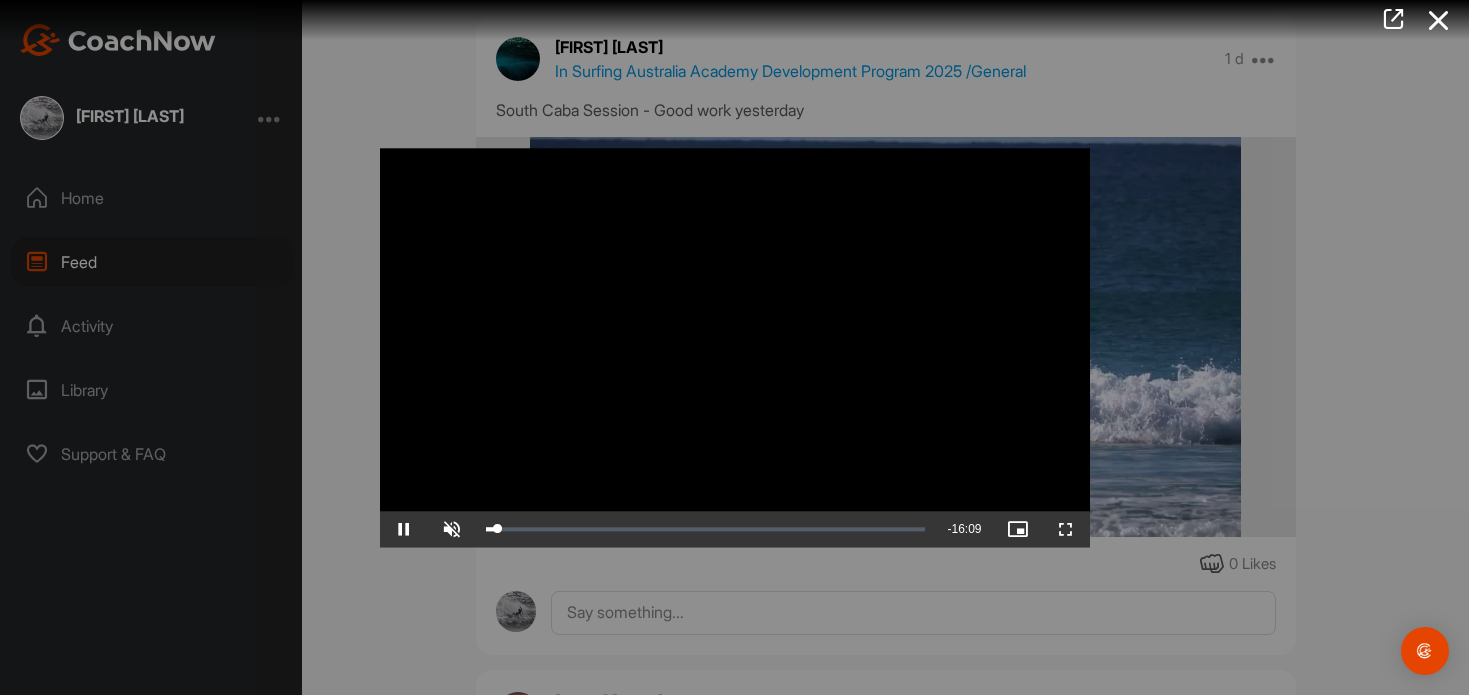 click at bounding box center (735, 347) 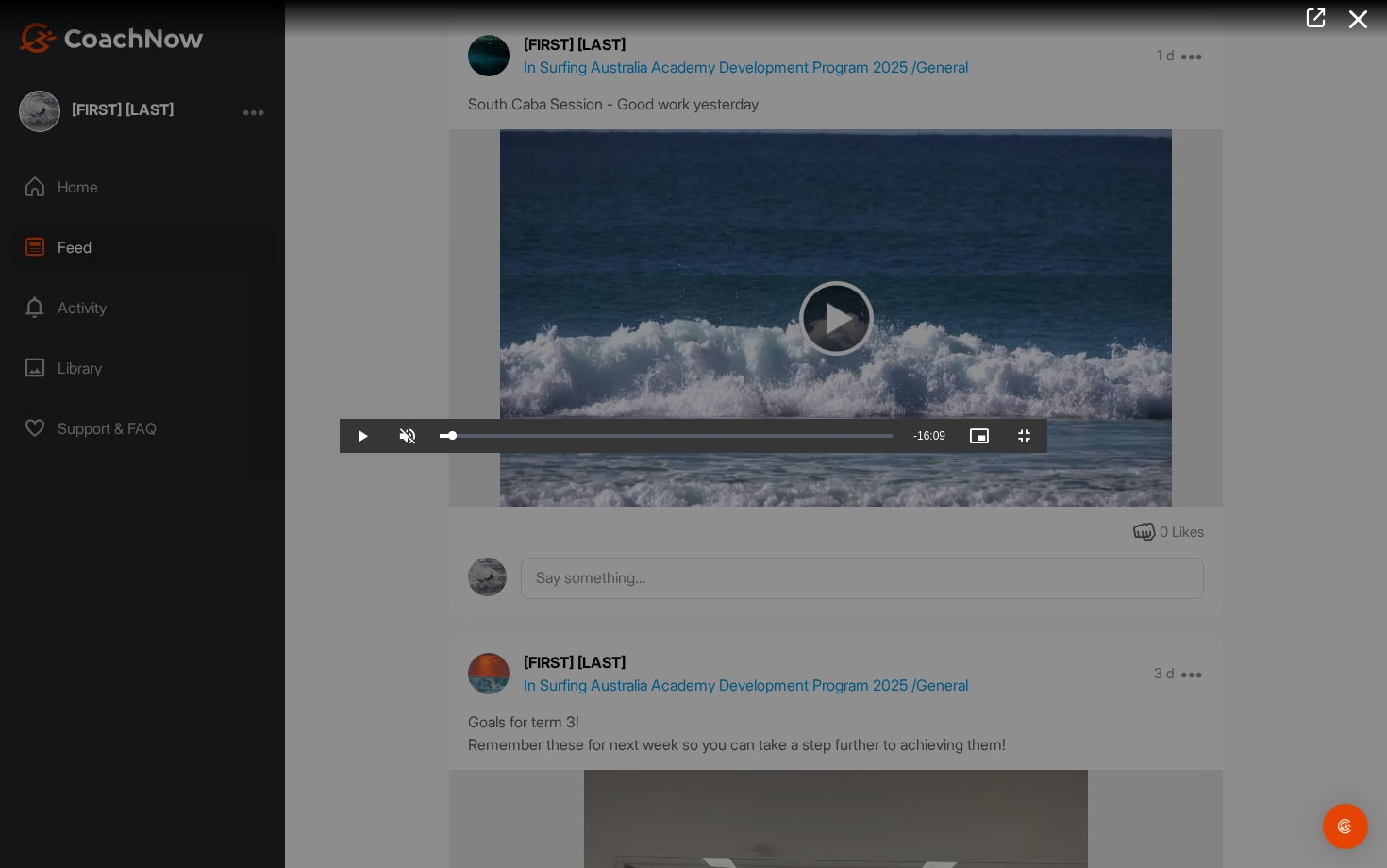 click at bounding box center (694, 434) 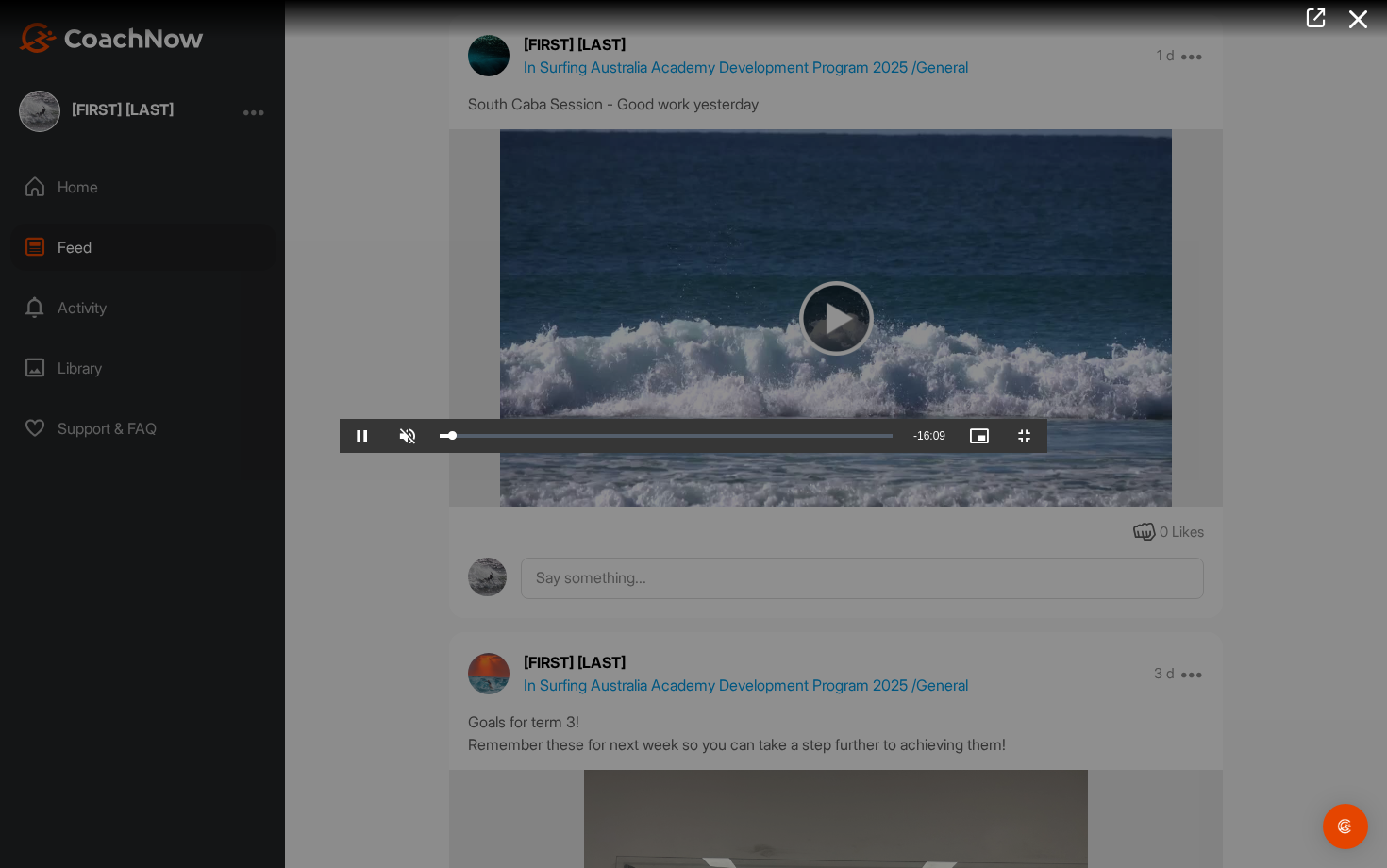 click at bounding box center (694, 434) 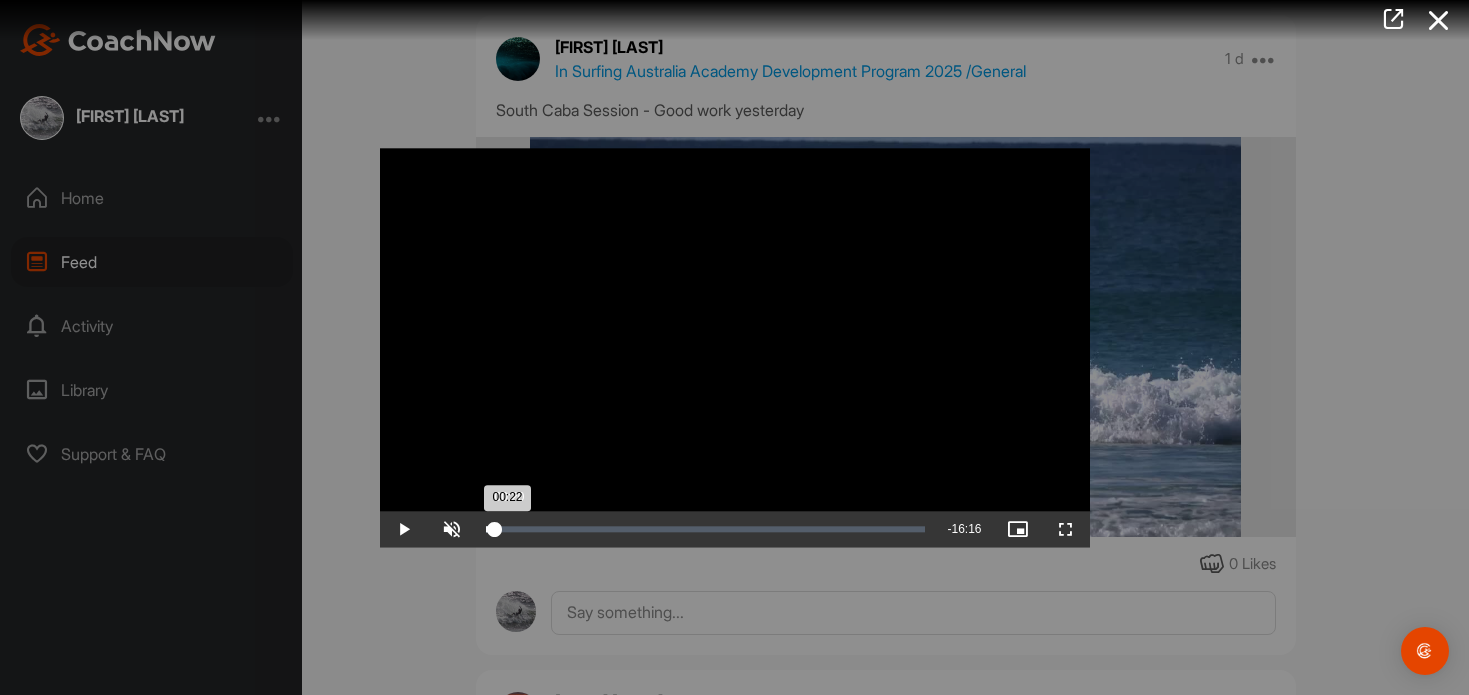 click on "00:22" at bounding box center (490, 529) 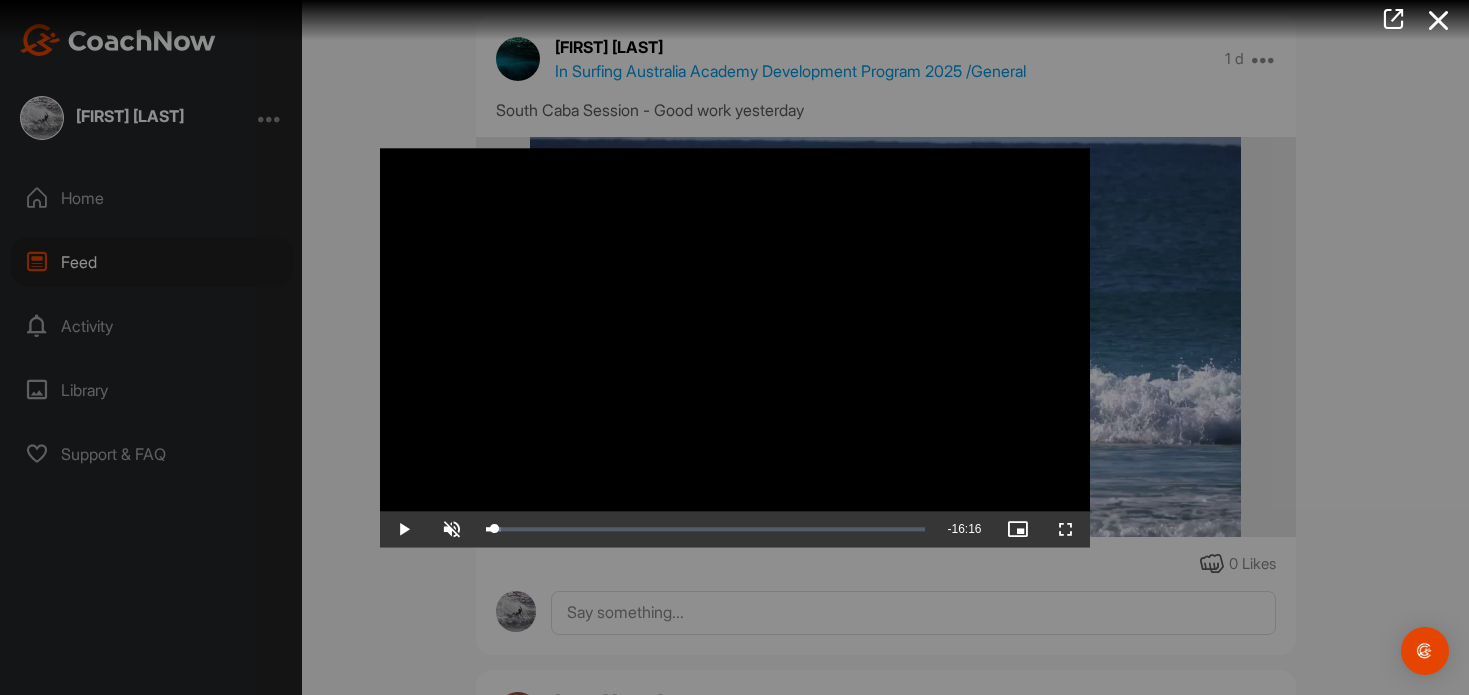 click at bounding box center [735, 347] 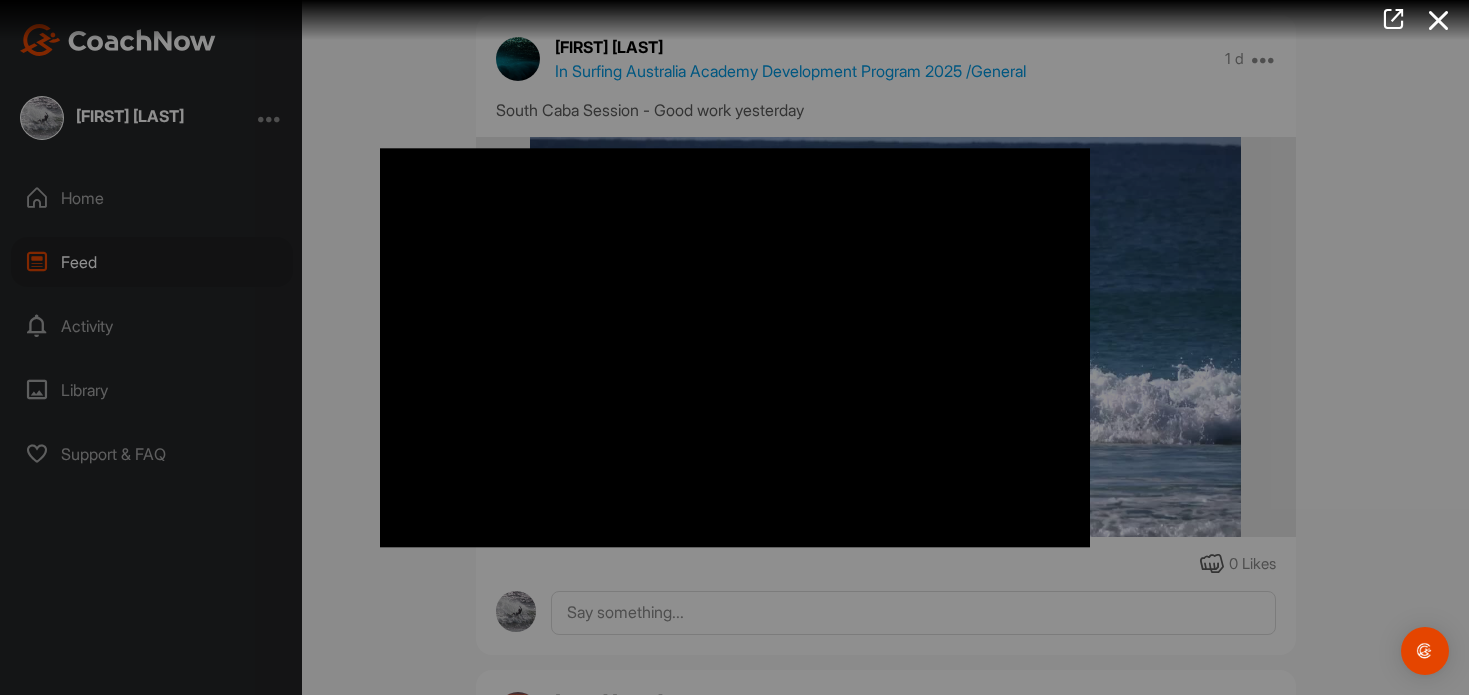 click at bounding box center (735, 347) 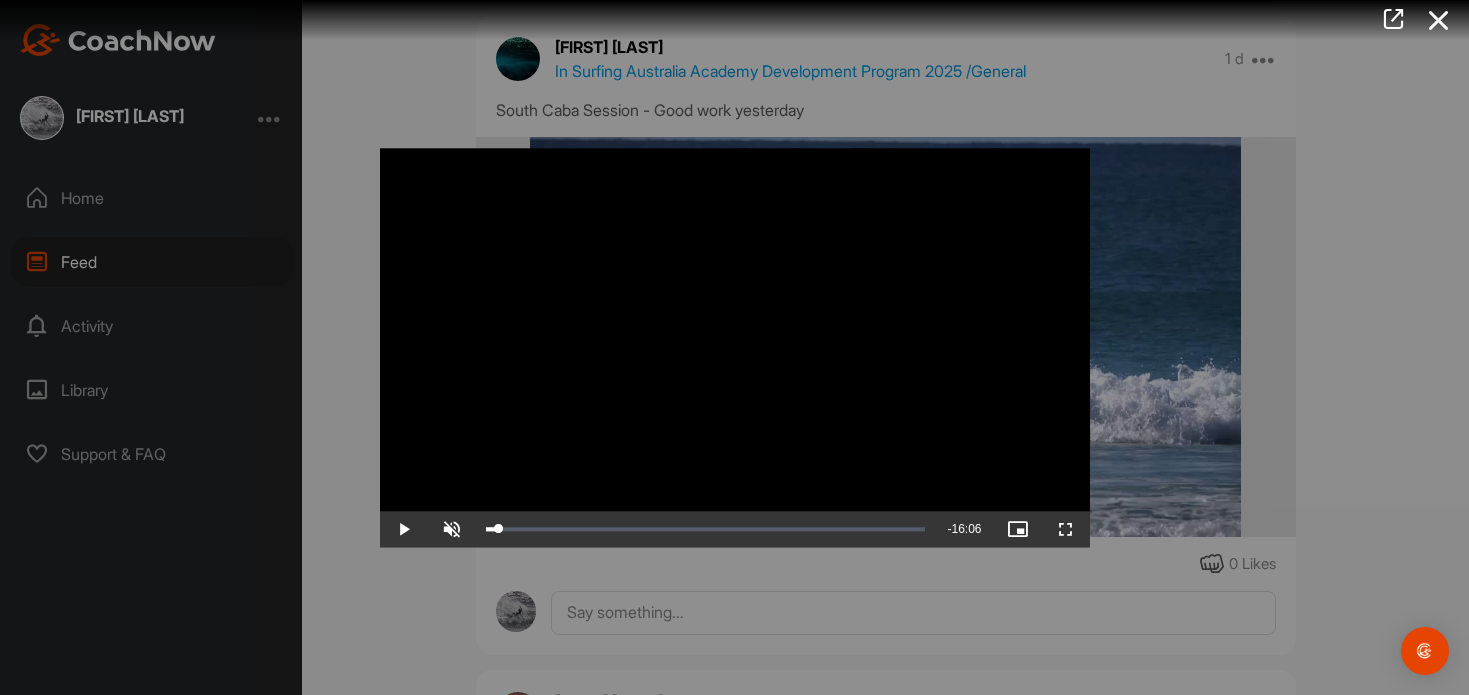 click at bounding box center (735, 347) 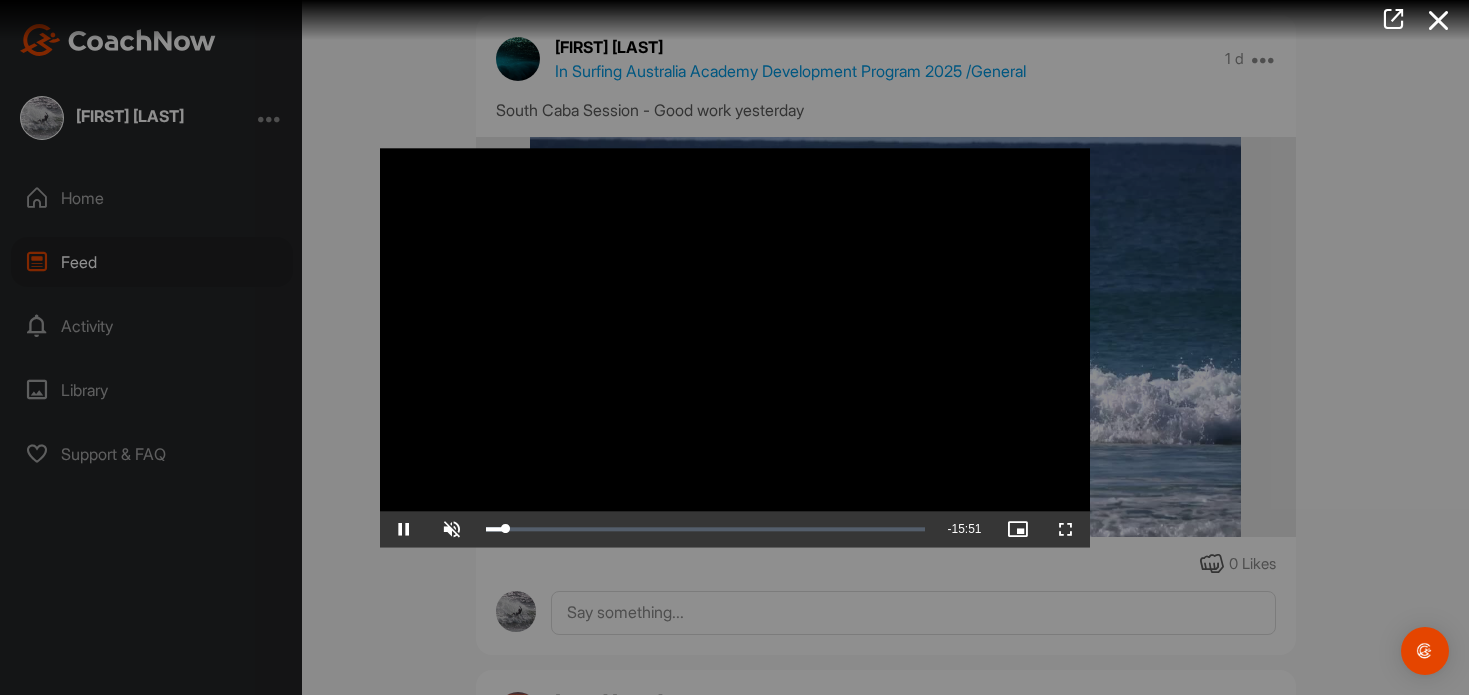 click at bounding box center [735, 347] 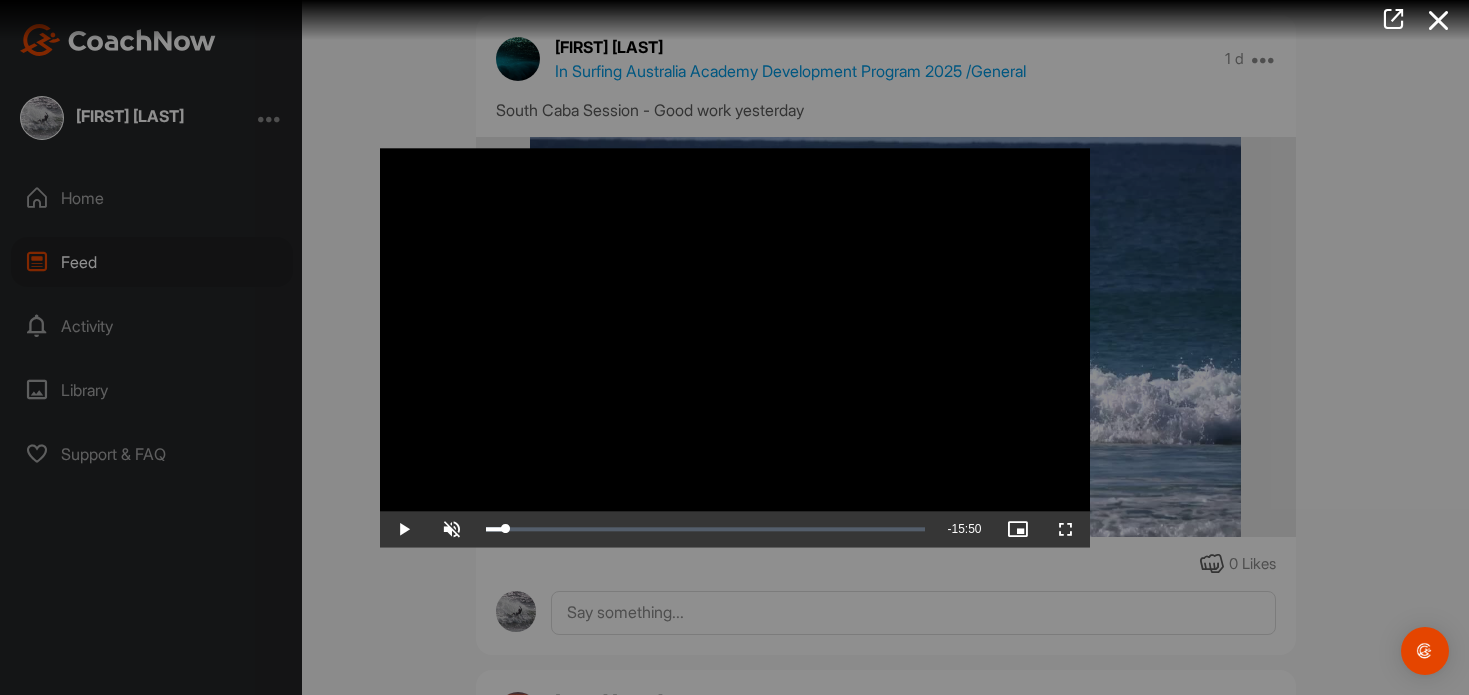click at bounding box center [735, 347] 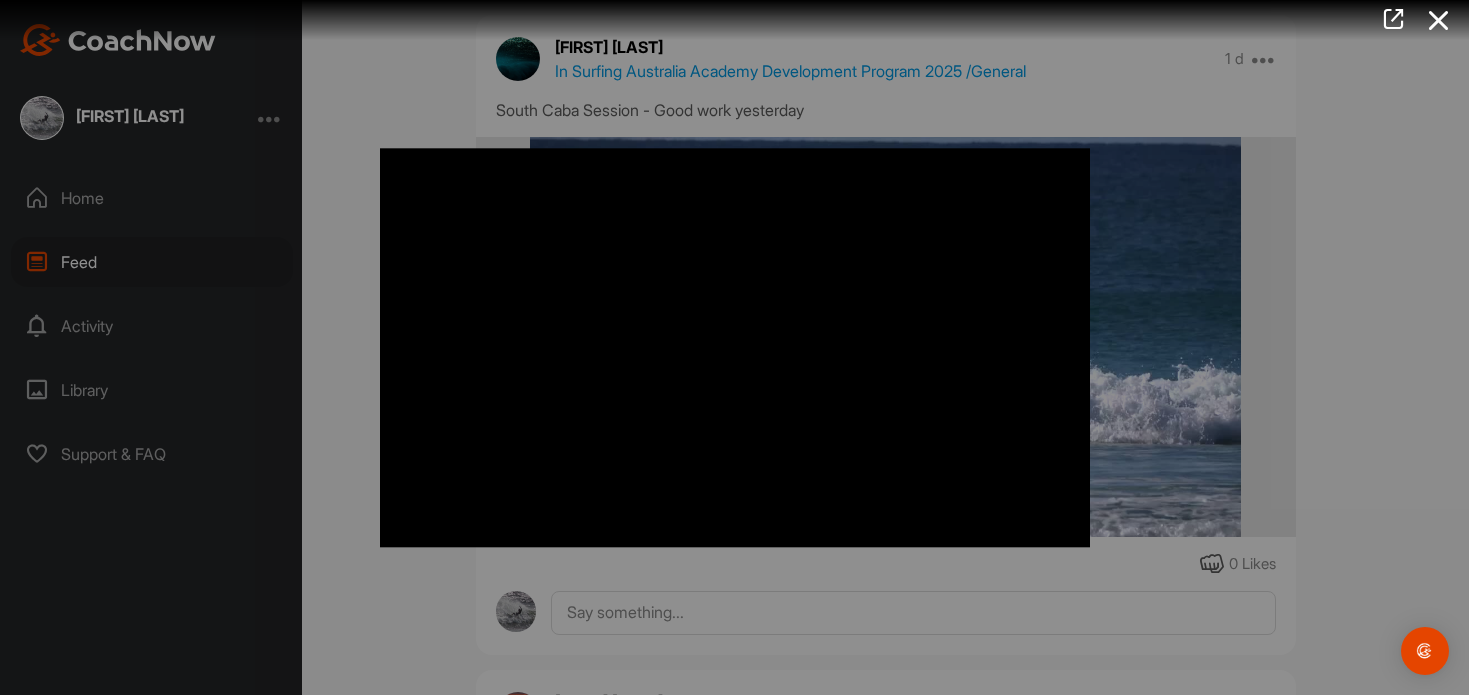 click at bounding box center [735, 347] 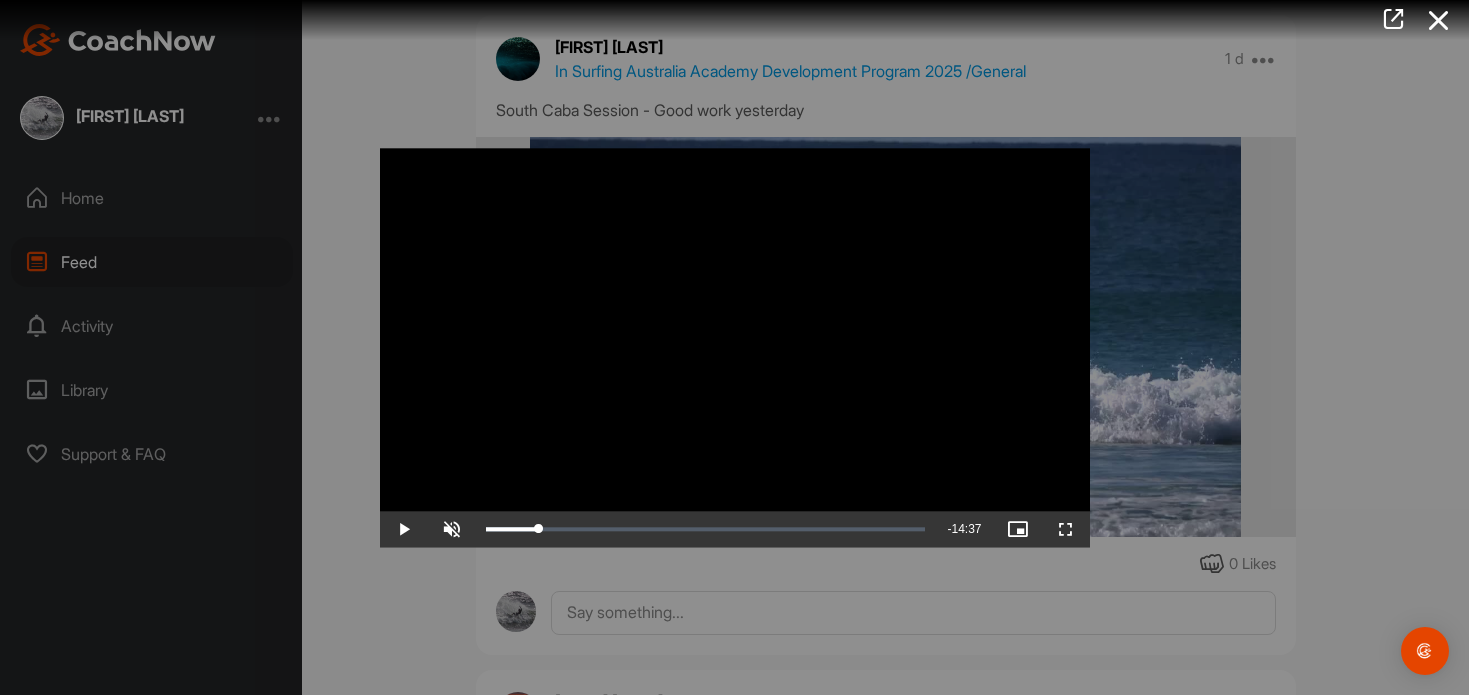 click at bounding box center (735, 347) 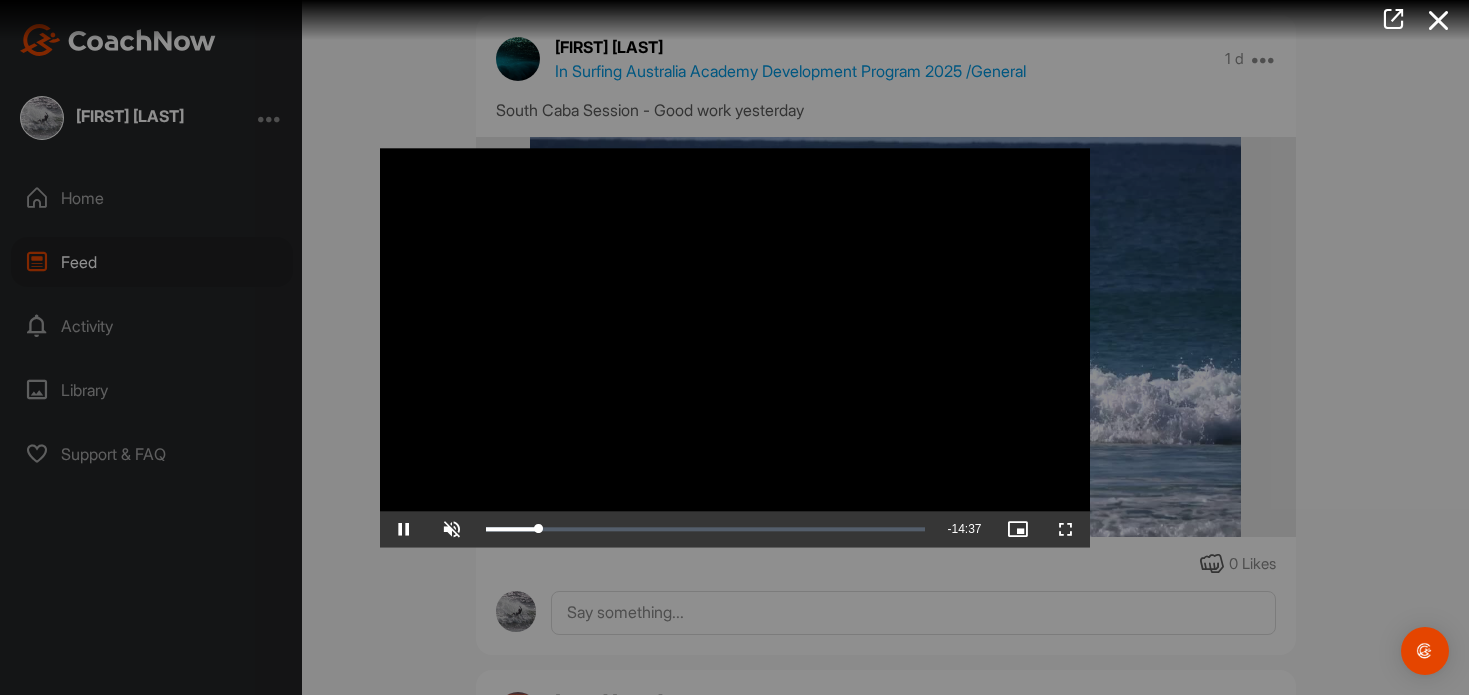 click at bounding box center [735, 347] 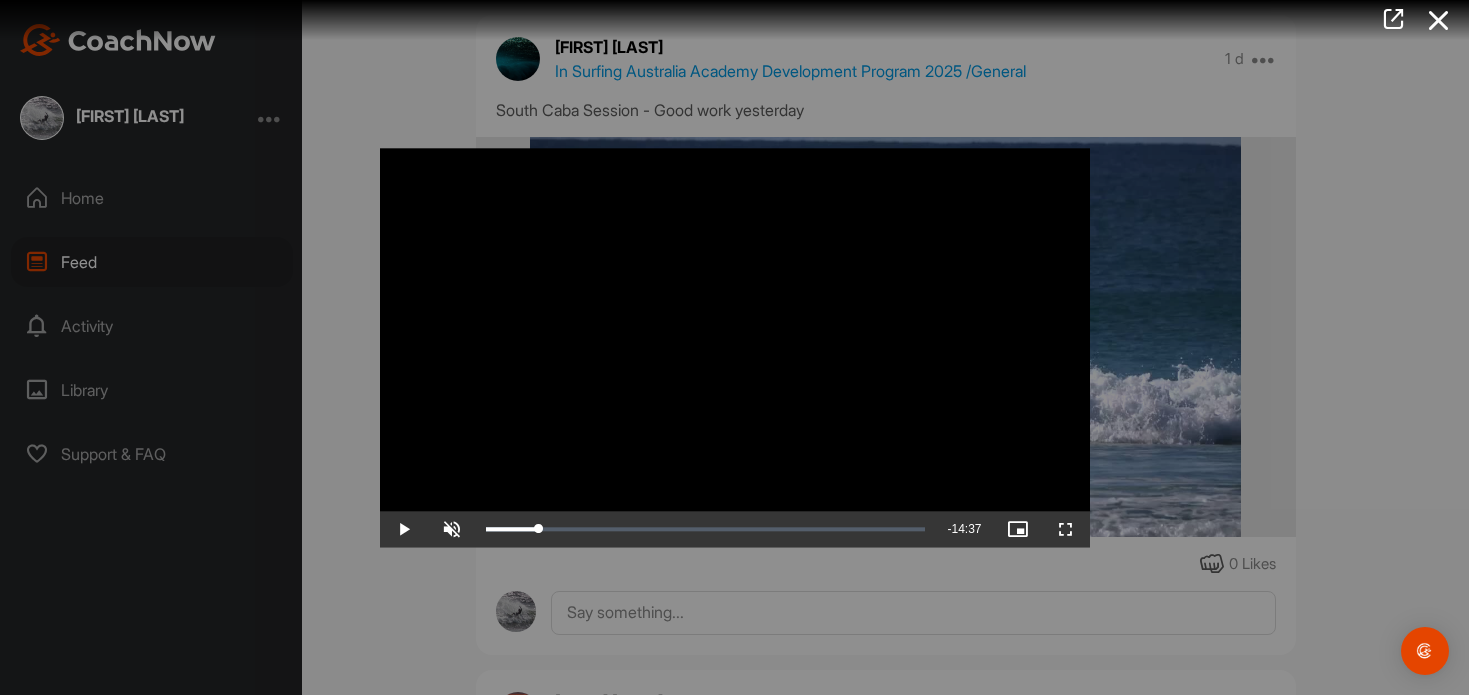 click at bounding box center [735, 347] 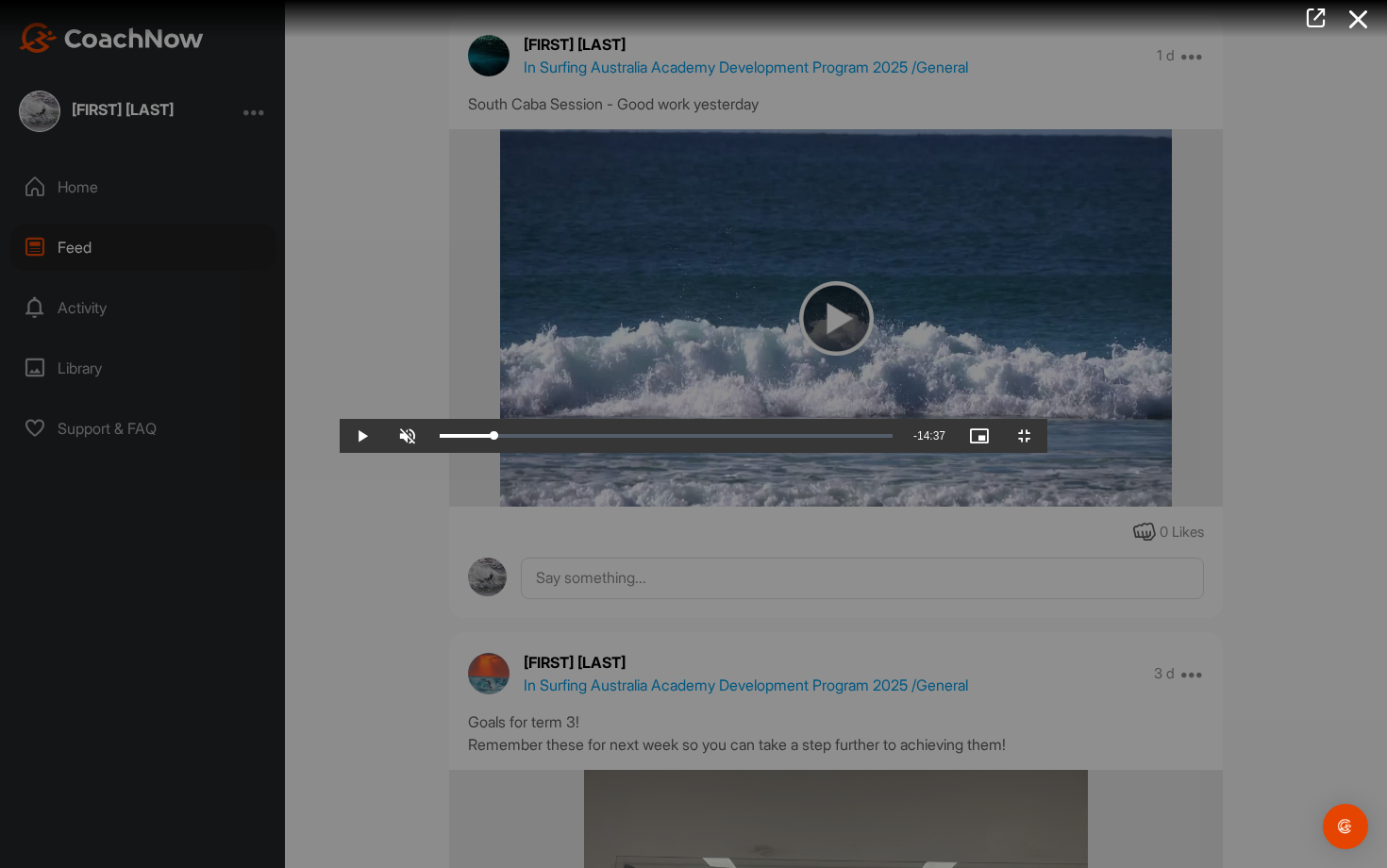 click at bounding box center (694, 434) 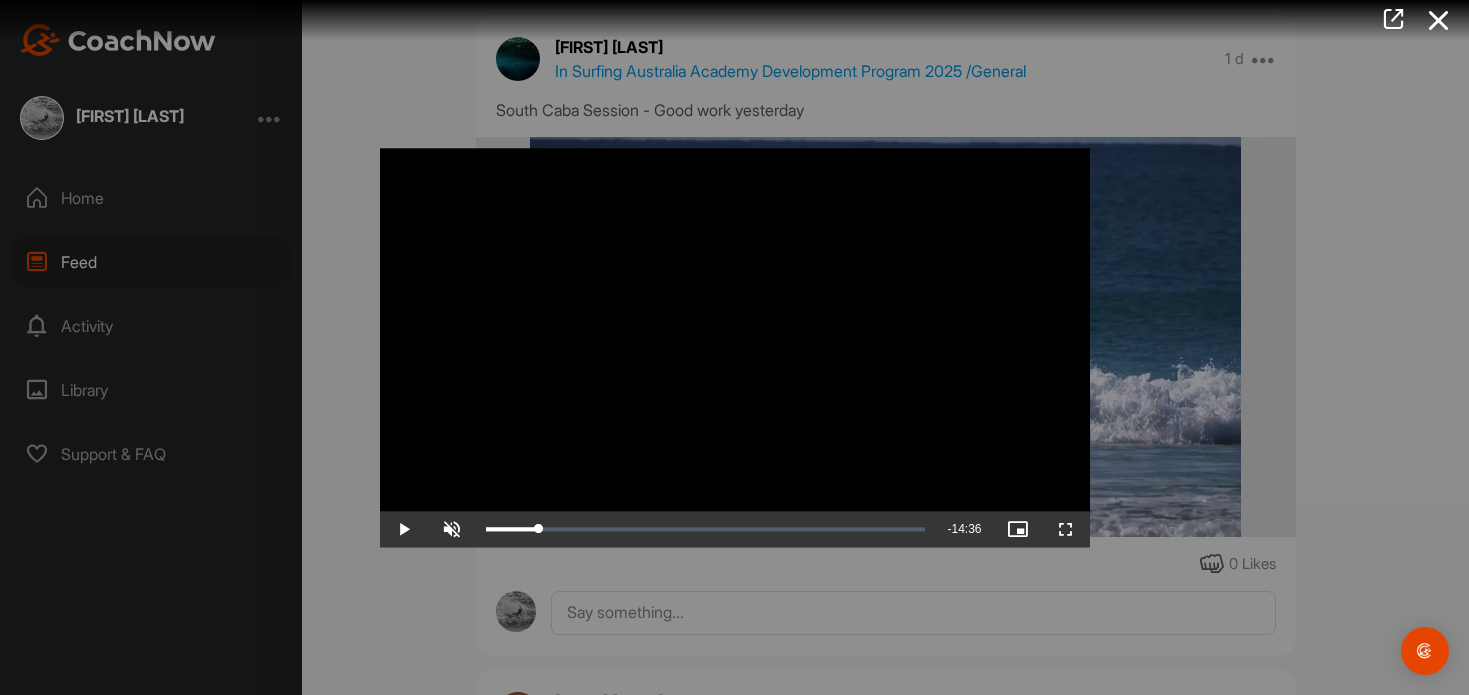 click at bounding box center [735, 347] 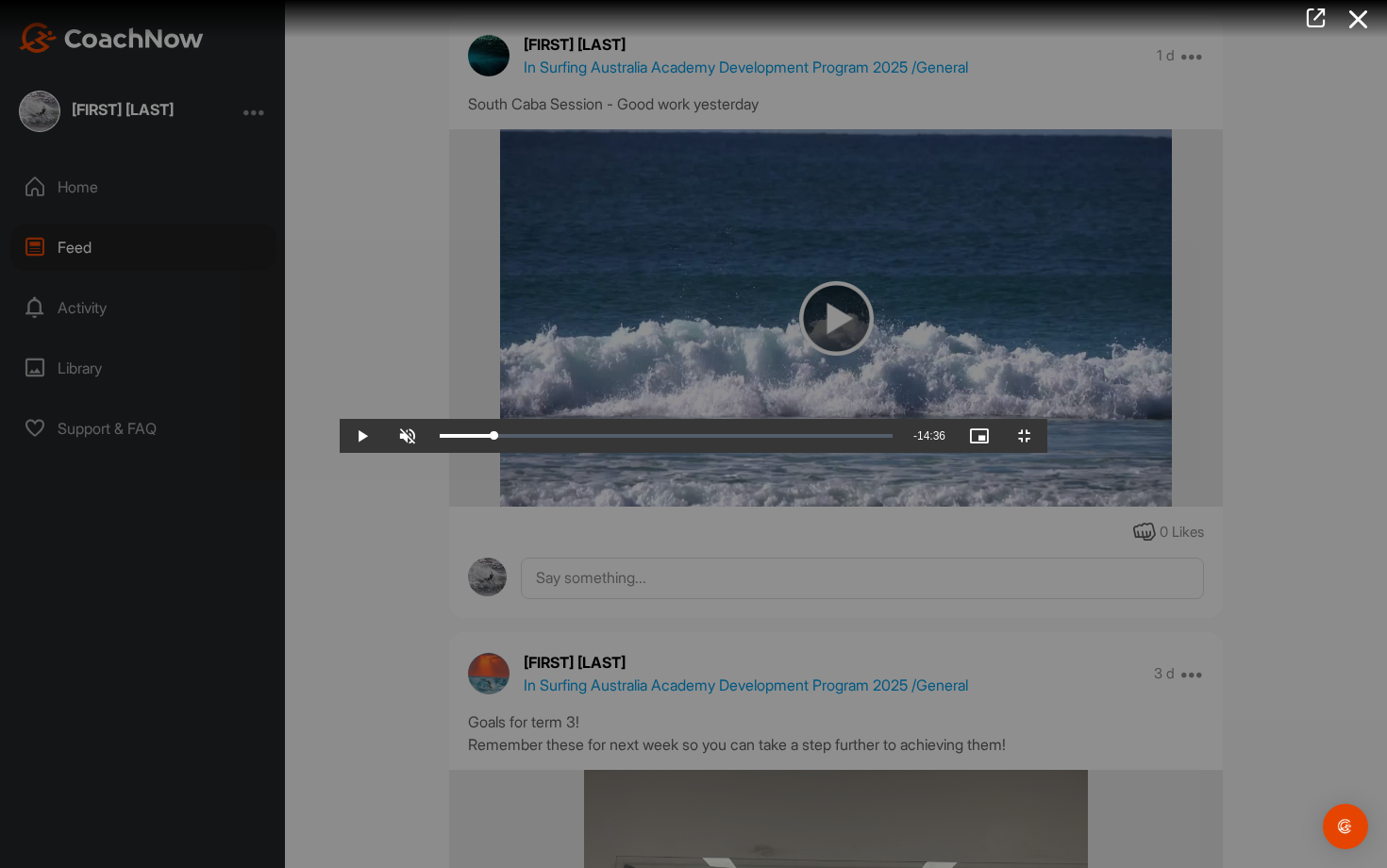 click at bounding box center [694, 434] 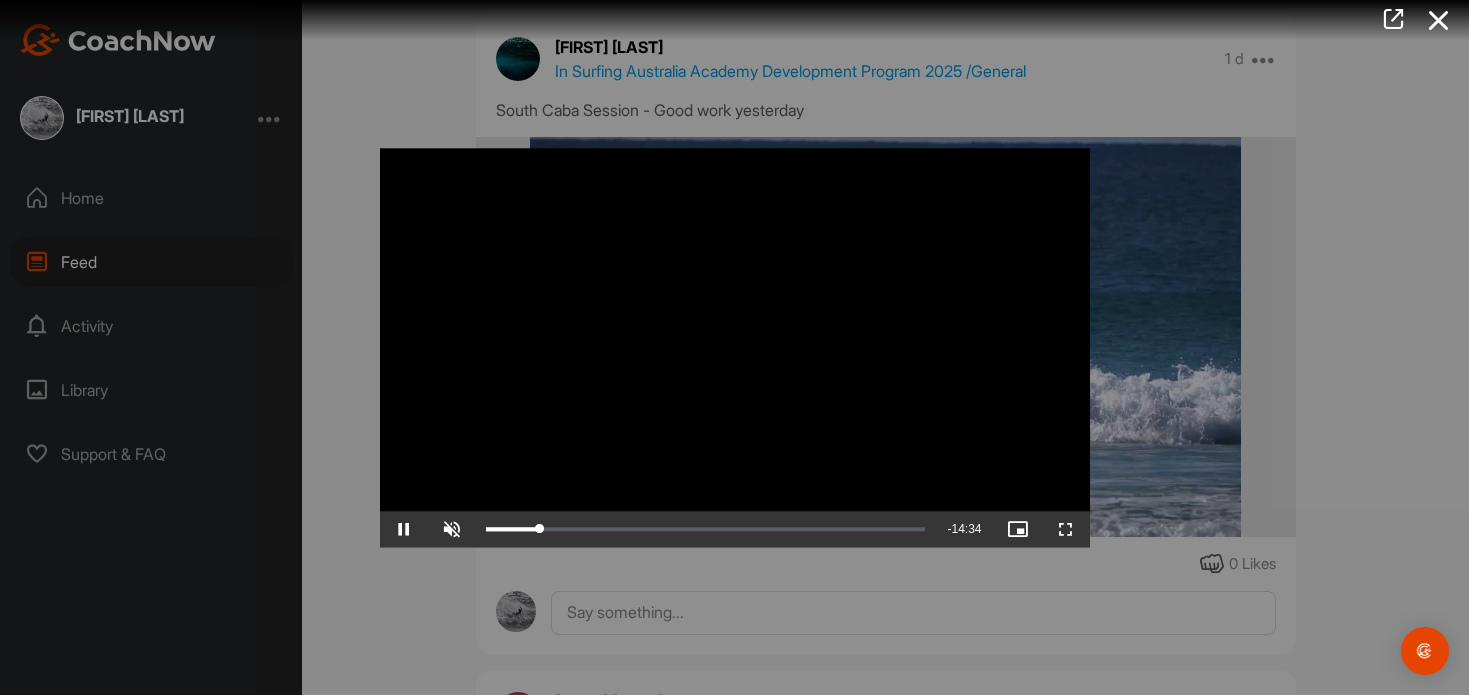 click at bounding box center (735, 347) 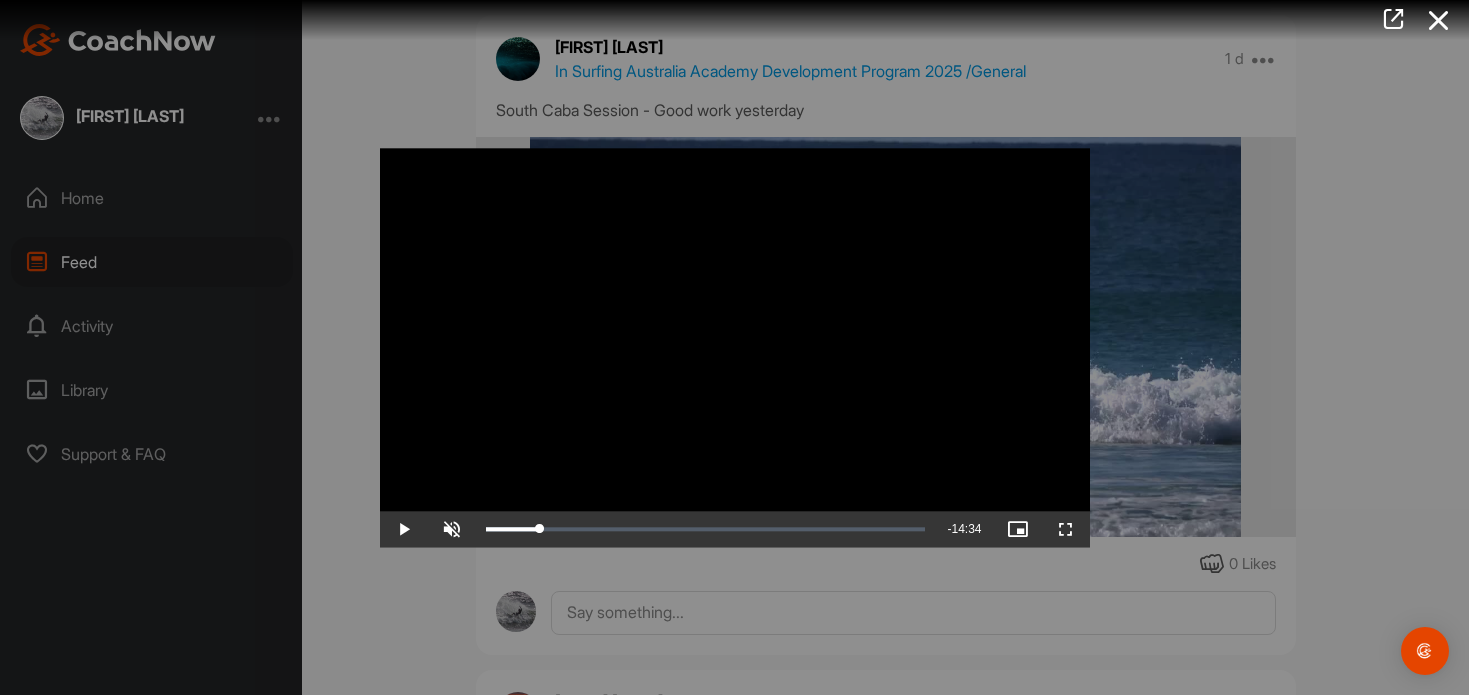click at bounding box center [735, 347] 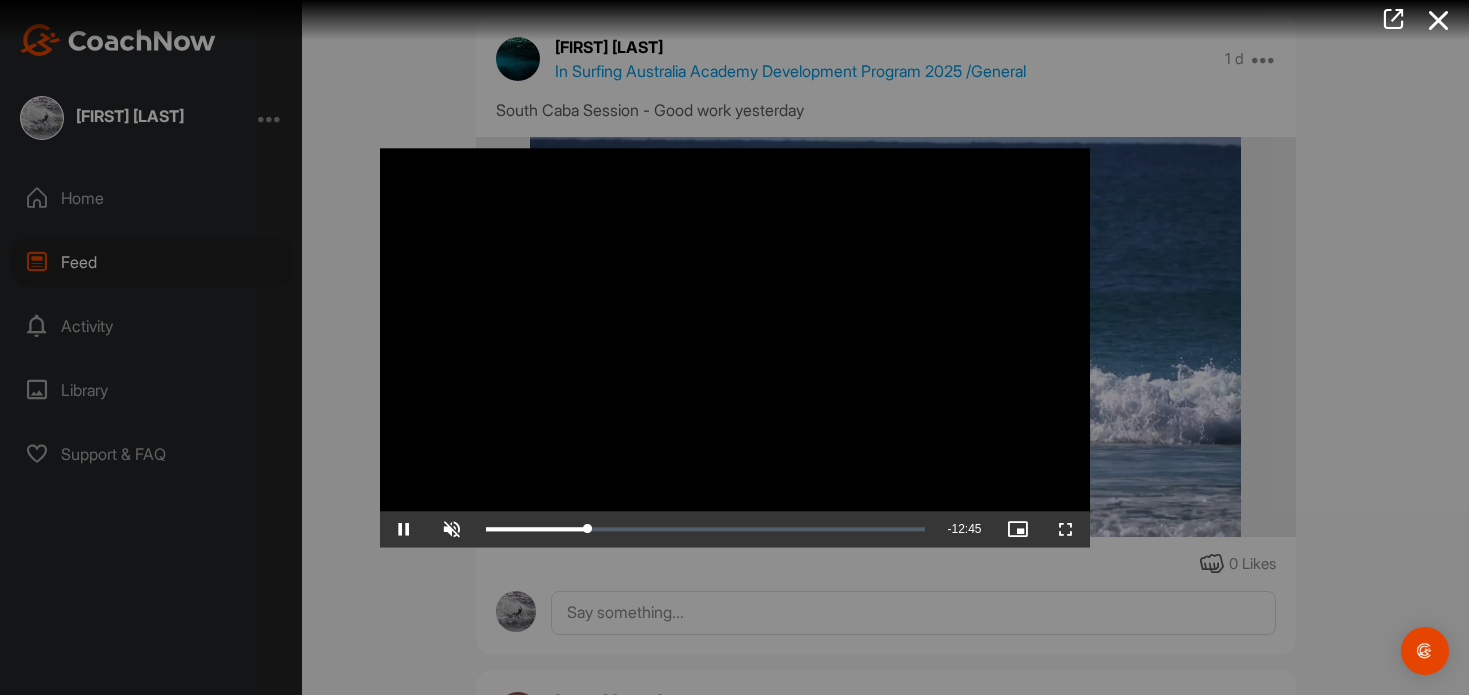 click at bounding box center (735, 347) 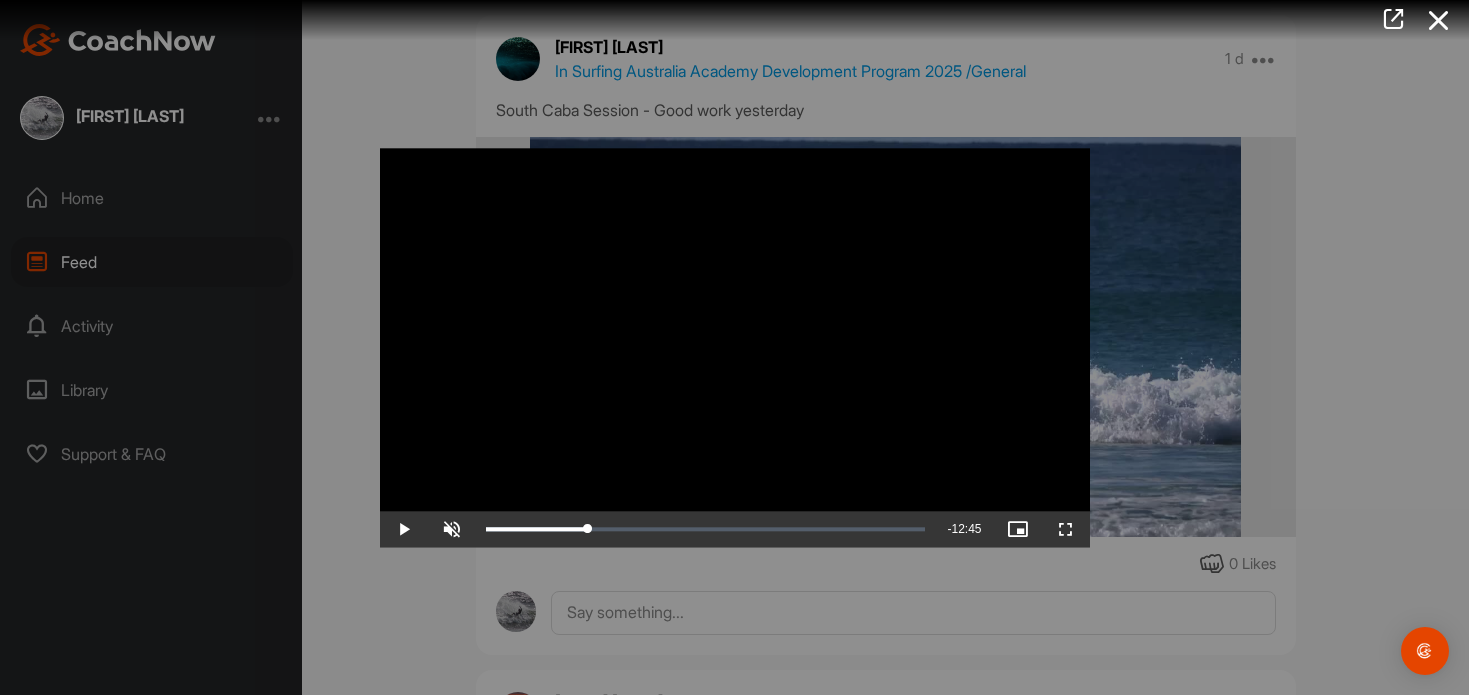 click at bounding box center [735, 347] 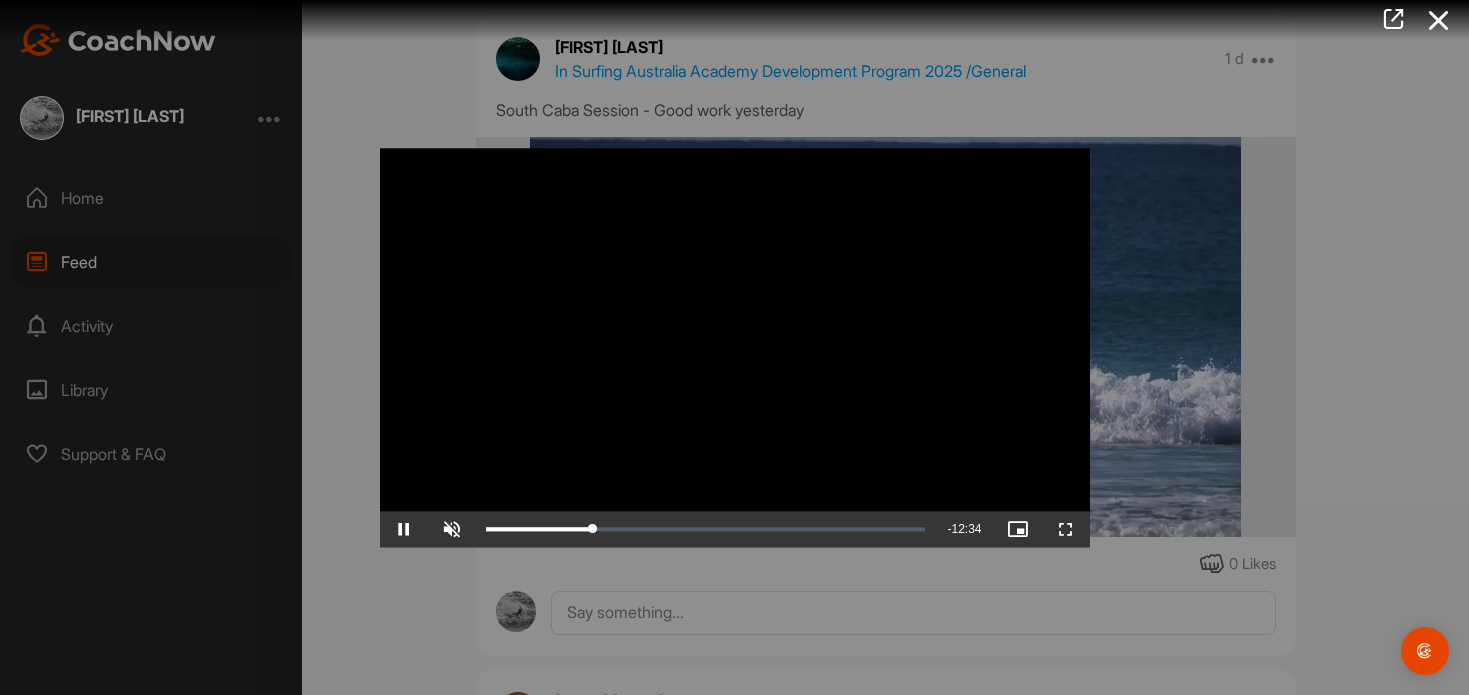 click at bounding box center [735, 347] 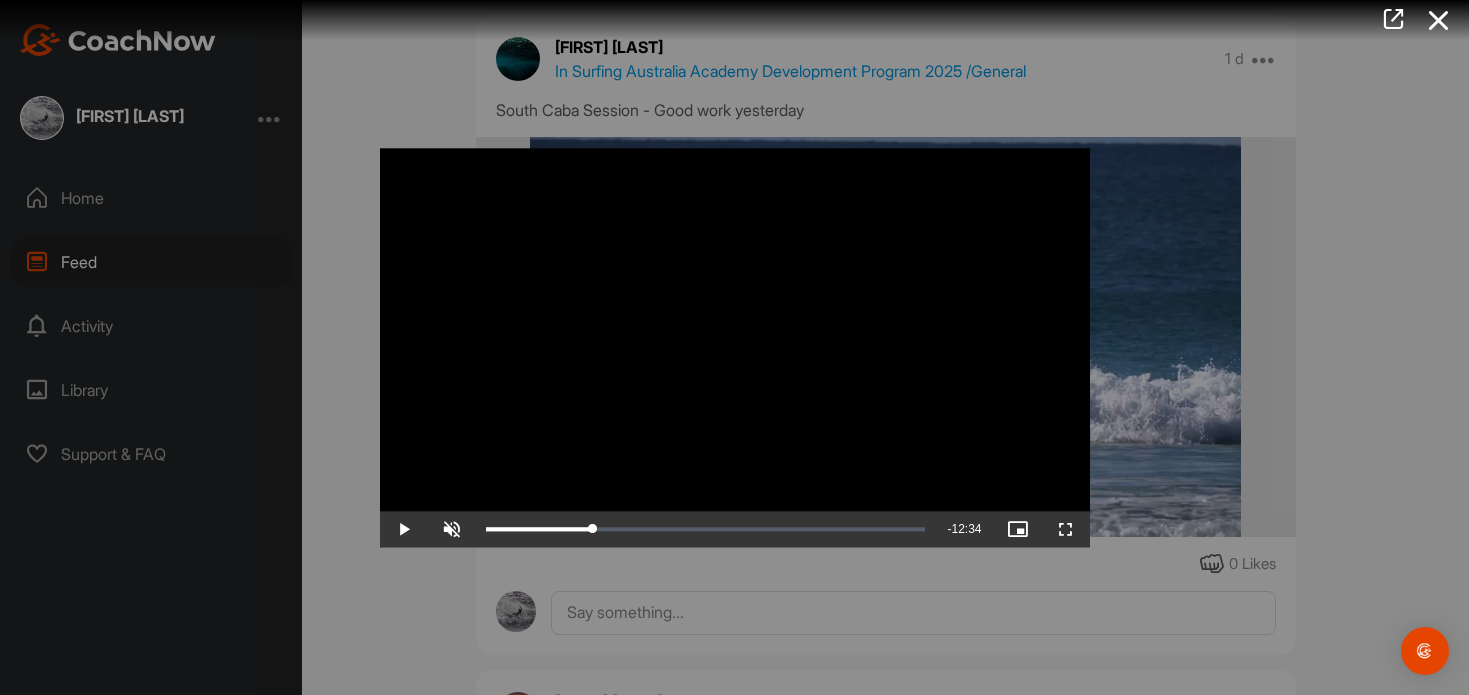 click at bounding box center [735, 347] 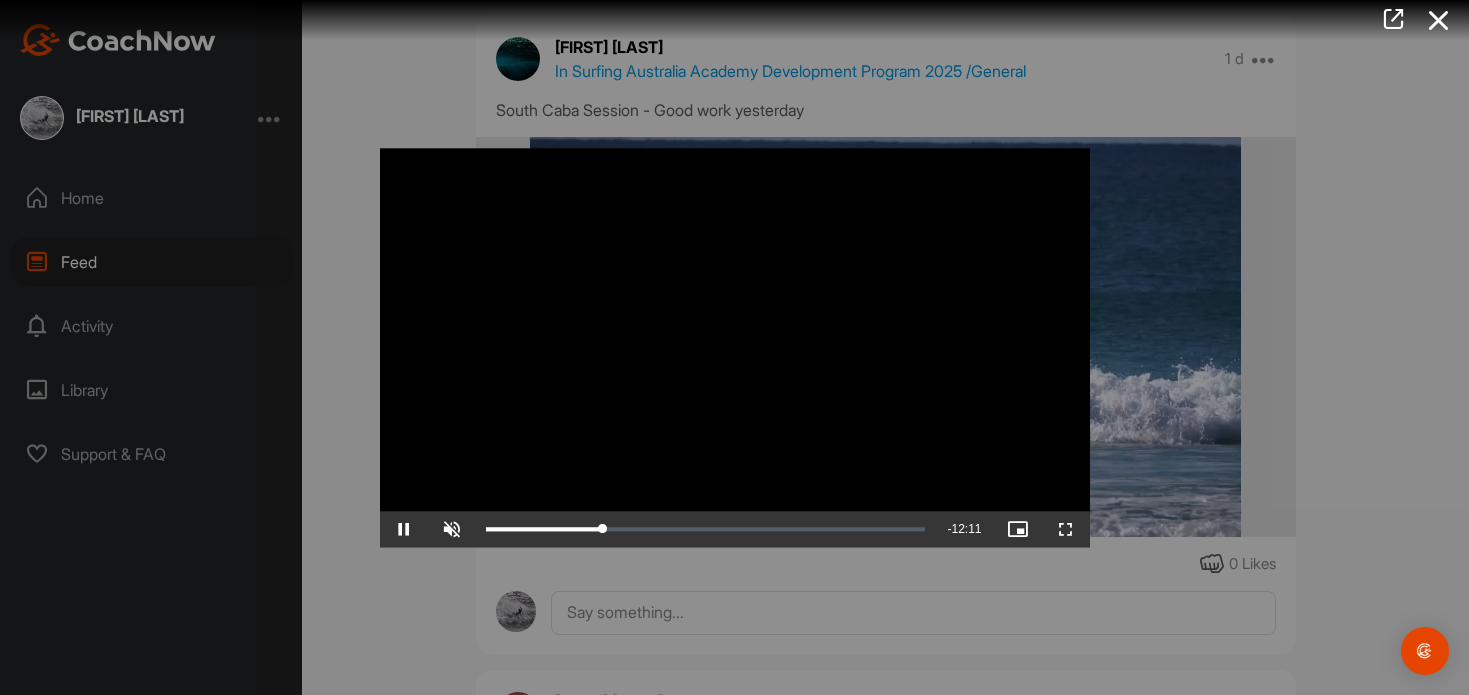 click at bounding box center [735, 347] 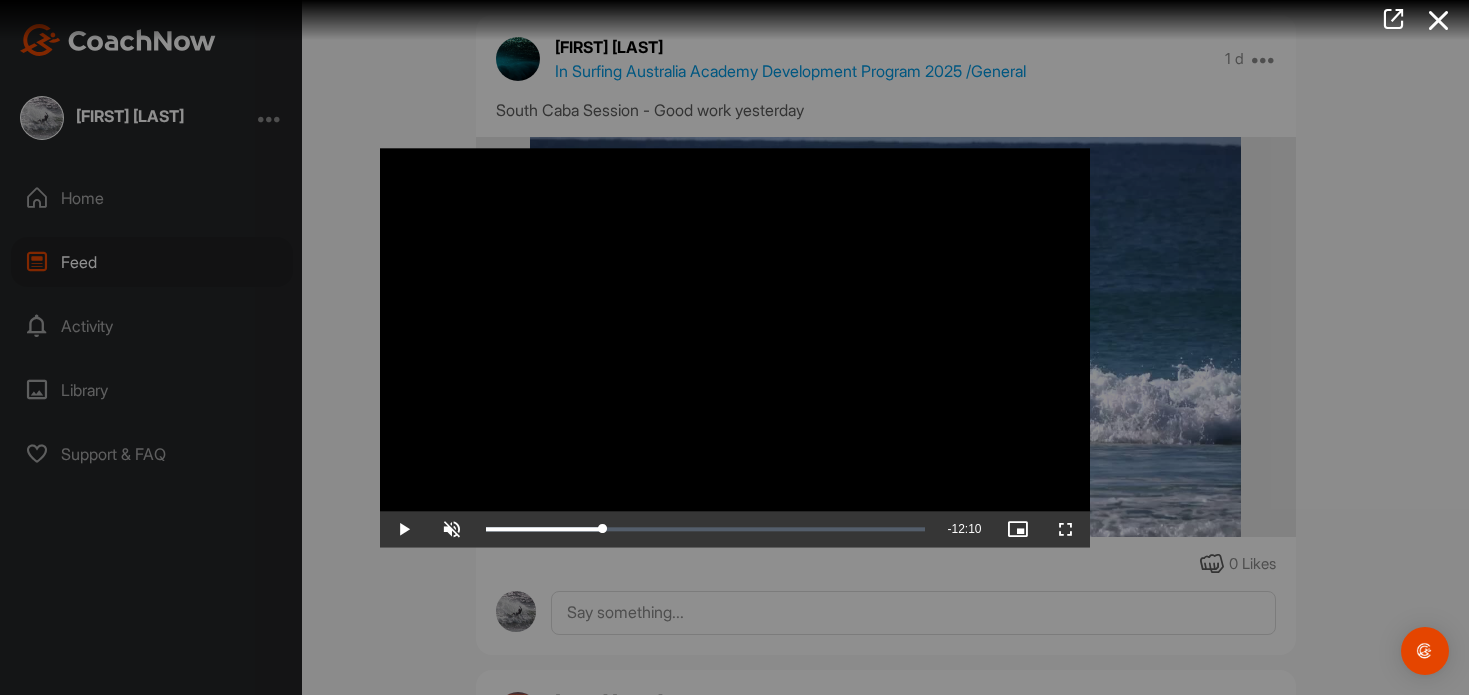 click at bounding box center (735, 347) 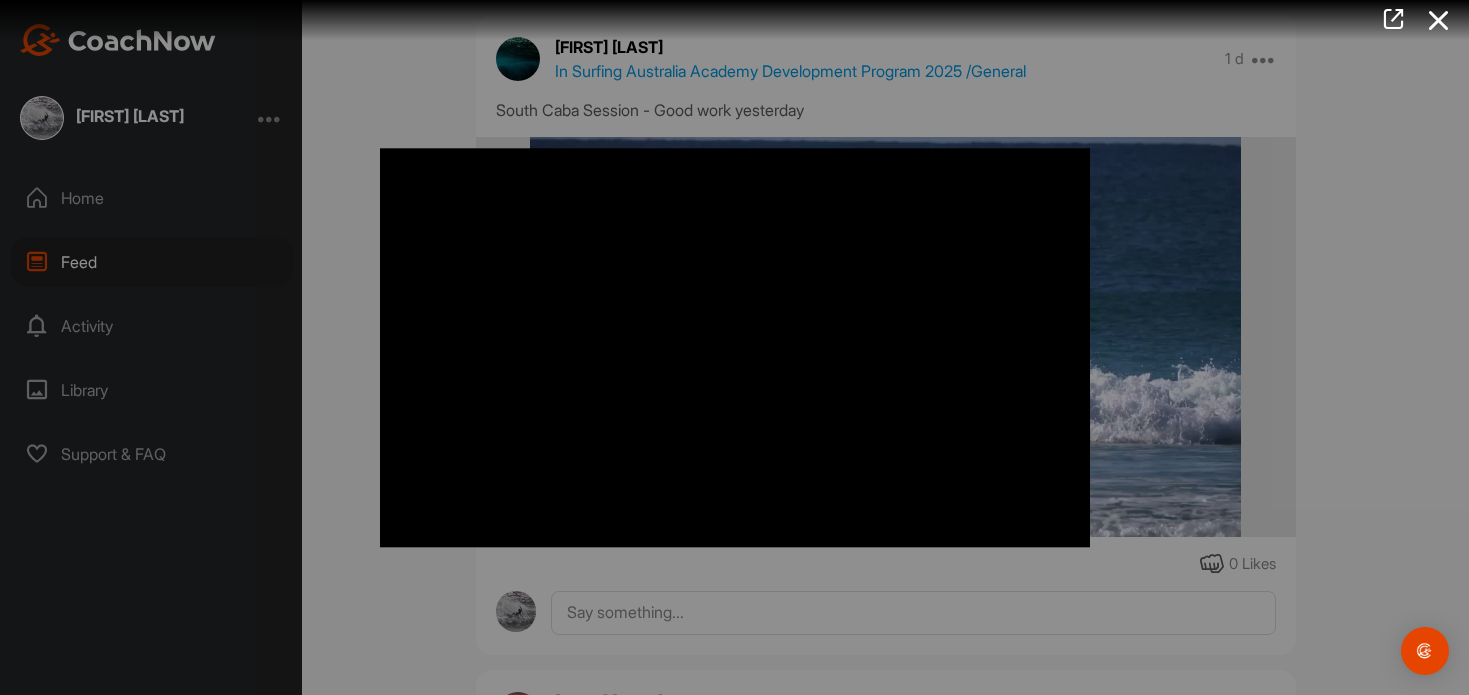 click at bounding box center (735, 347) 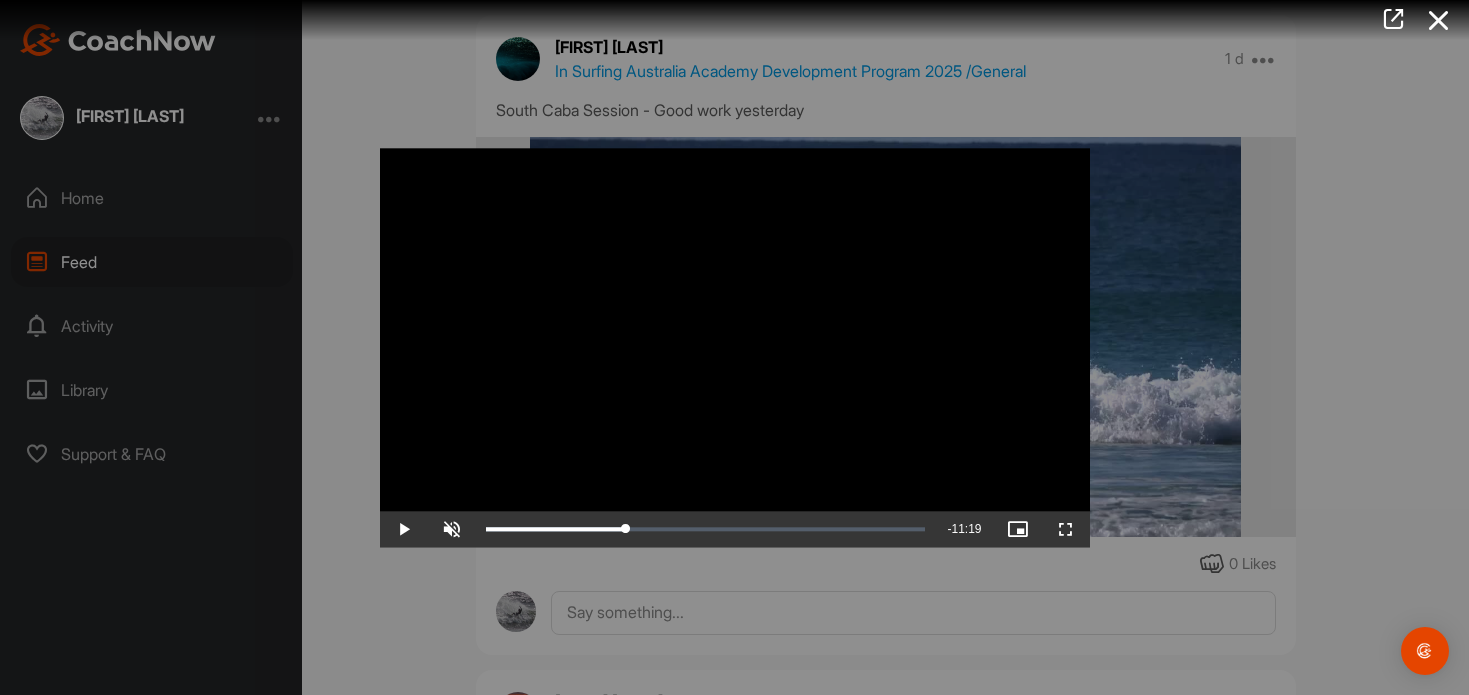 click at bounding box center (735, 347) 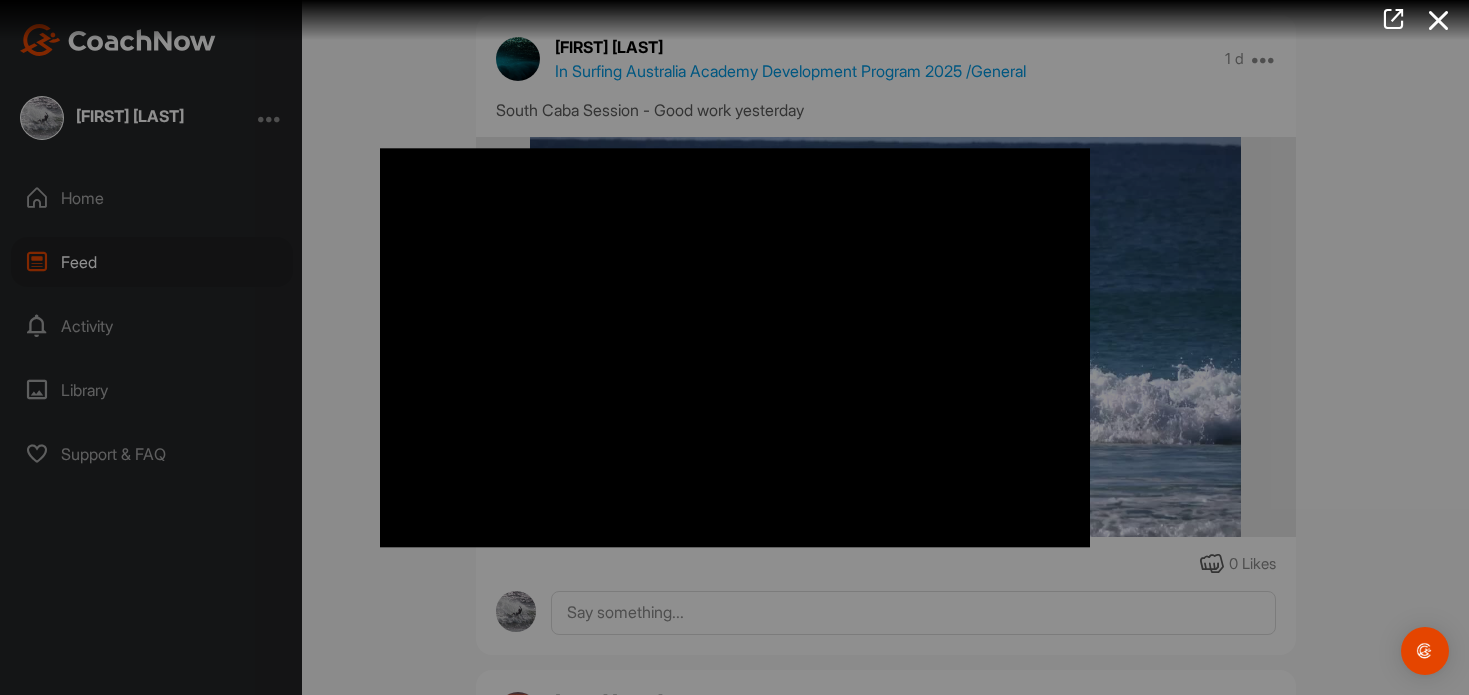 click at bounding box center [735, 347] 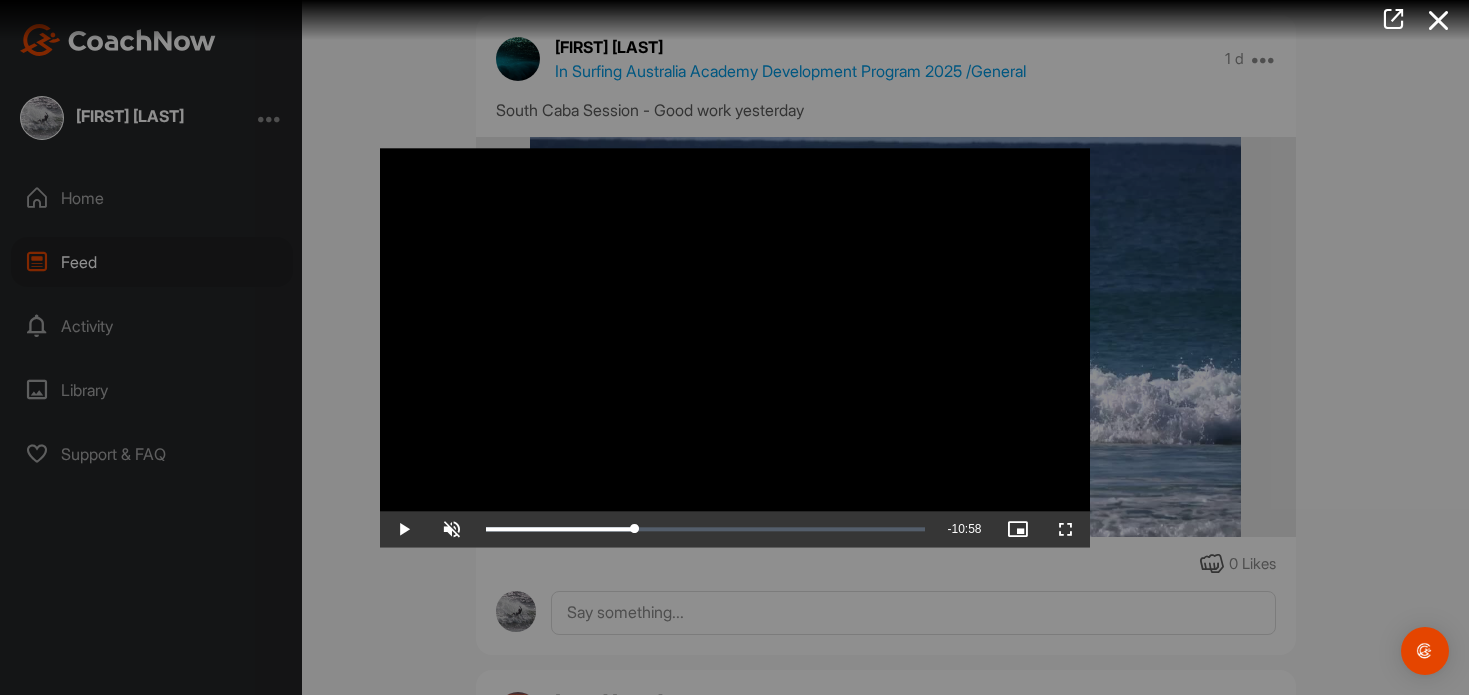 click at bounding box center (735, 347) 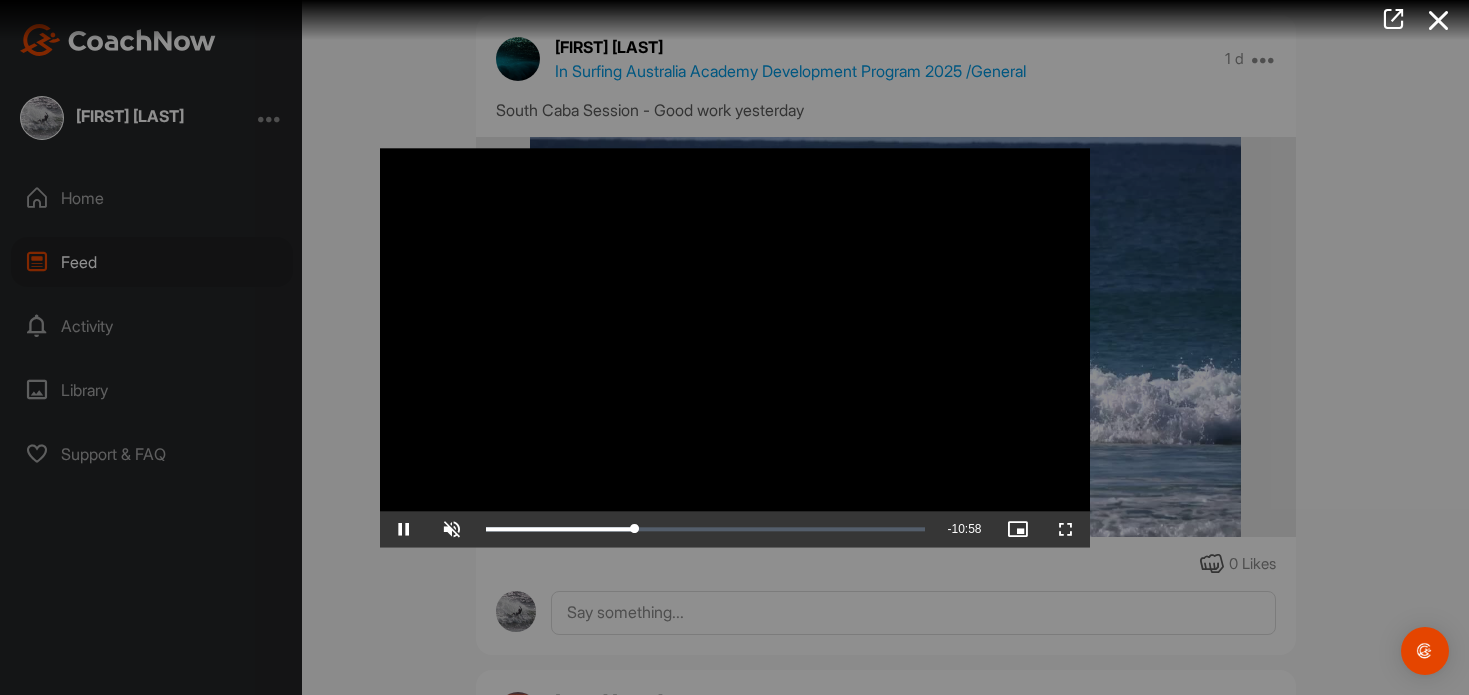 click at bounding box center [735, 347] 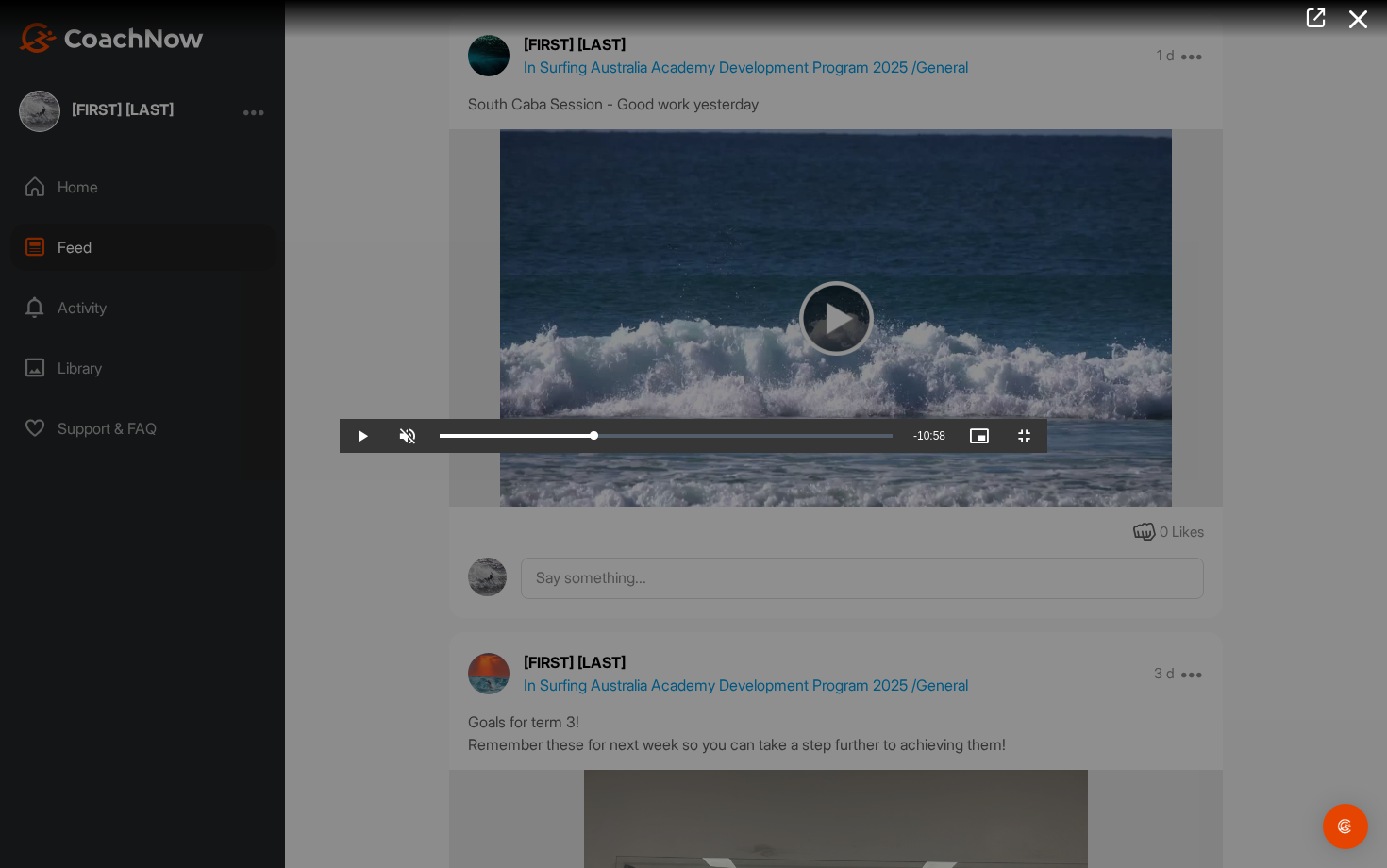click at bounding box center (694, 434) 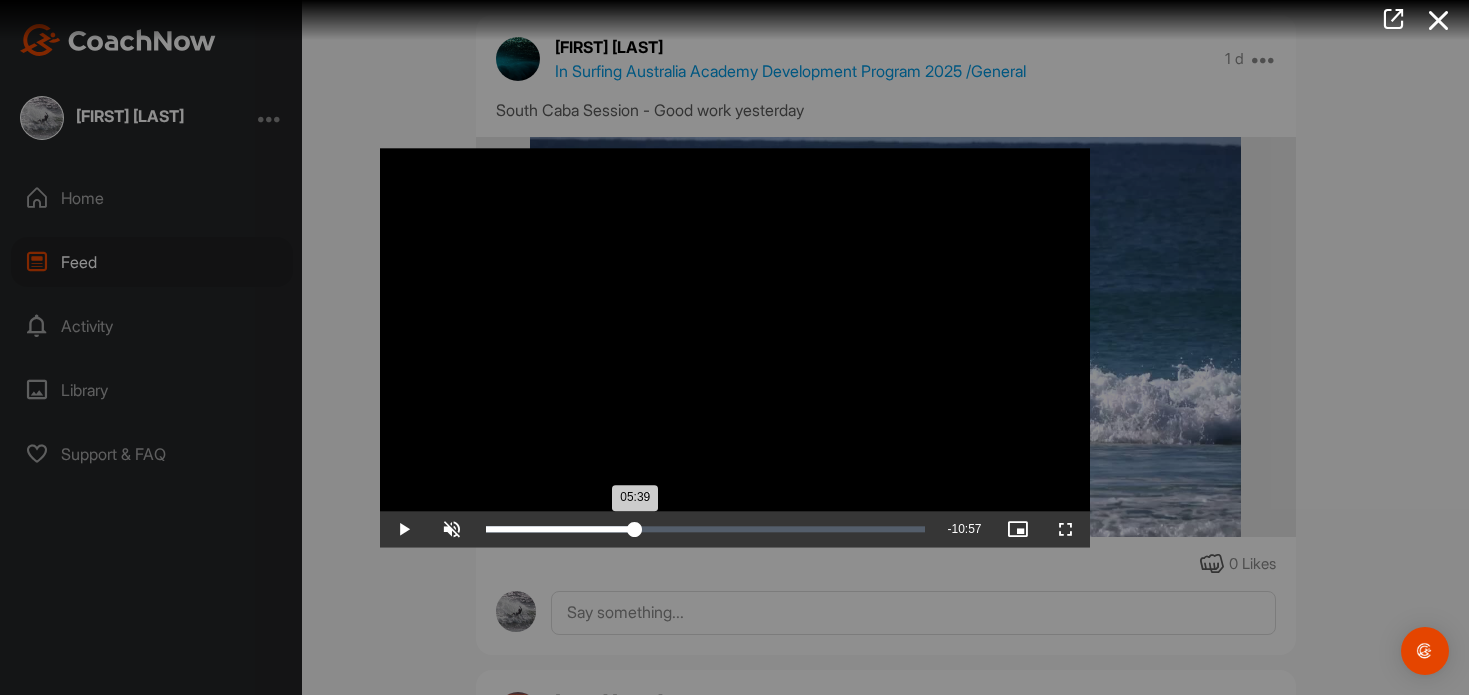 click on "05:39" at bounding box center (561, 529) 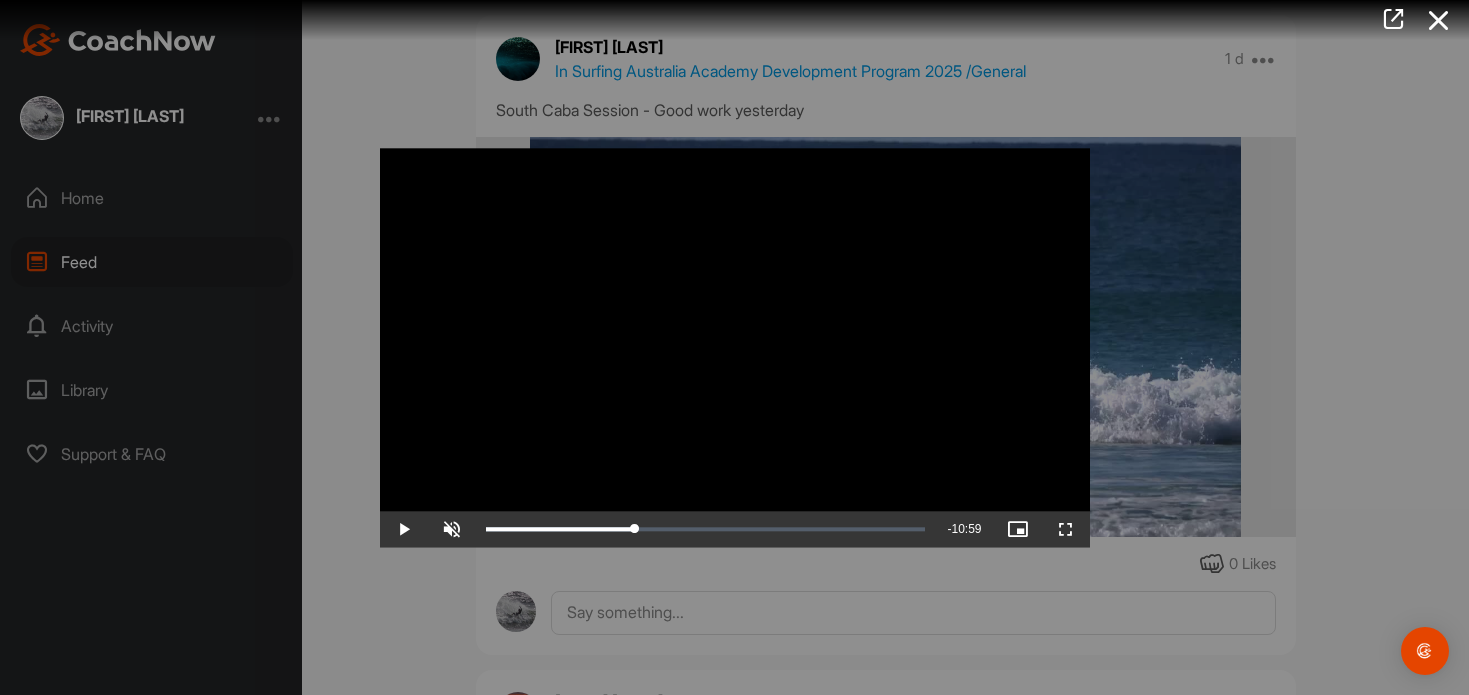 click at bounding box center (735, 347) 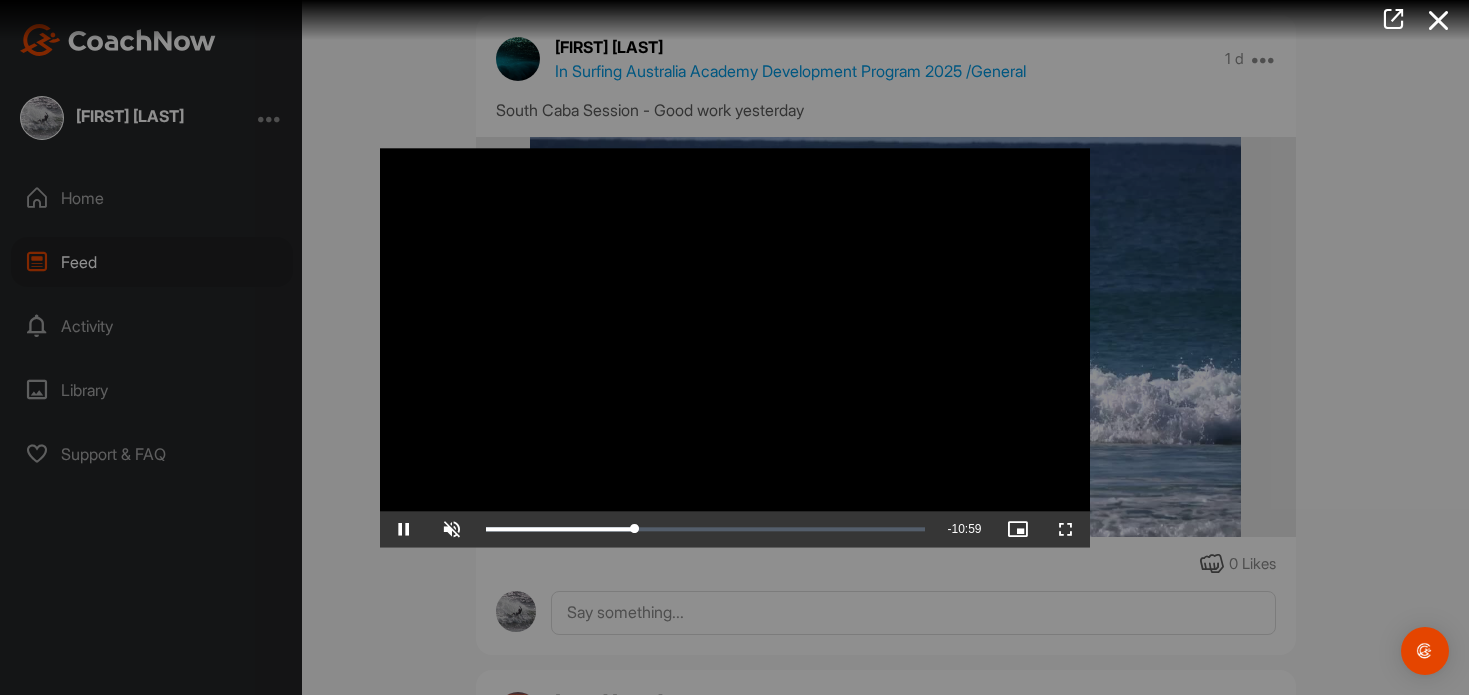 click at bounding box center [735, 347] 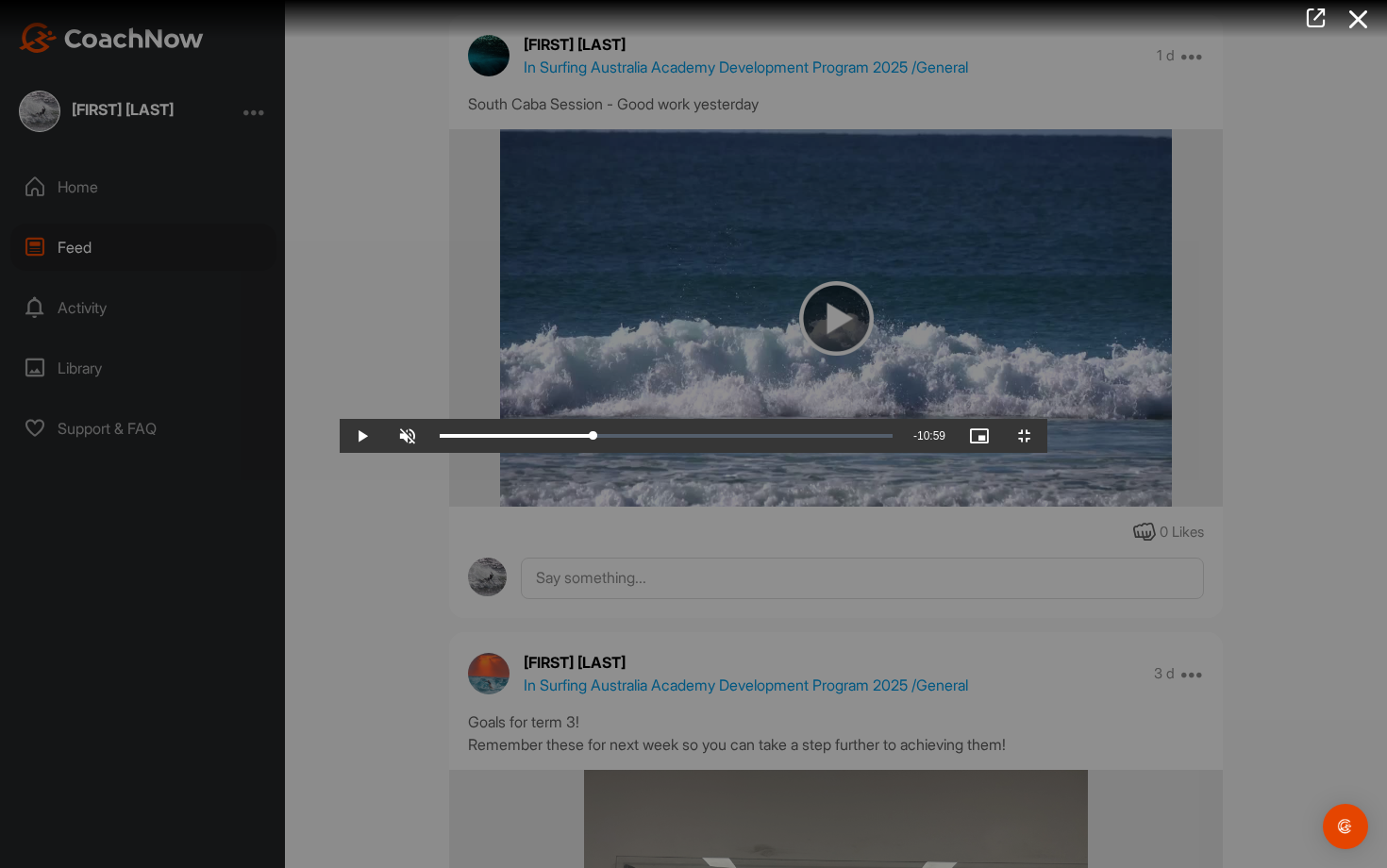 click at bounding box center (694, 434) 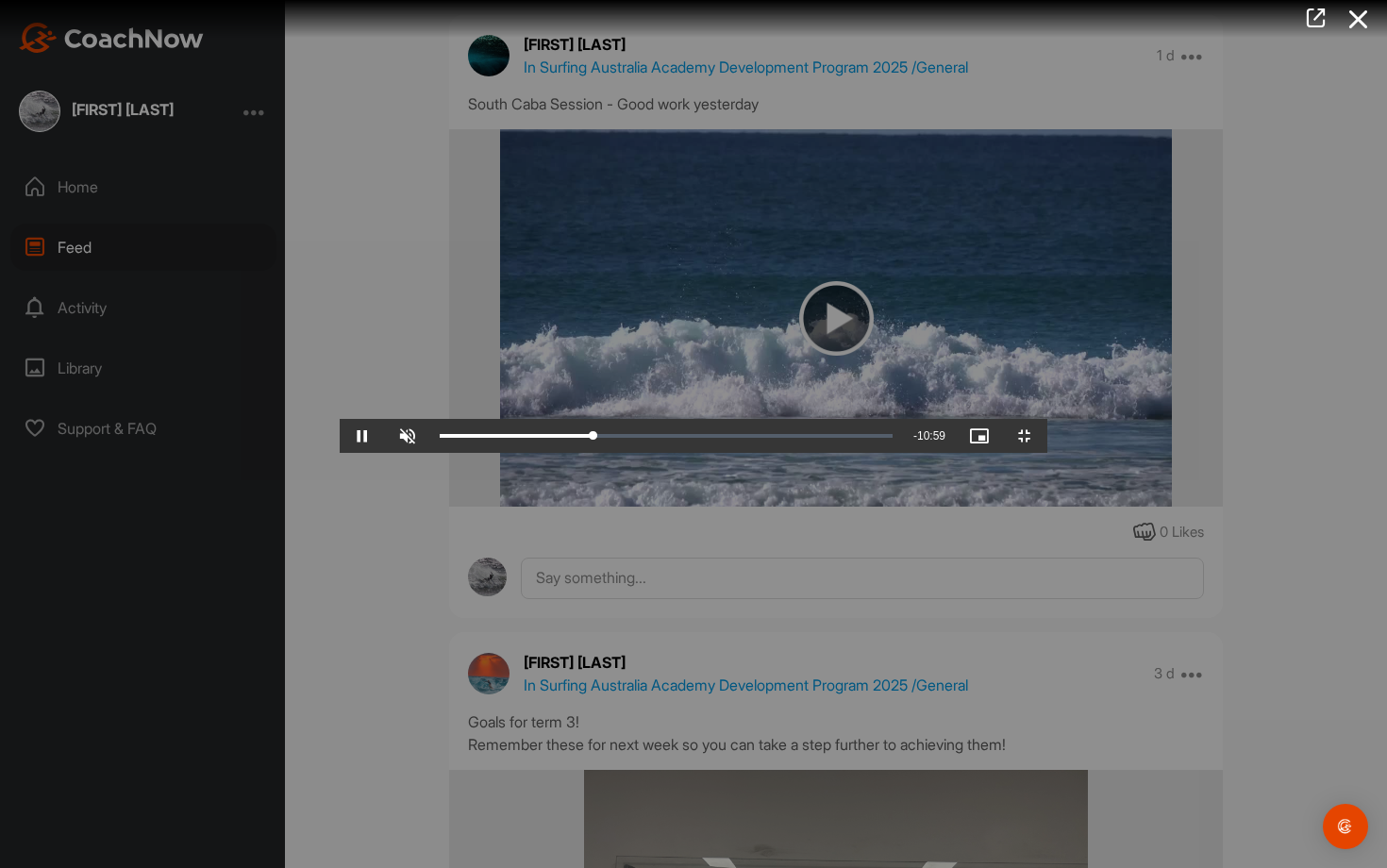 click at bounding box center (694, 434) 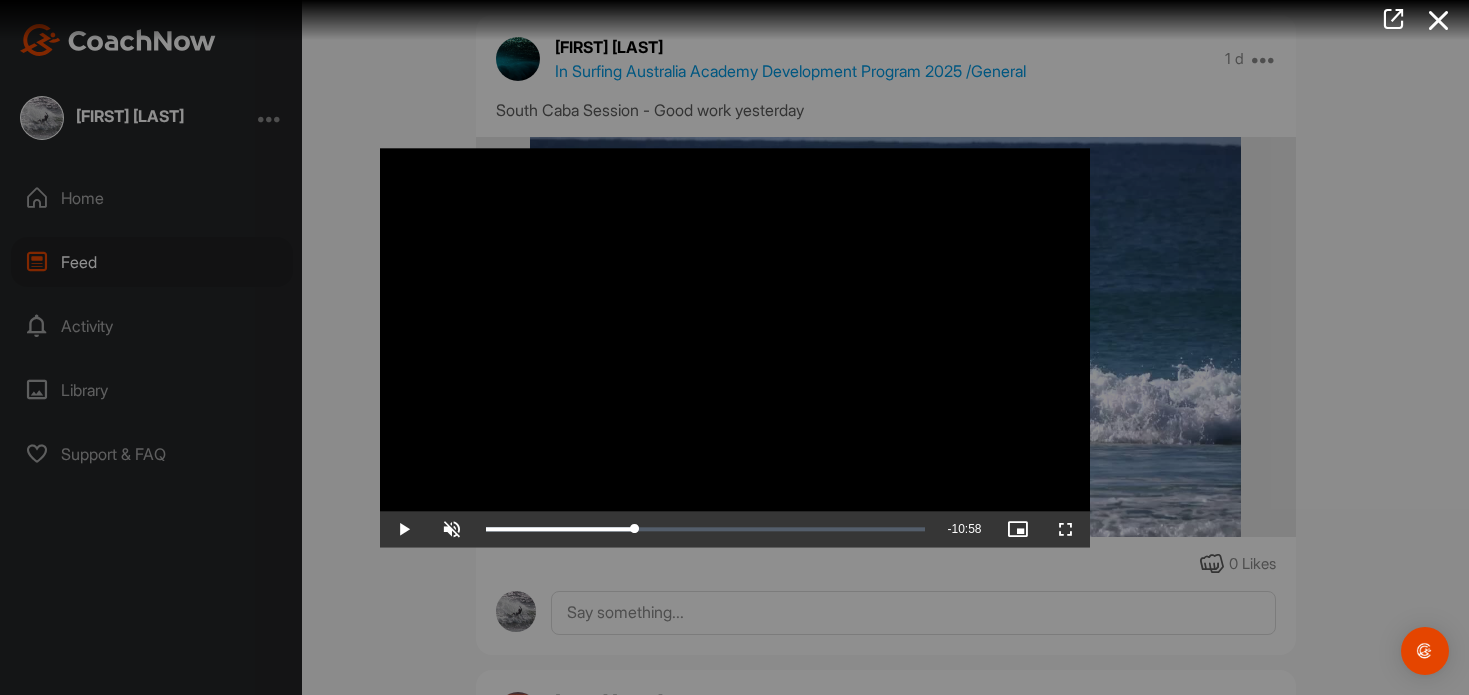 click at bounding box center [735, 347] 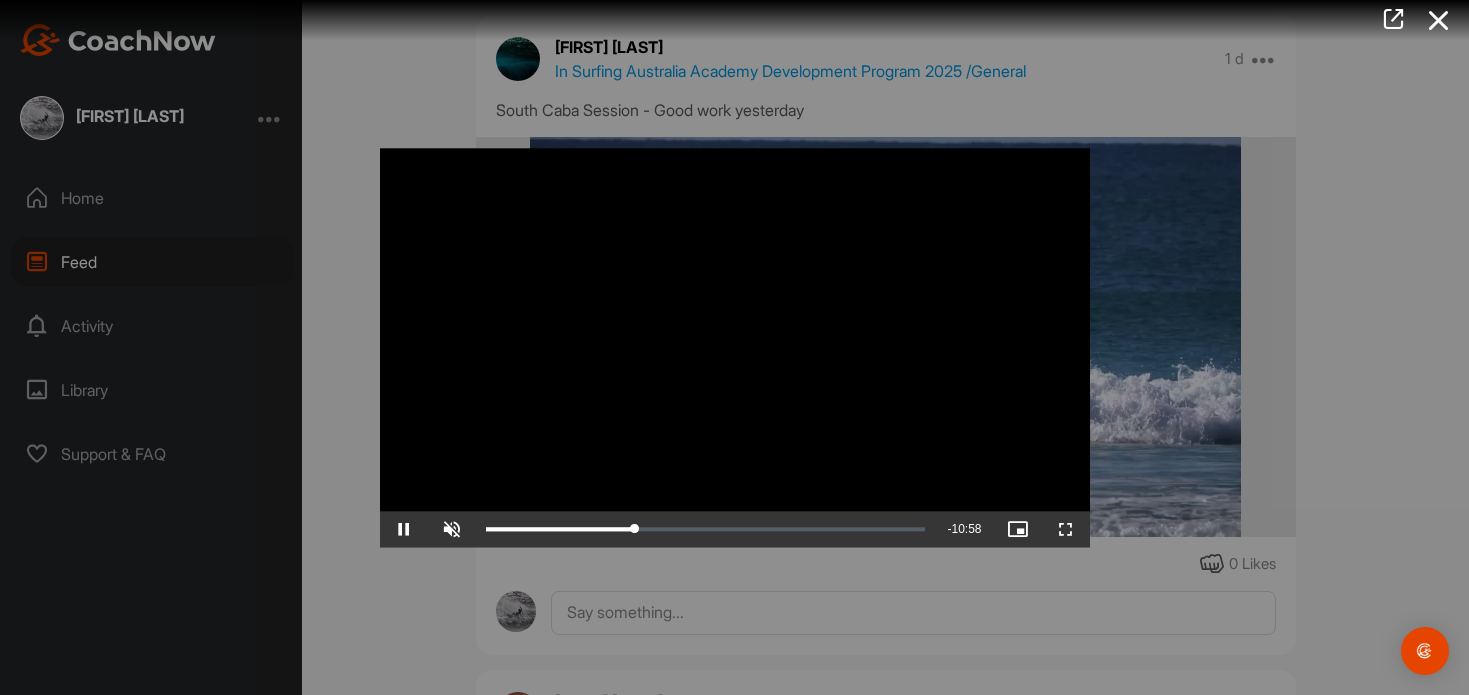 click at bounding box center [735, 347] 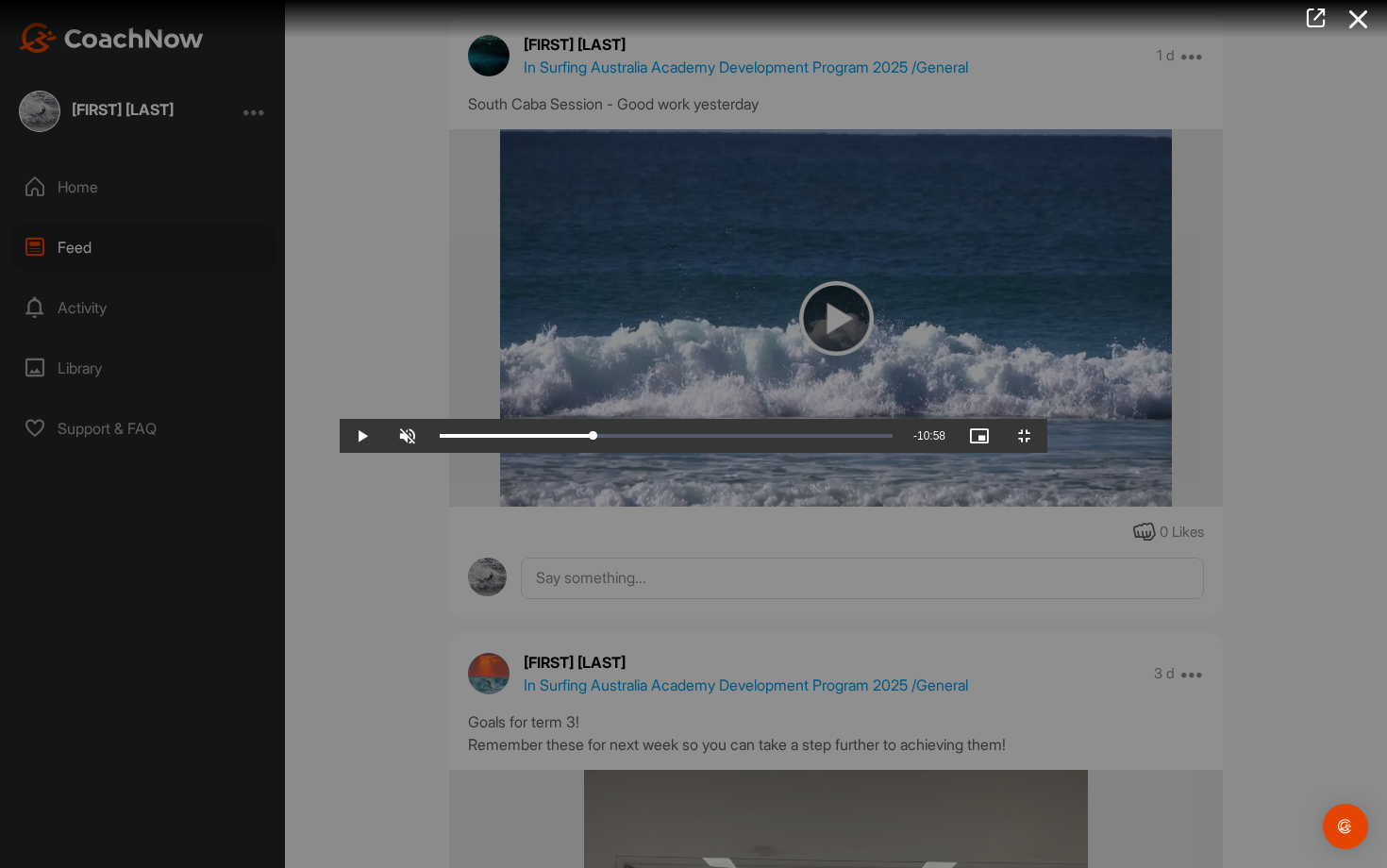 click at bounding box center (694, 434) 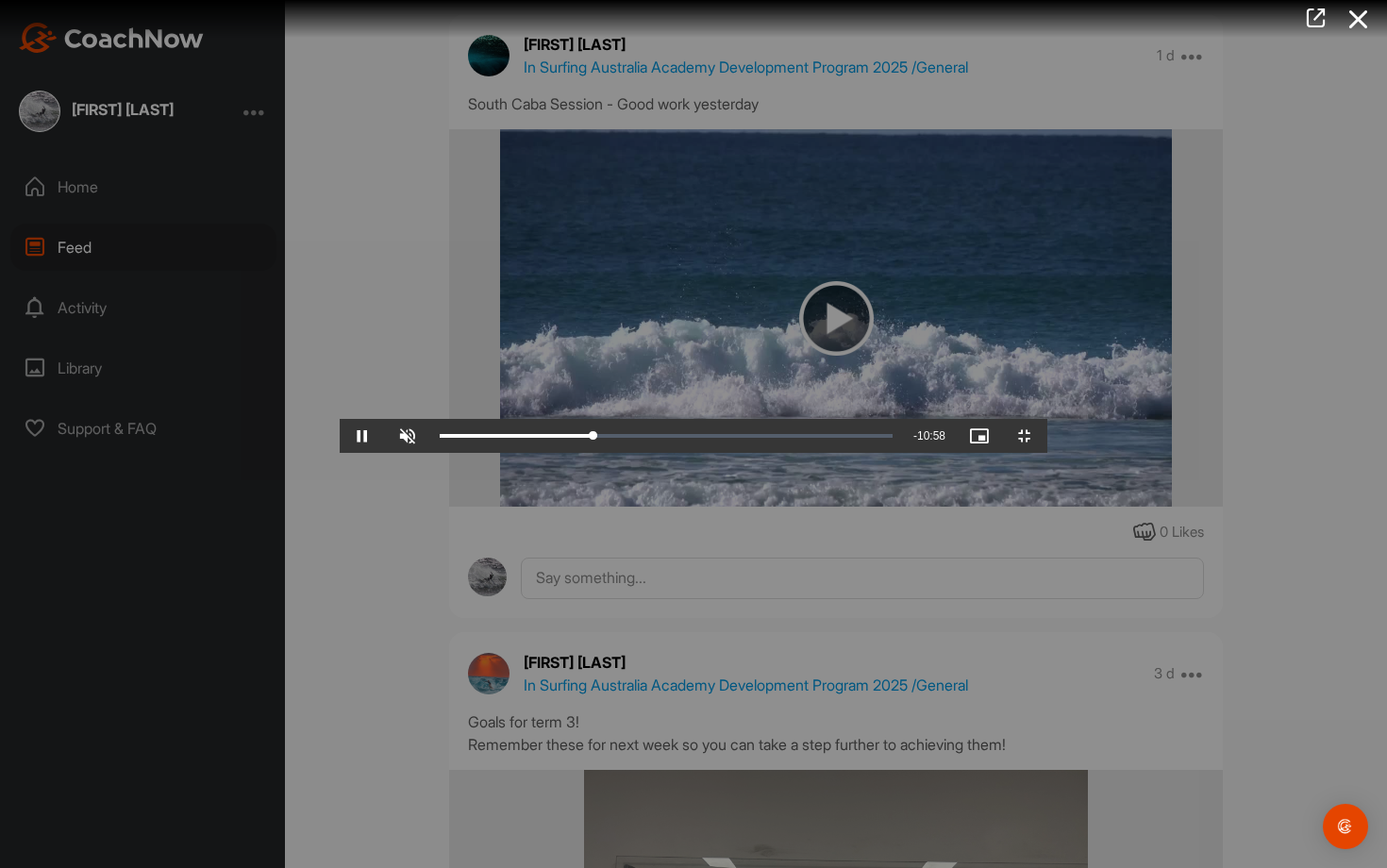 click at bounding box center (694, 434) 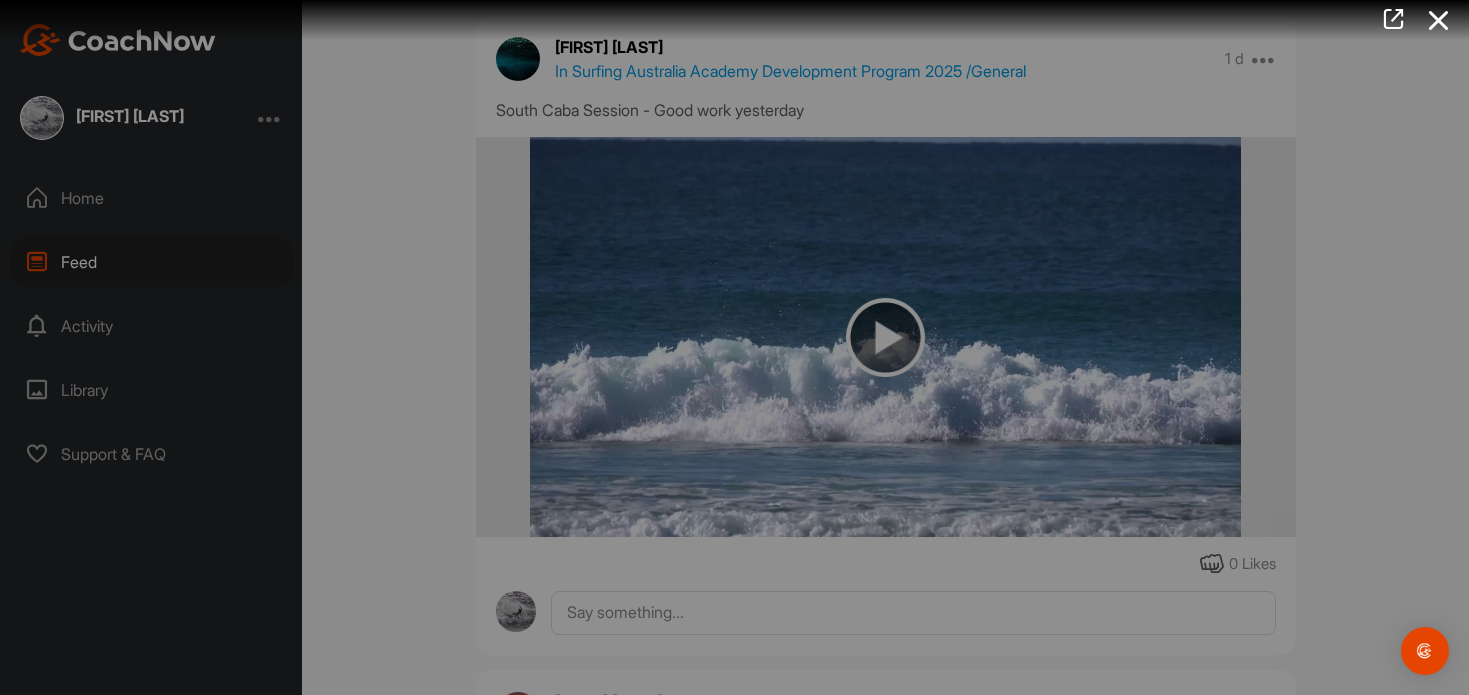 click at bounding box center [735, 539] 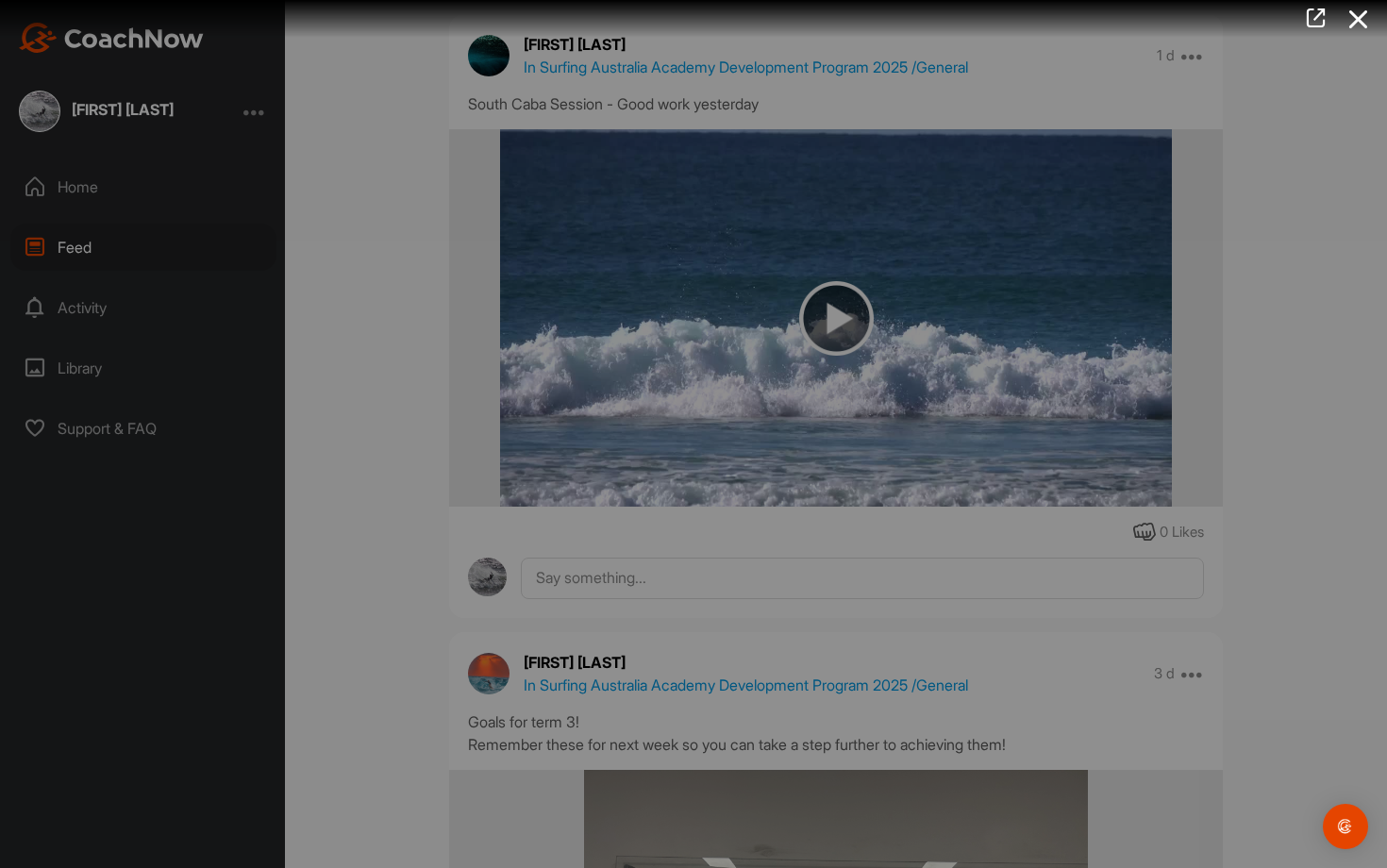 click at bounding box center (694, 434) 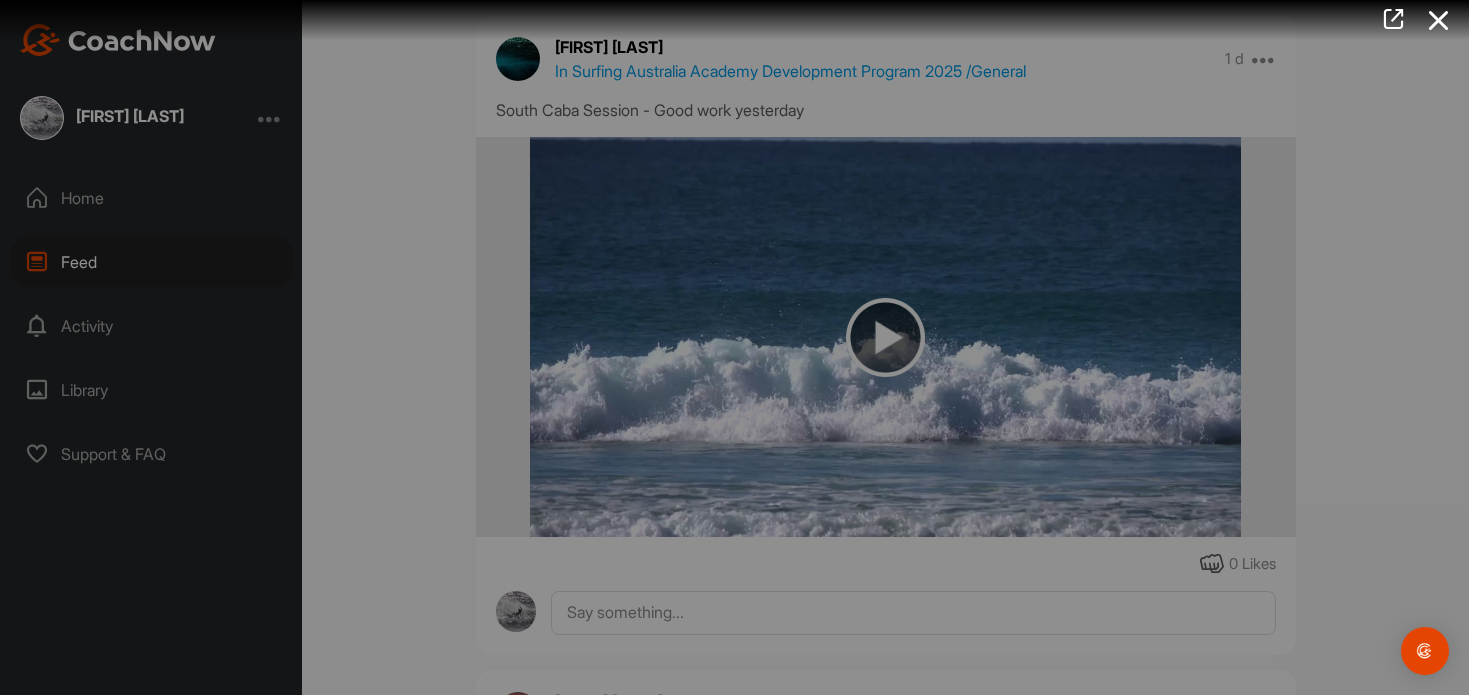 click on "05:39" at bounding box center [547, 731] 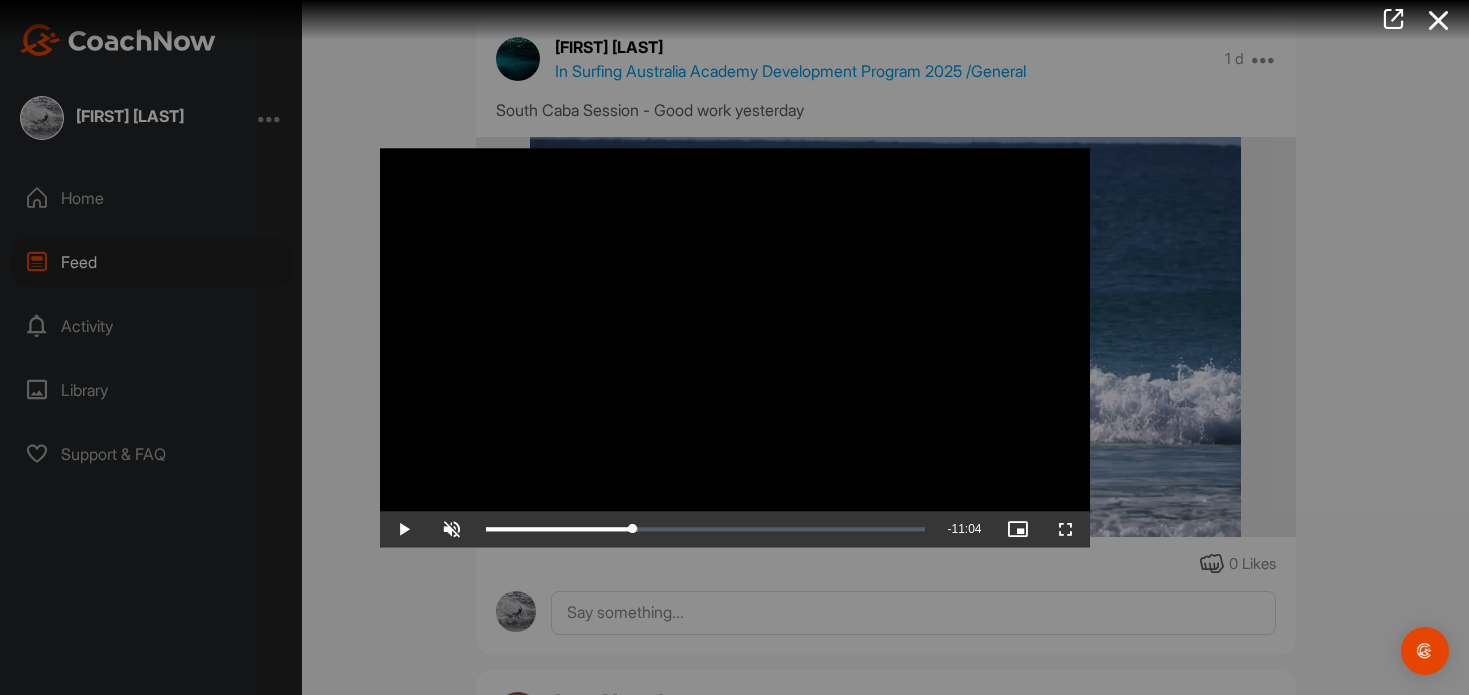click at bounding box center [735, 347] 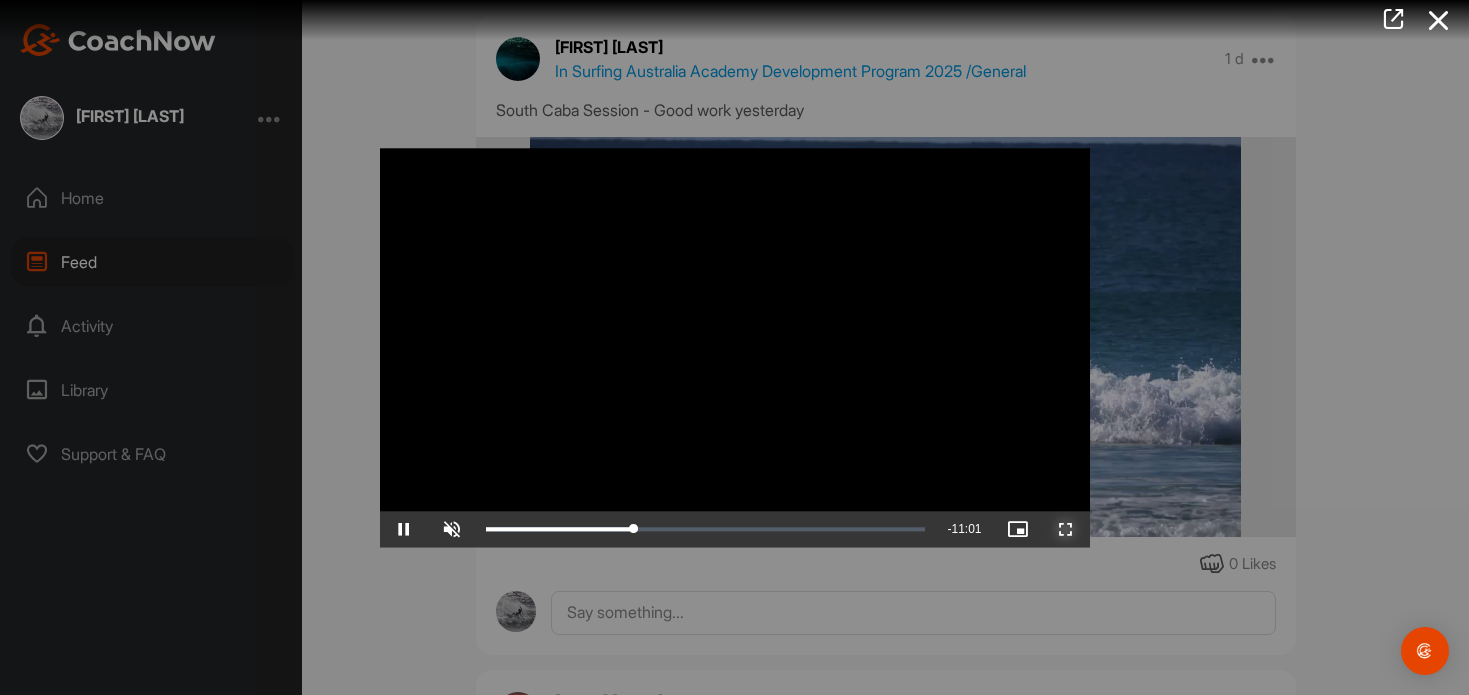 click at bounding box center (1066, 529) 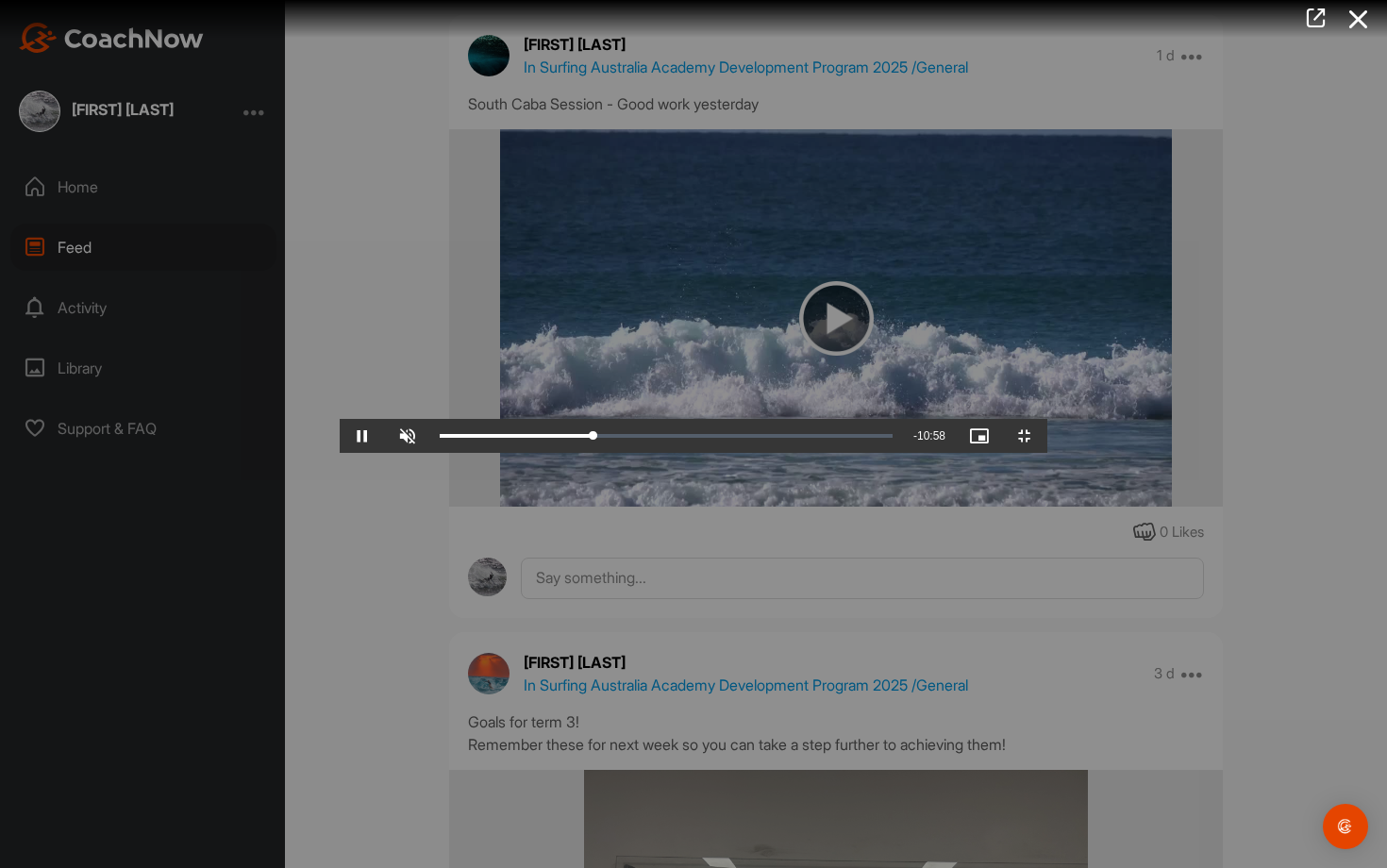 click at bounding box center (694, 434) 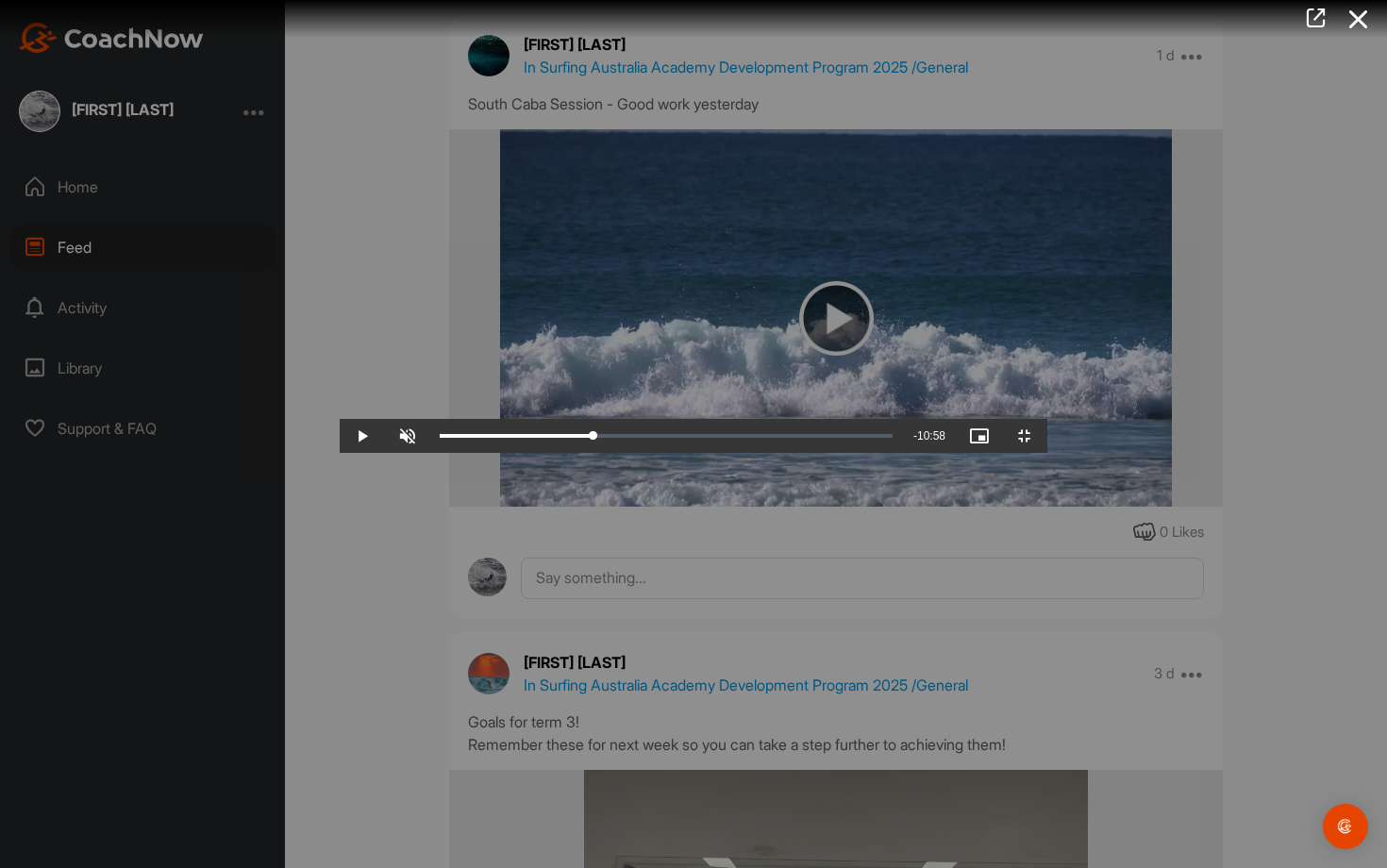 click at bounding box center [694, 434] 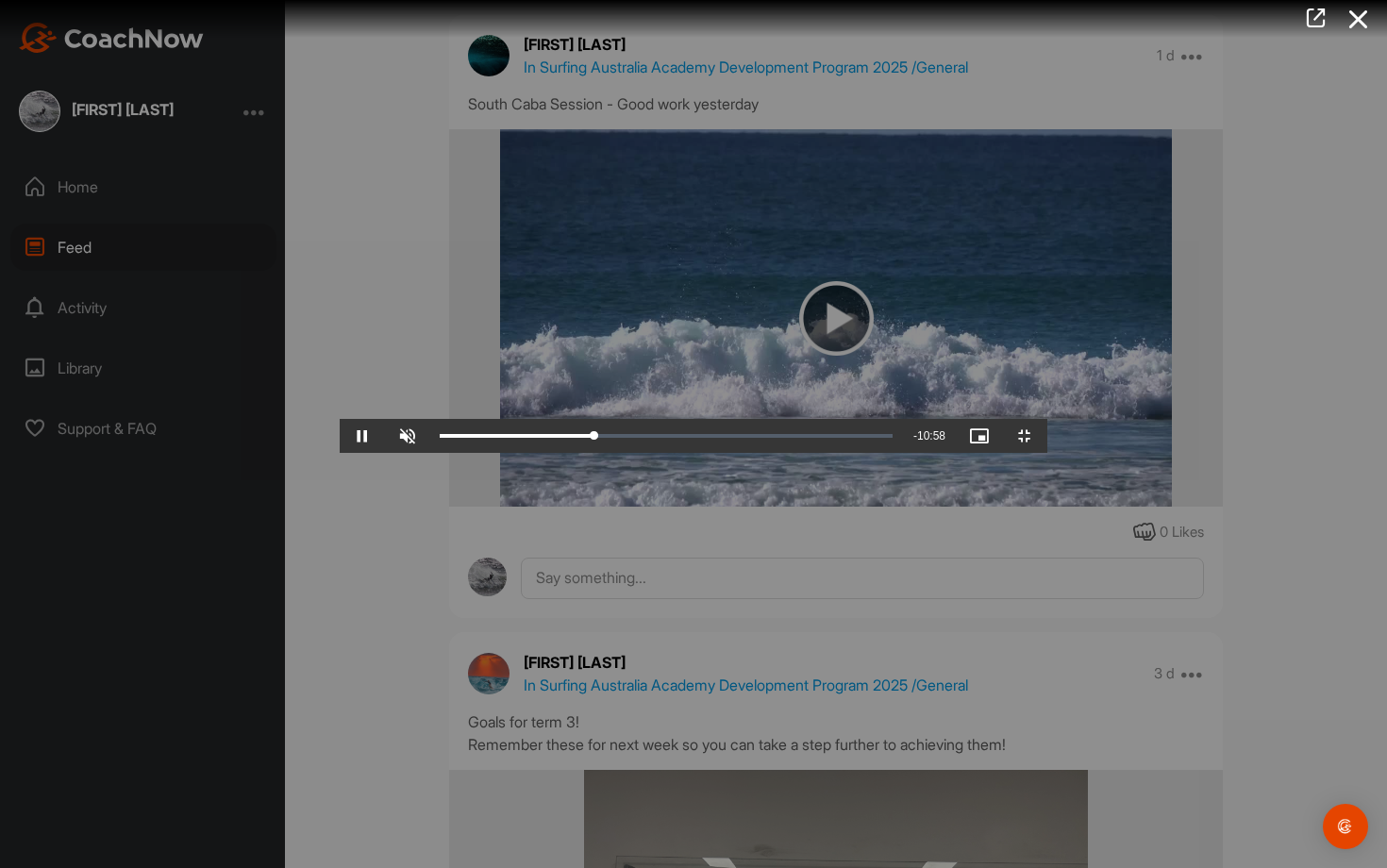 click at bounding box center (694, 434) 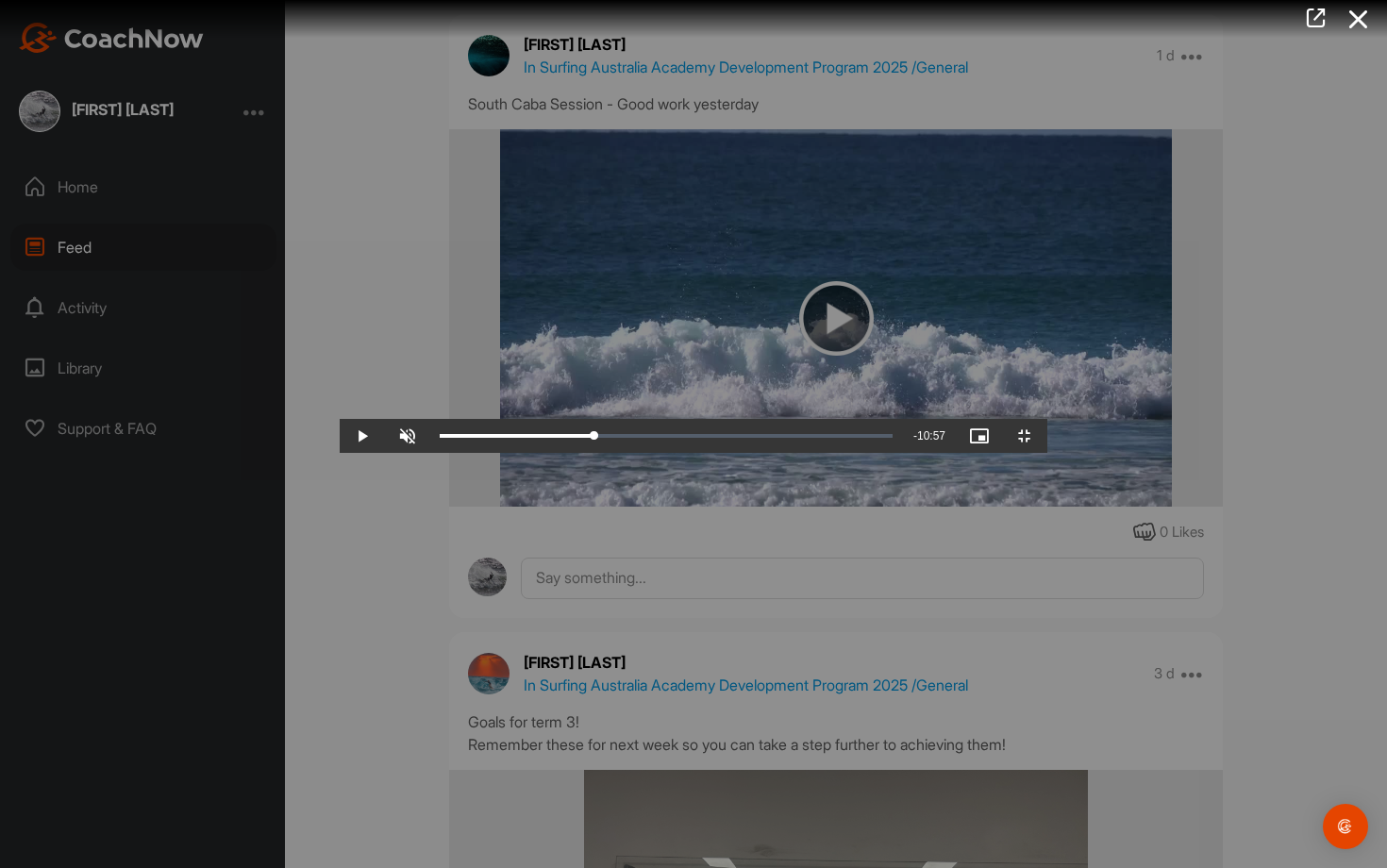 click at bounding box center (694, 434) 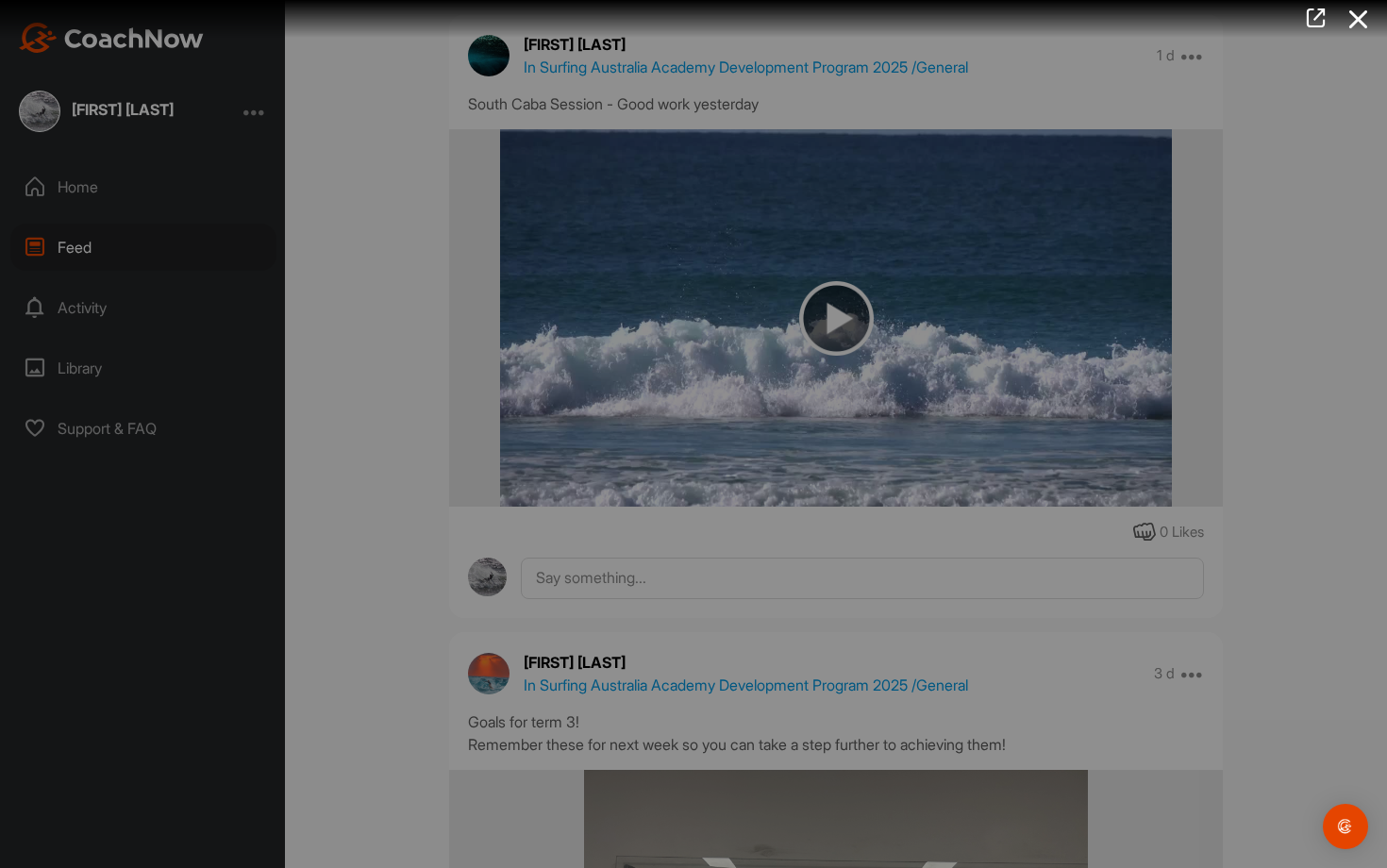 click at bounding box center [694, 434] 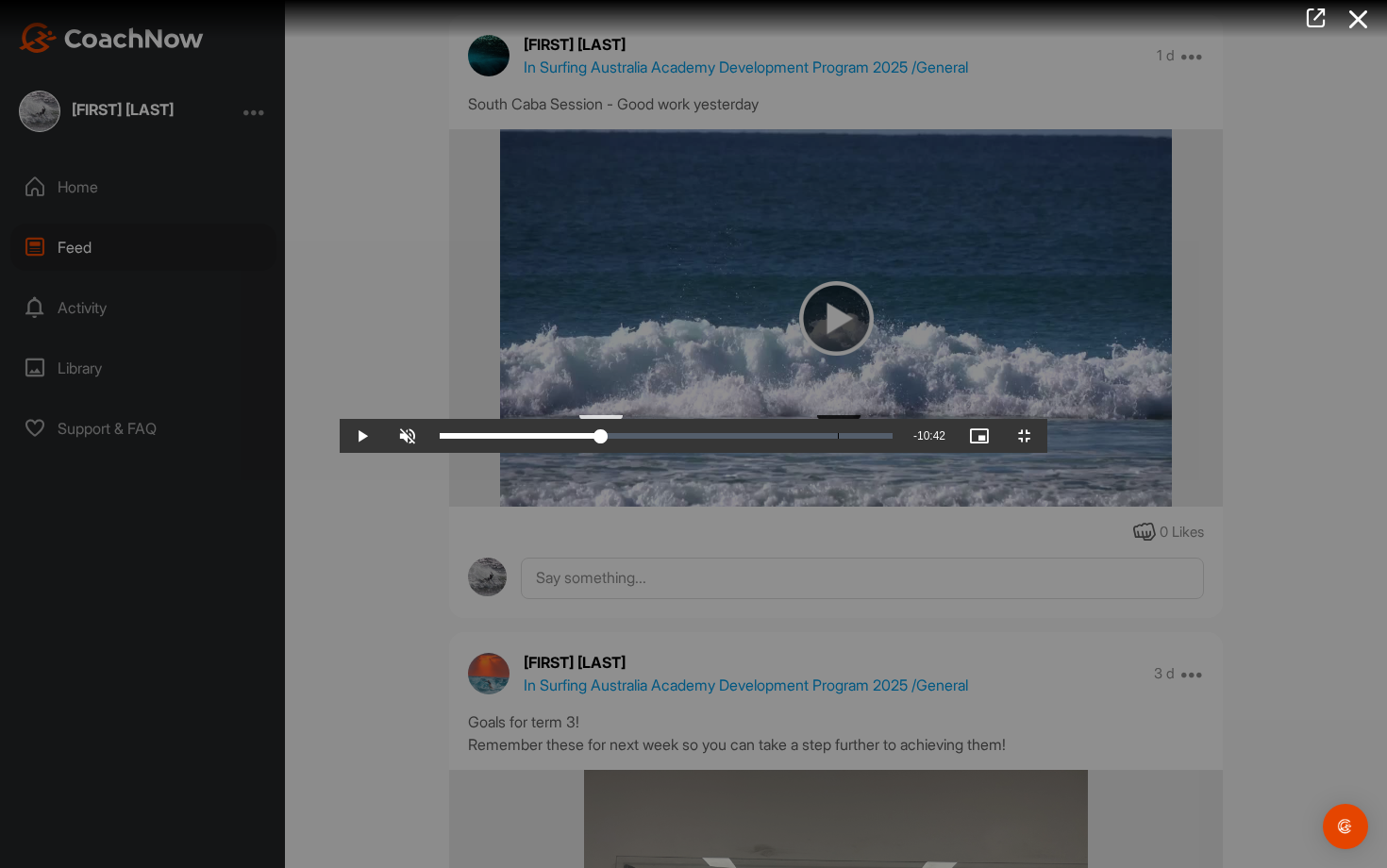 click on "05:54" at bounding box center (520, 436) 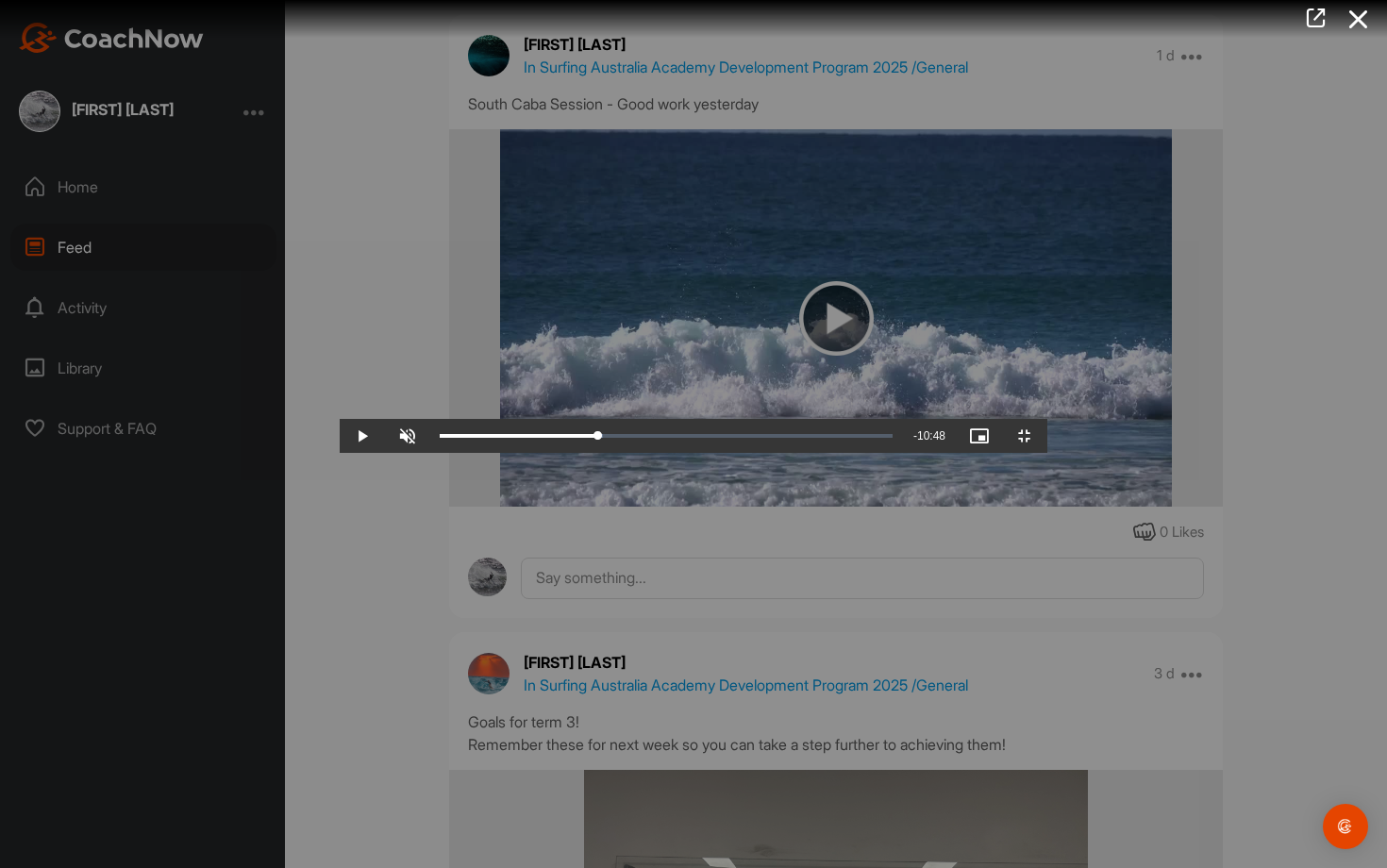 click at bounding box center [694, 434] 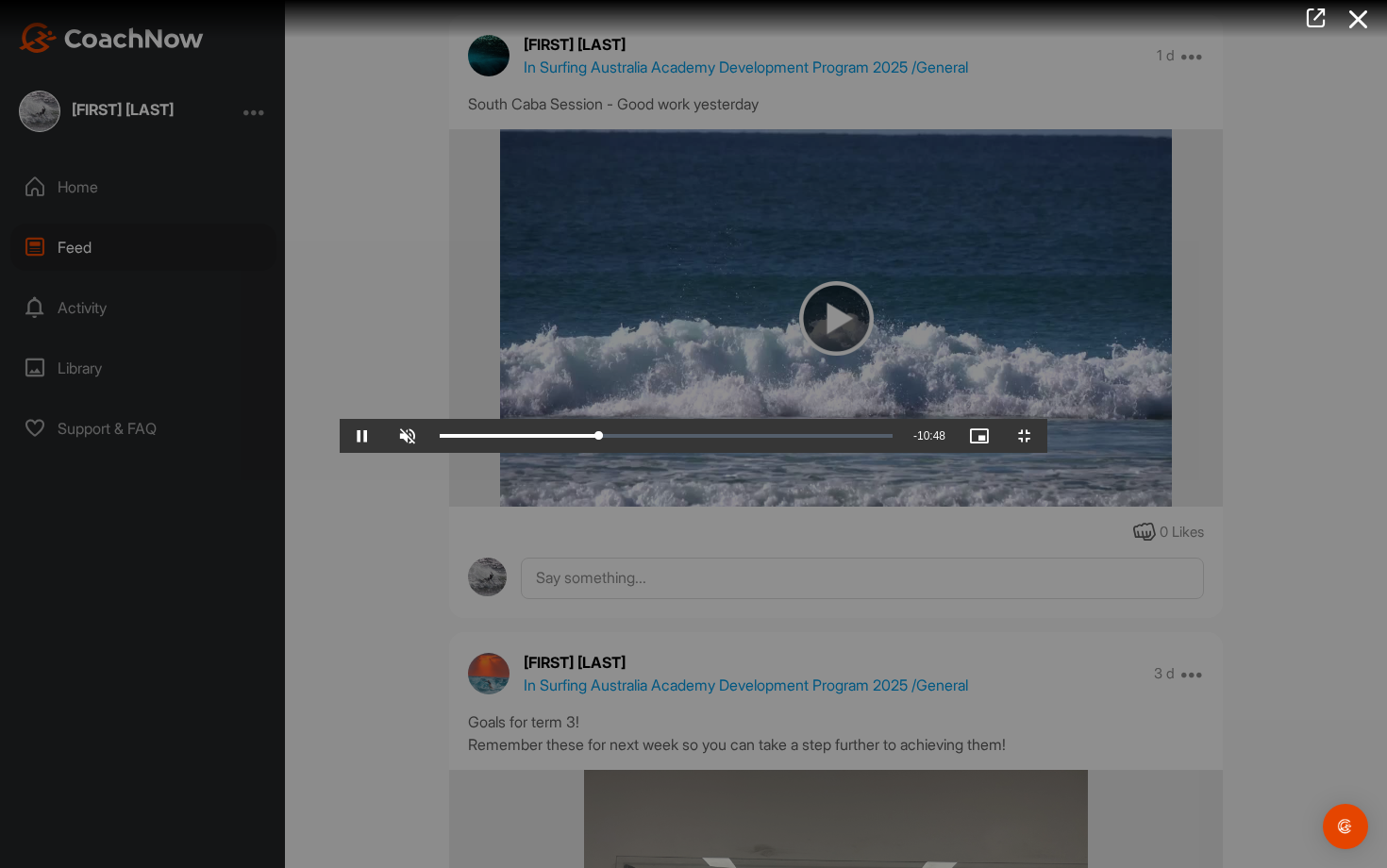 click at bounding box center (694, 434) 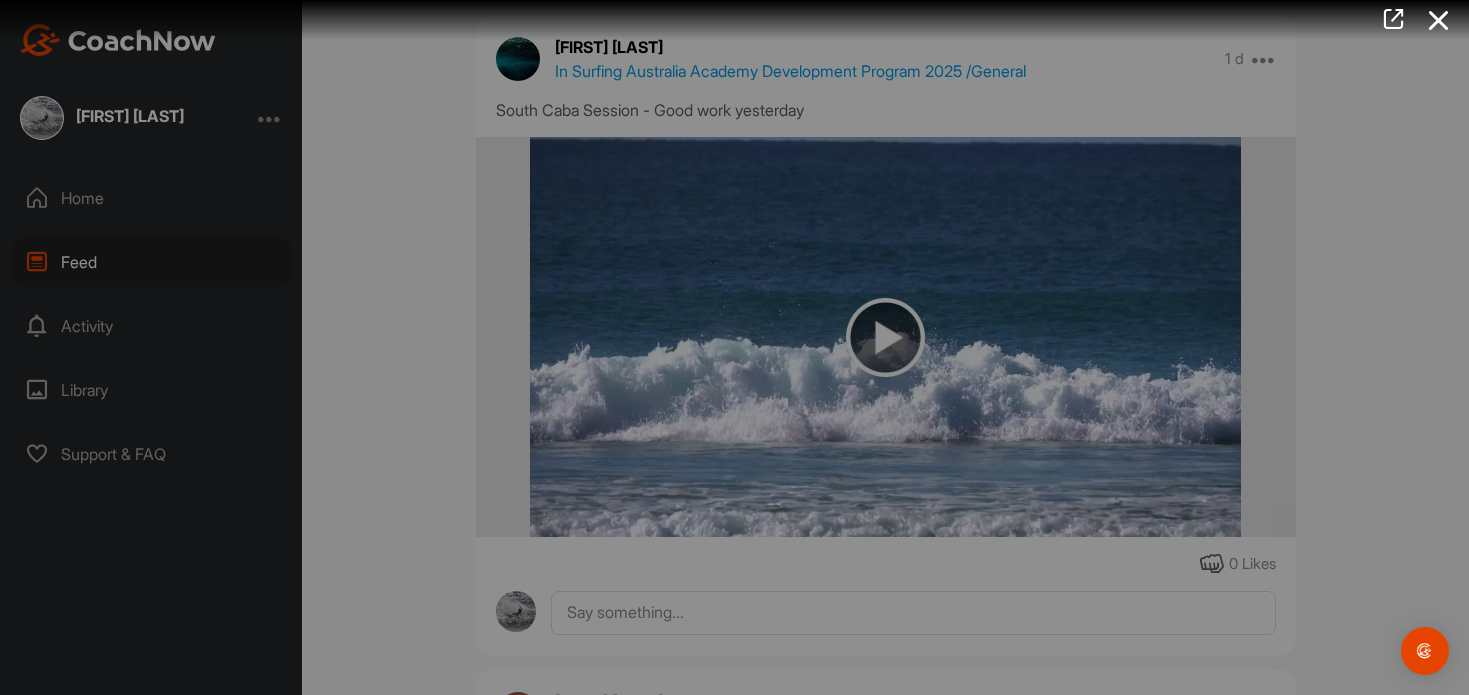 click at bounding box center [735, 539] 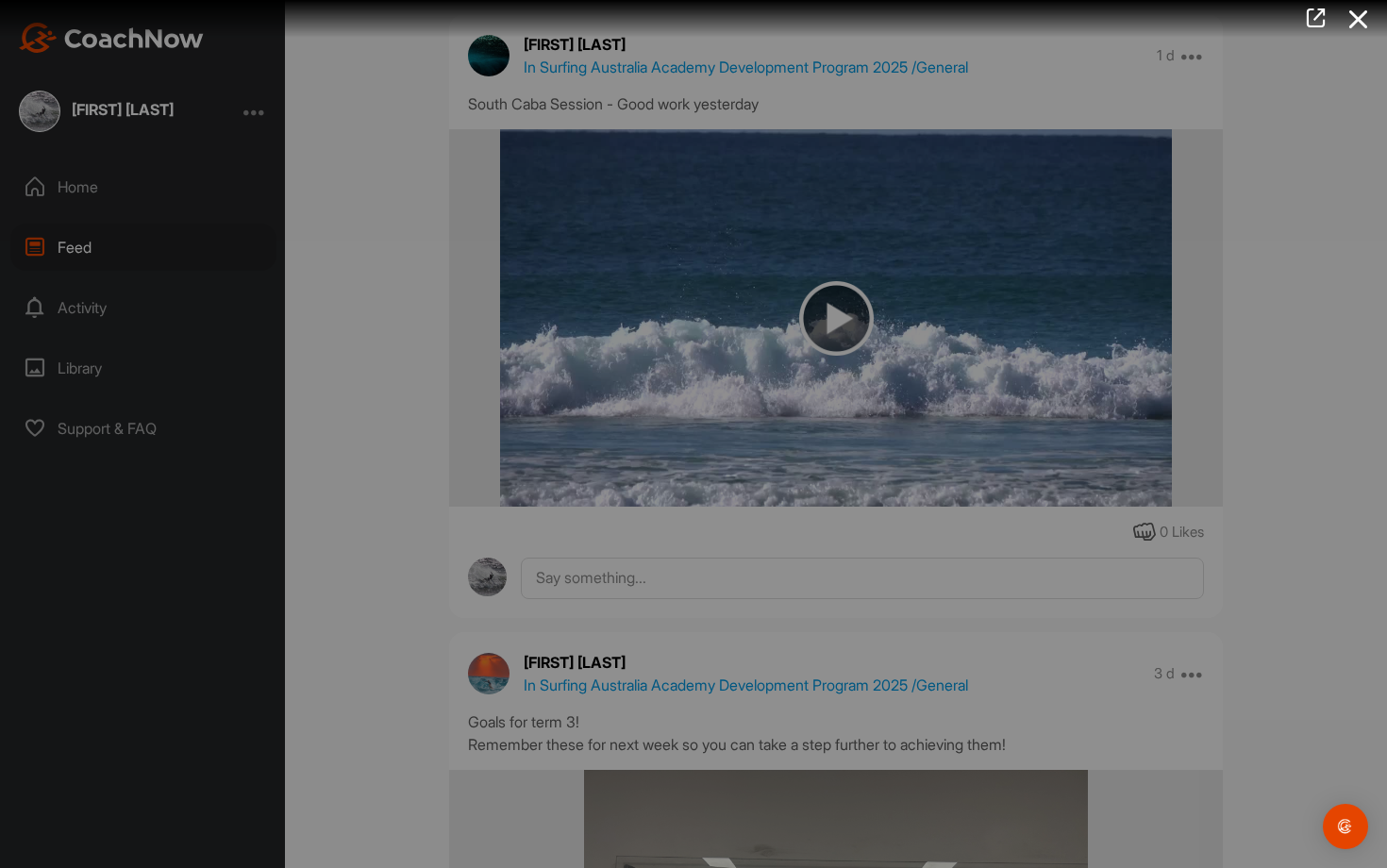 click at bounding box center [694, 434] 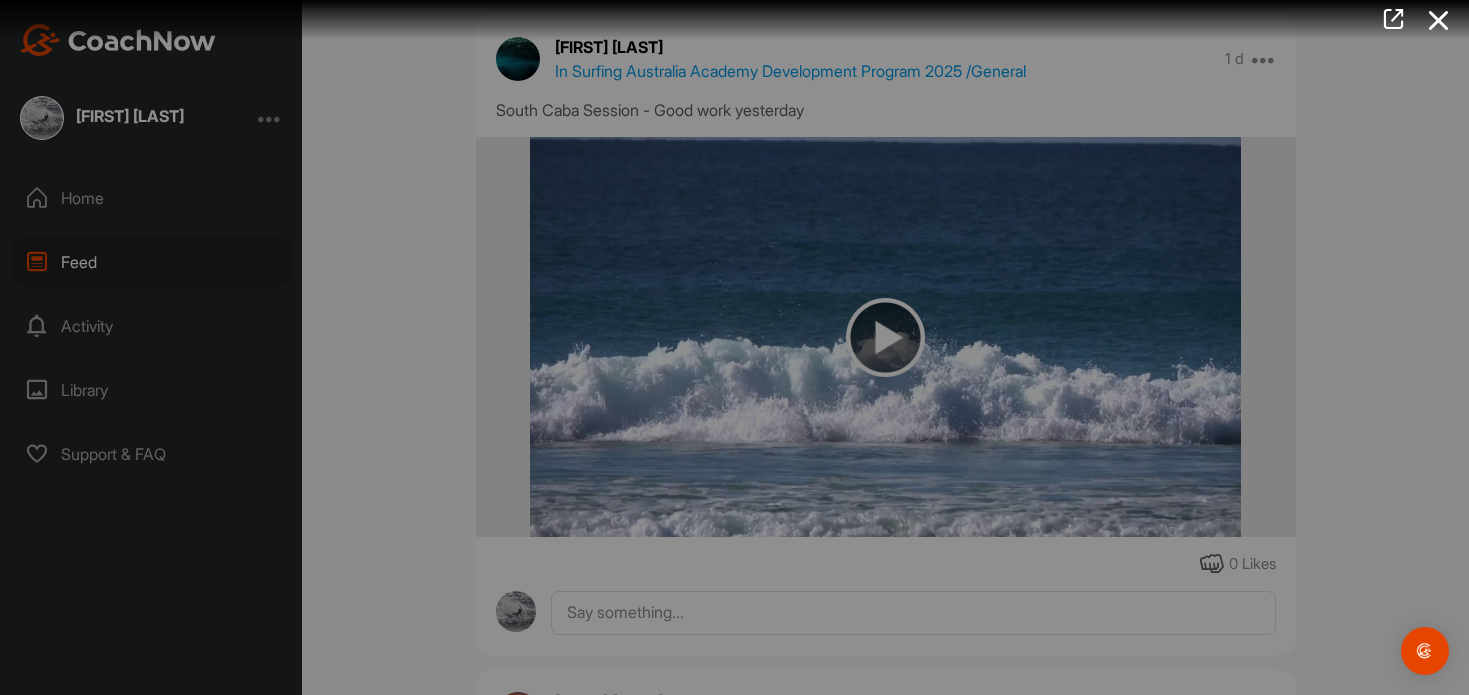 click at bounding box center [735, 539] 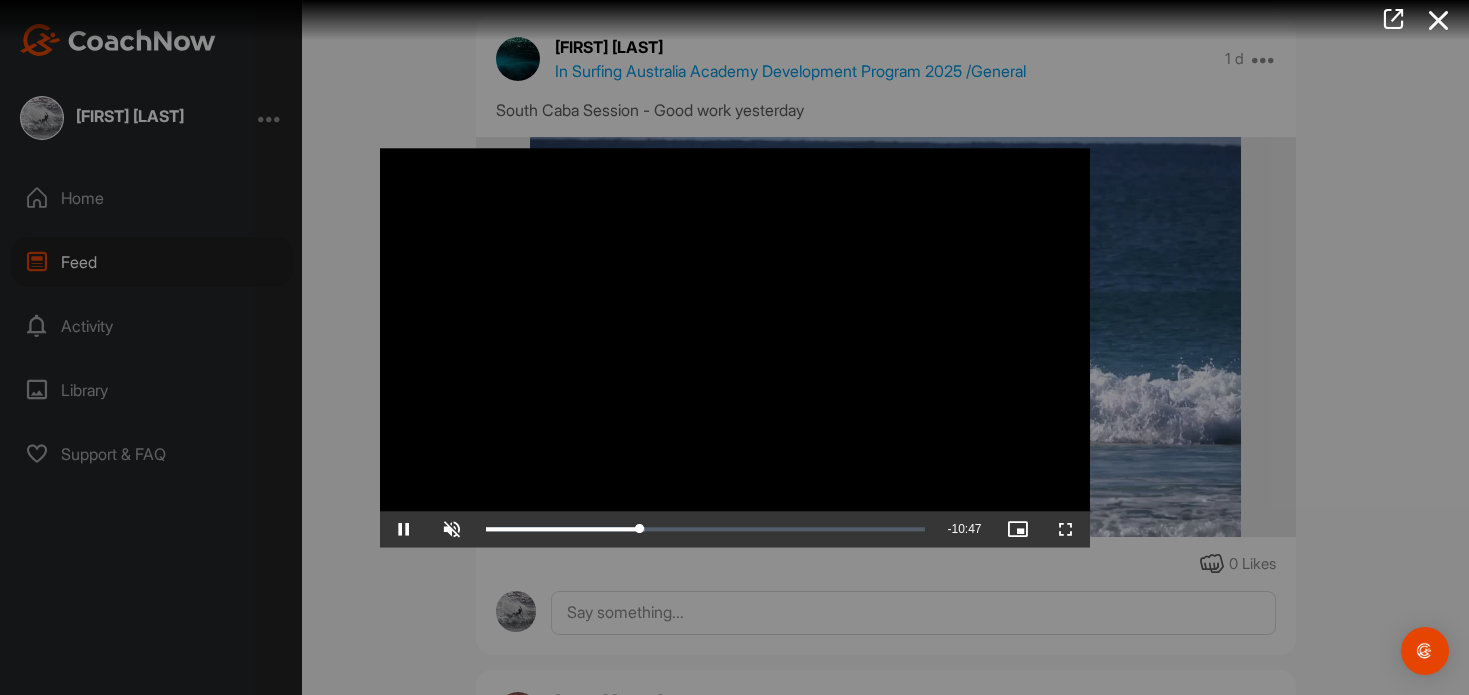 click at bounding box center [735, 347] 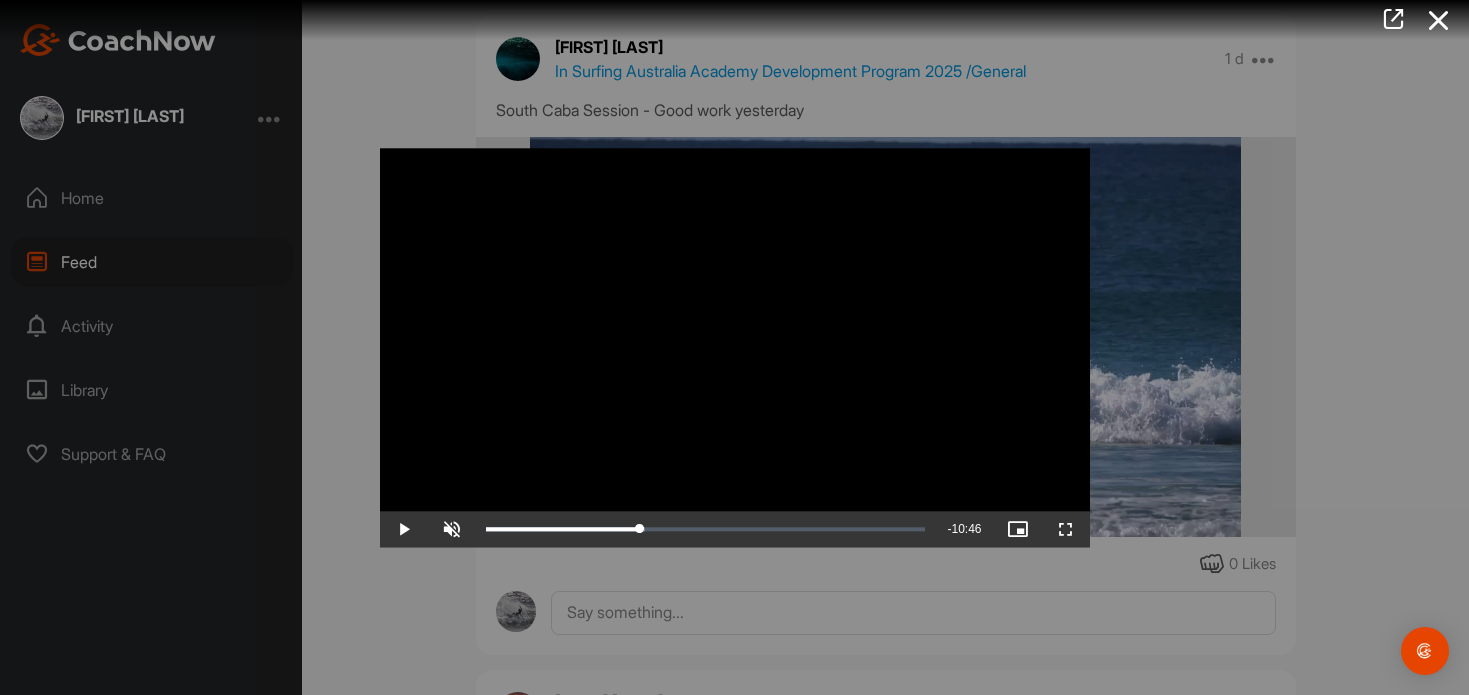 click at bounding box center [735, 347] 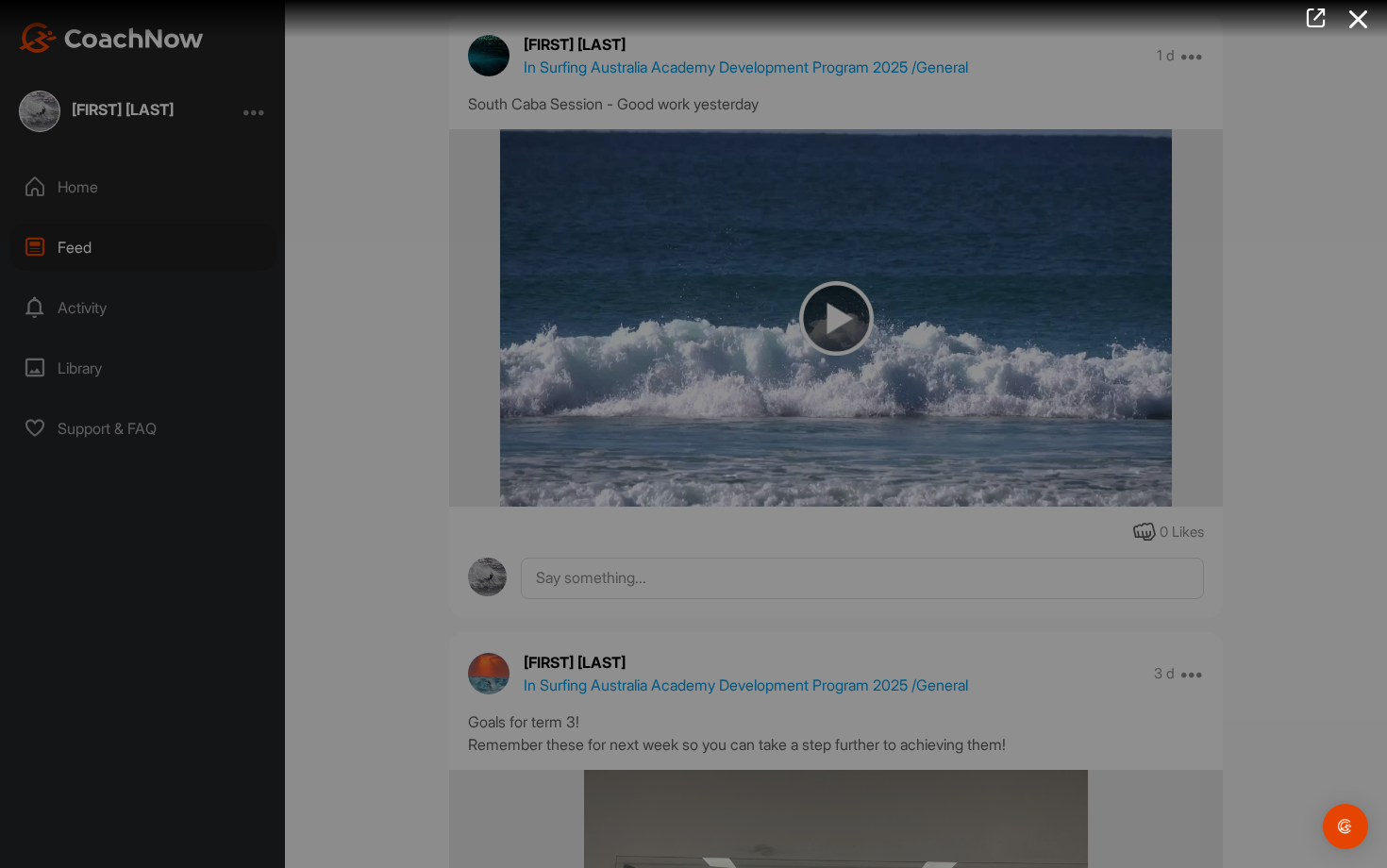 click at bounding box center [694, 434] 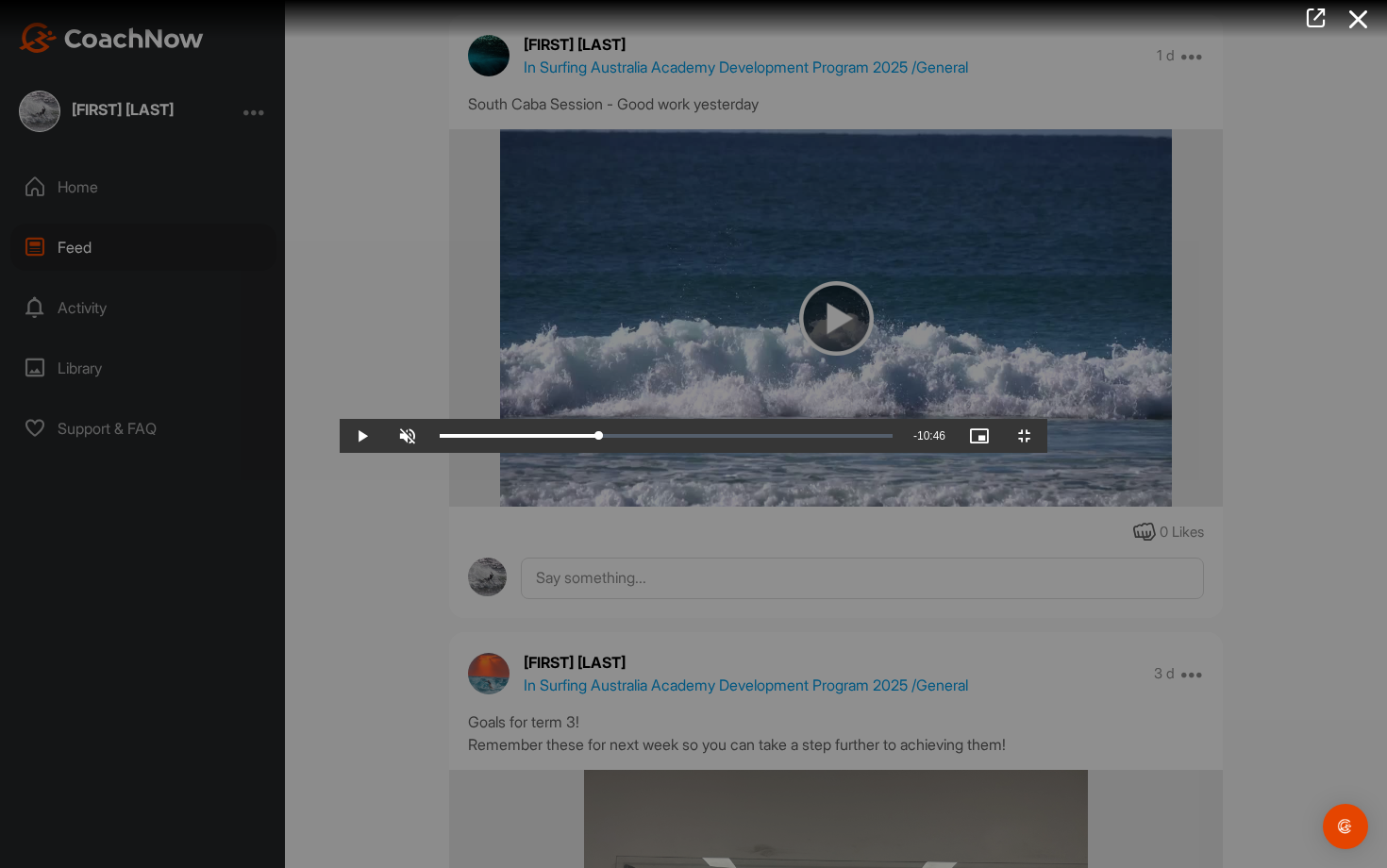 click at bounding box center (694, 434) 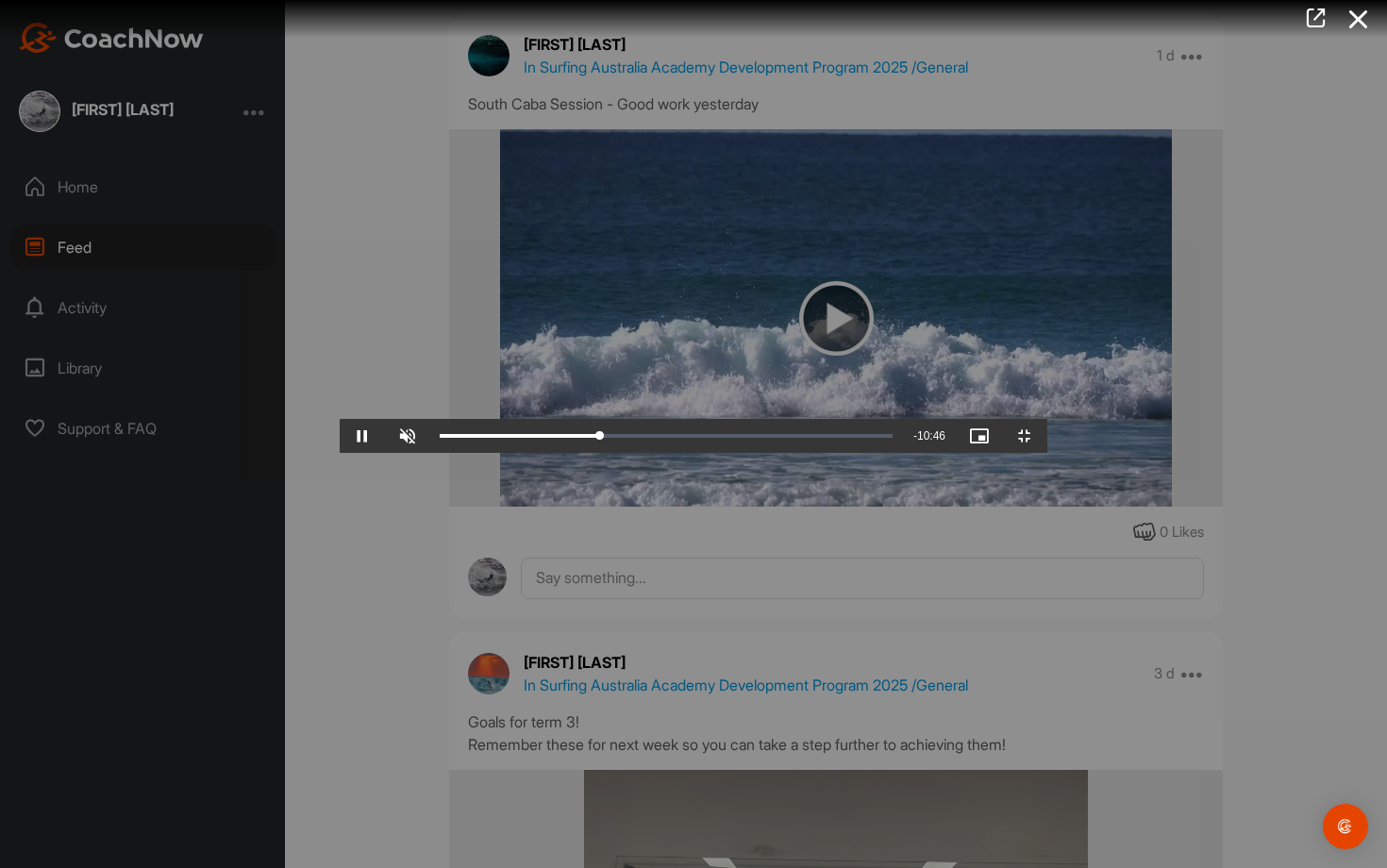 click at bounding box center [694, 434] 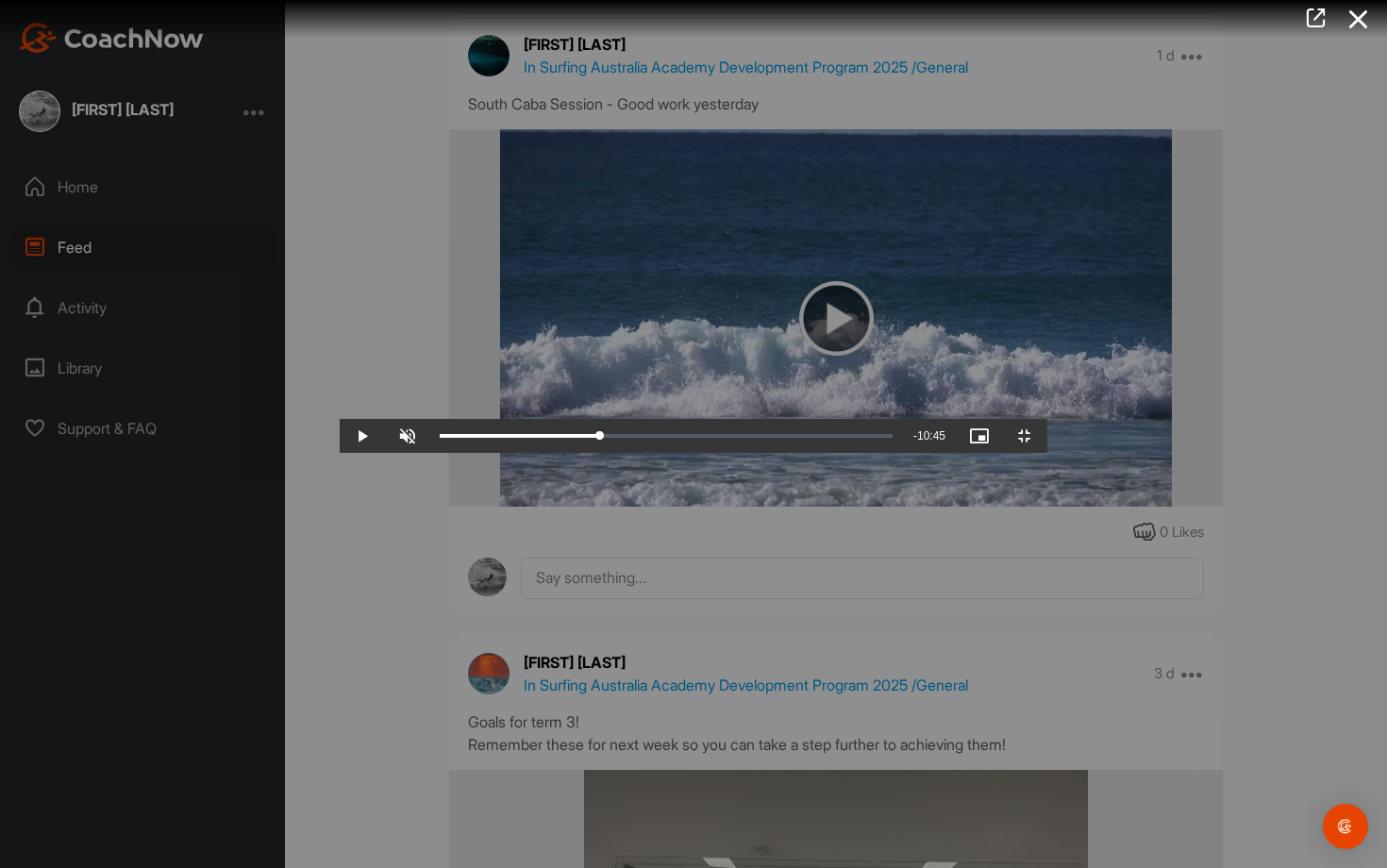 click at bounding box center (694, 434) 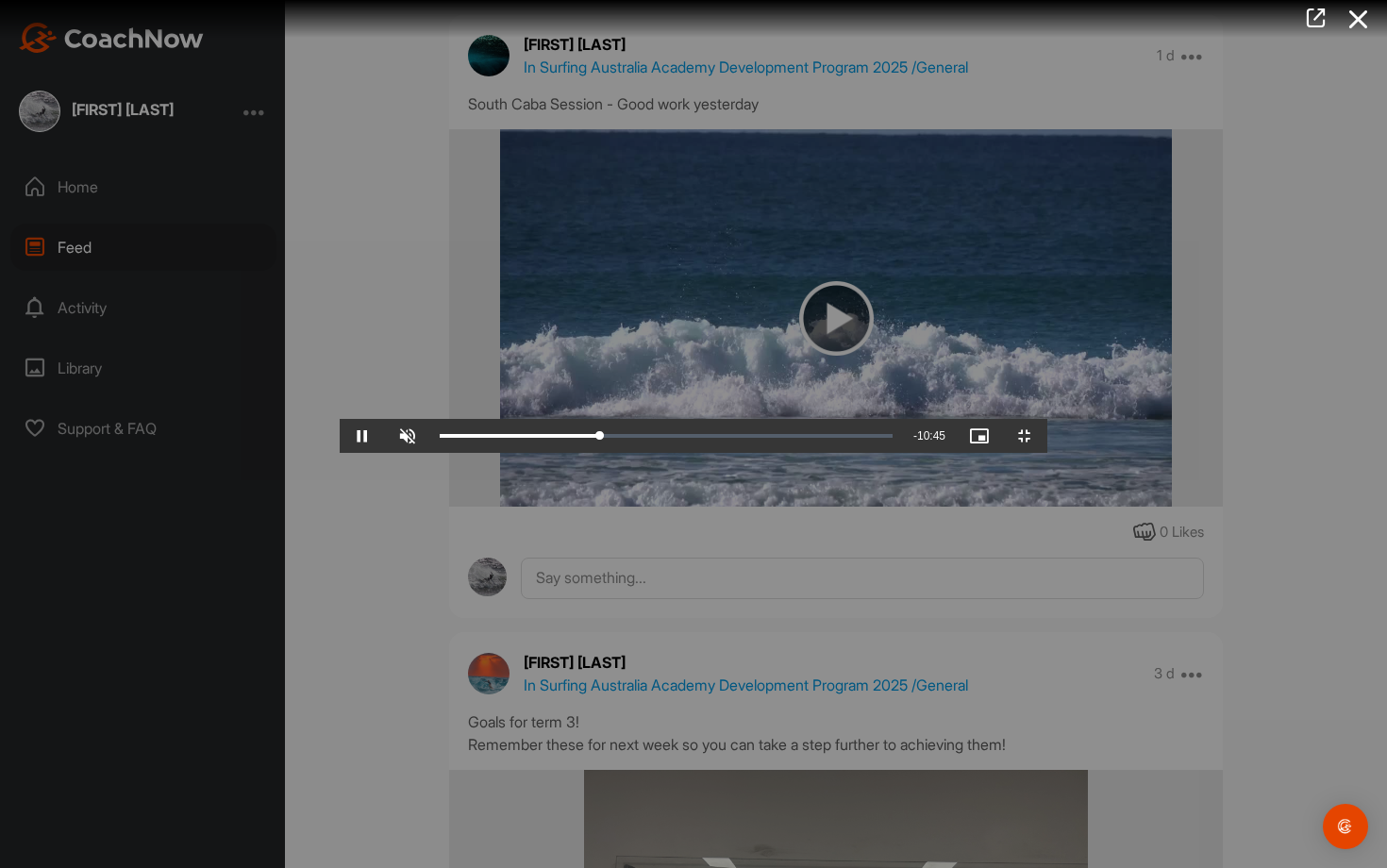 click at bounding box center (694, 434) 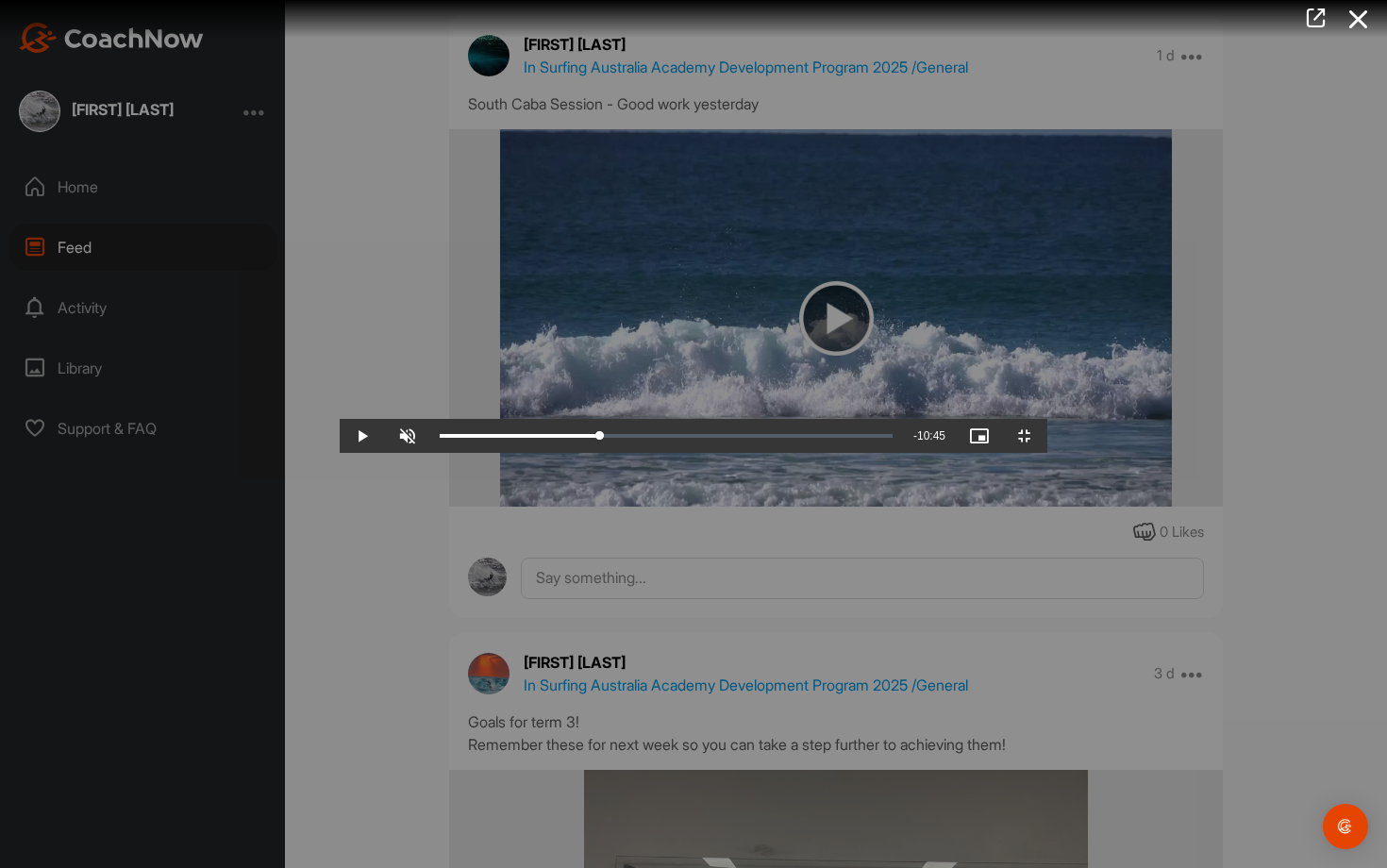 click at bounding box center (694, 434) 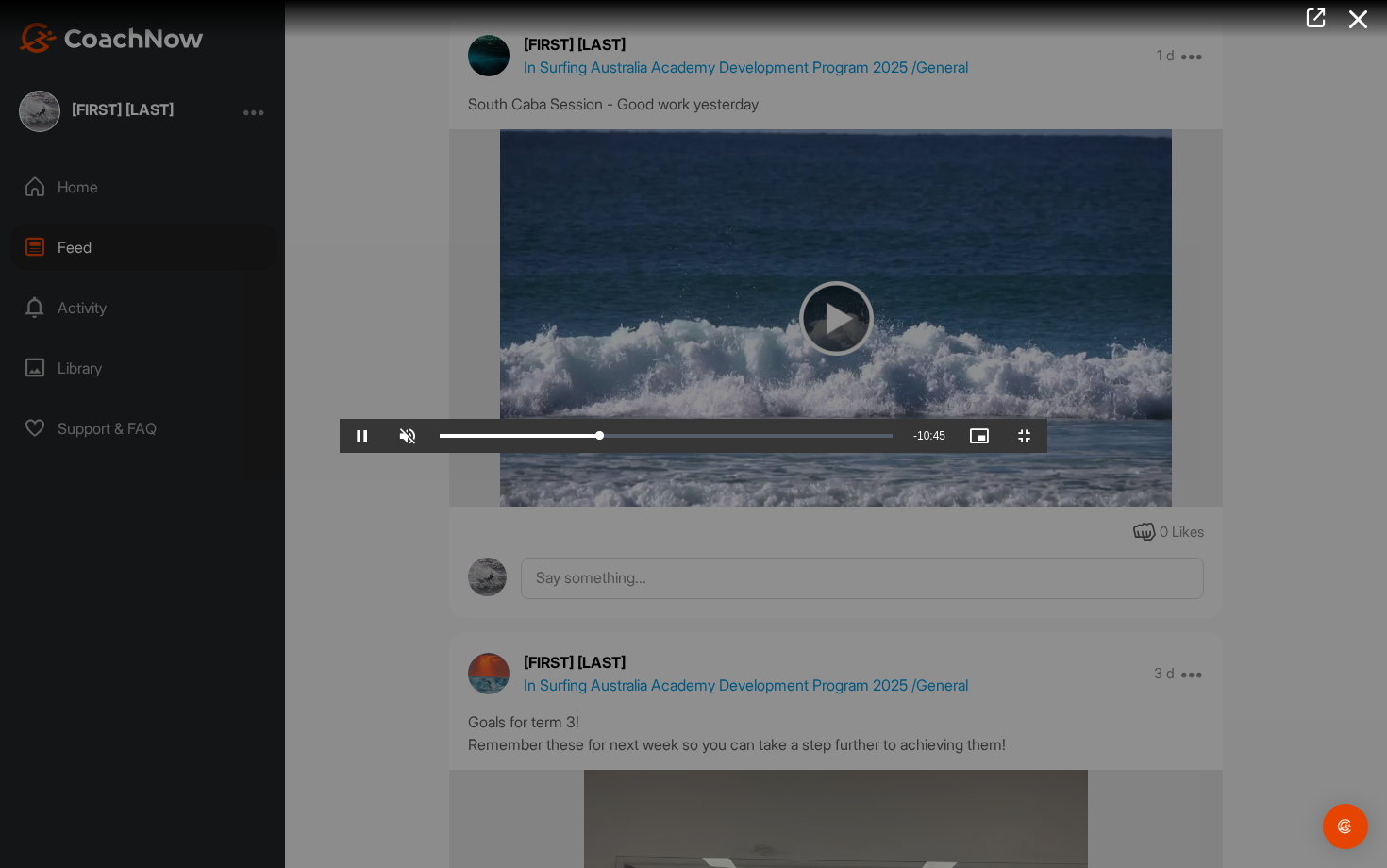 click at bounding box center [694, 434] 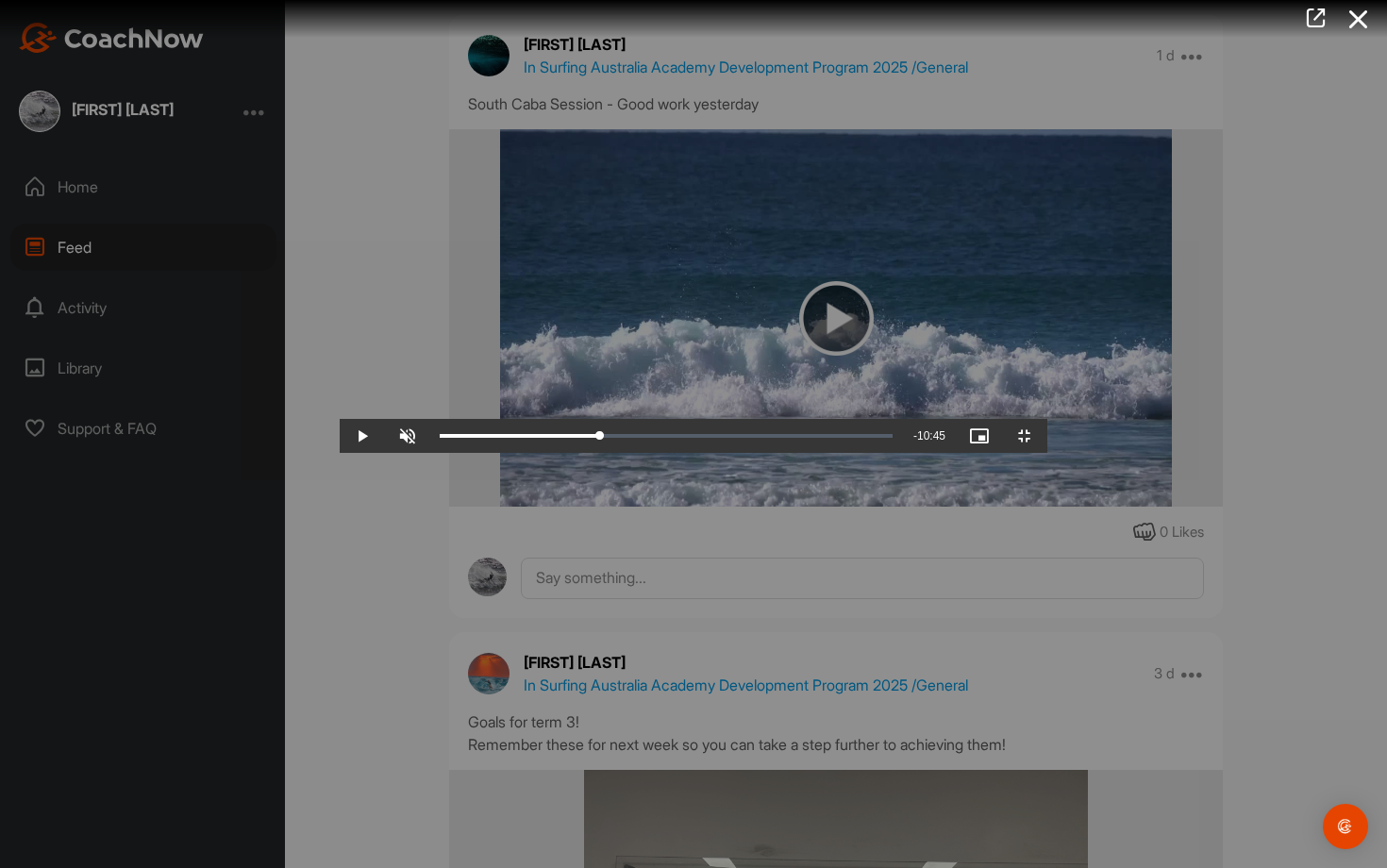 click at bounding box center [694, 434] 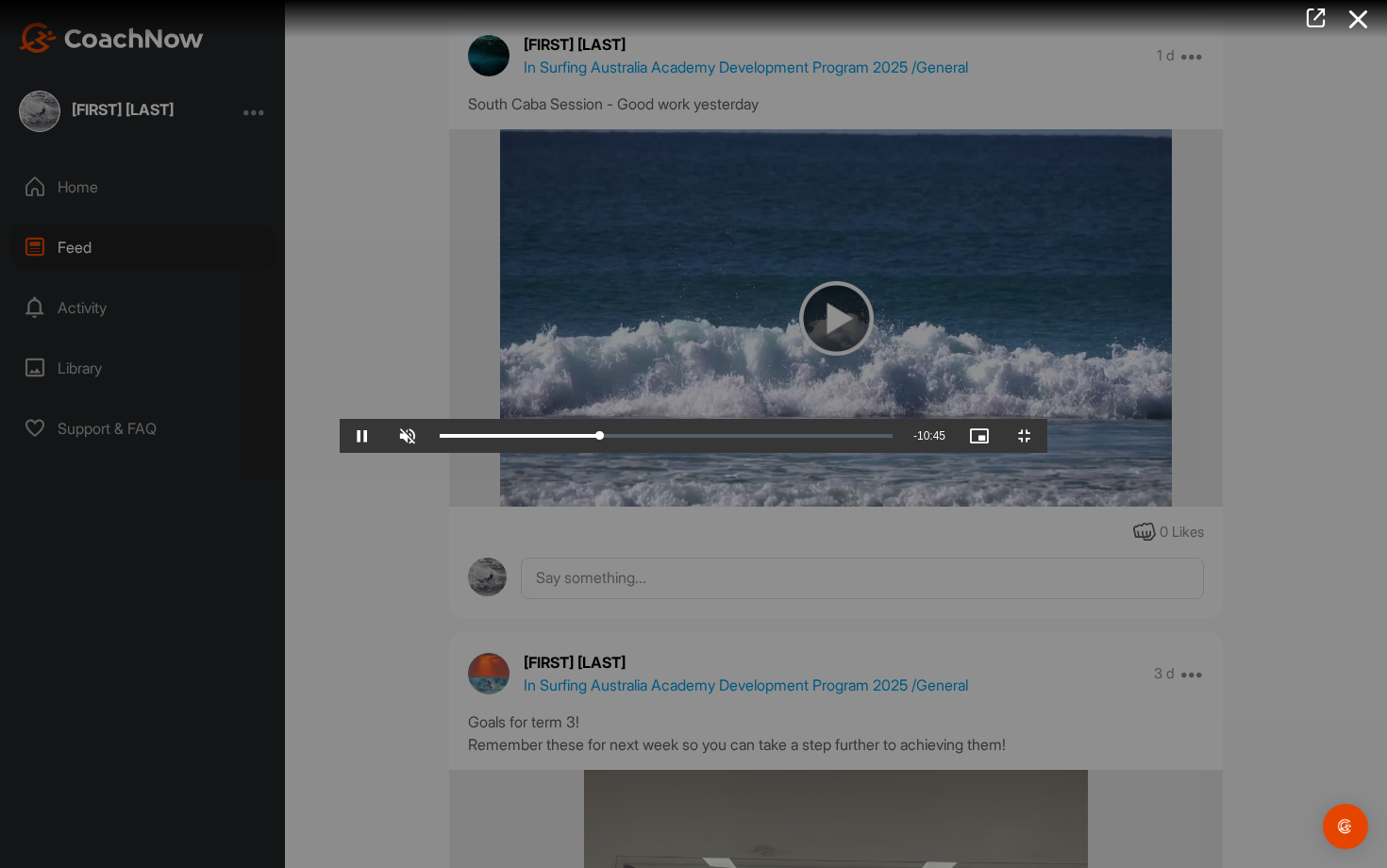 click at bounding box center (694, 434) 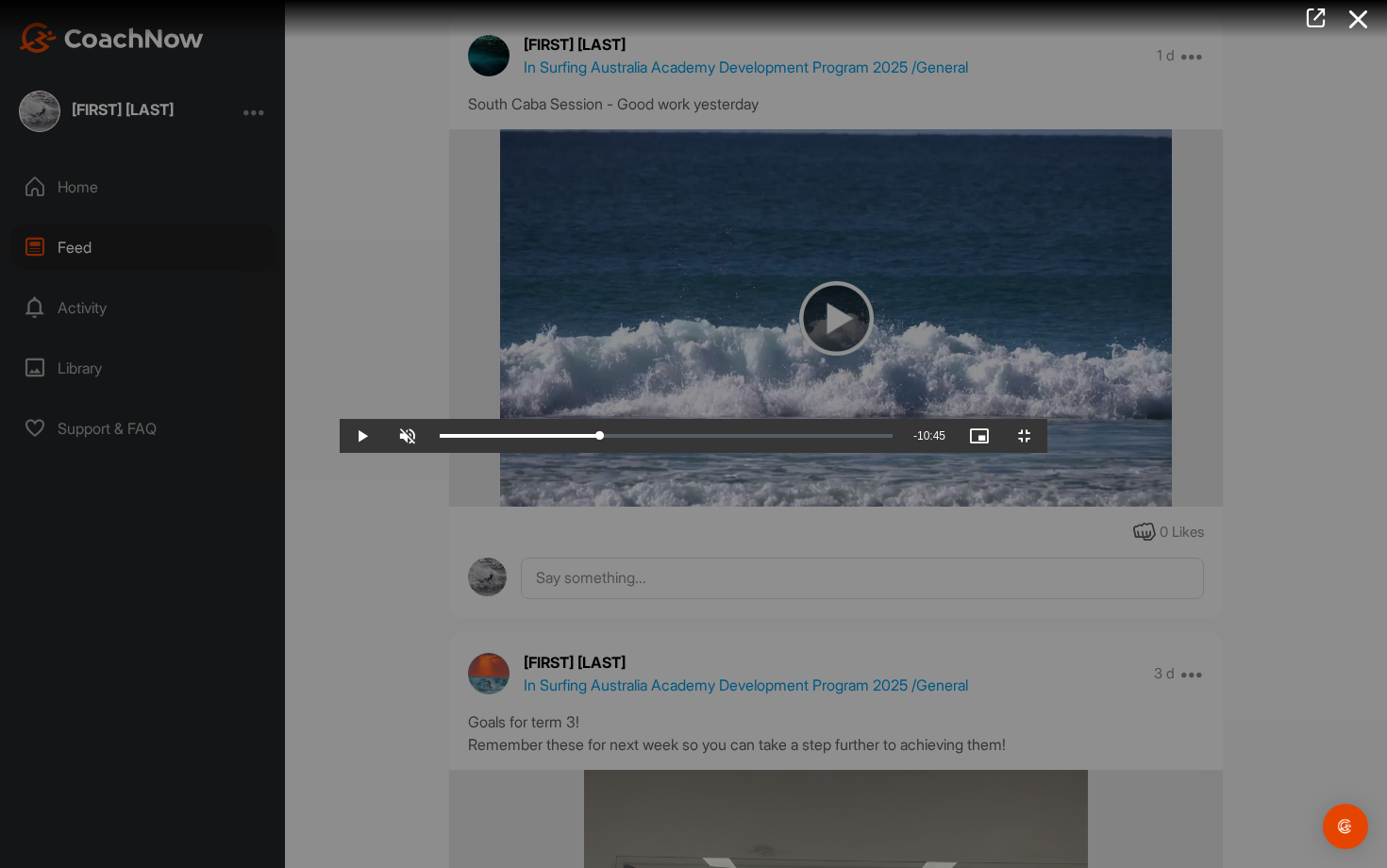 click at bounding box center [694, 434] 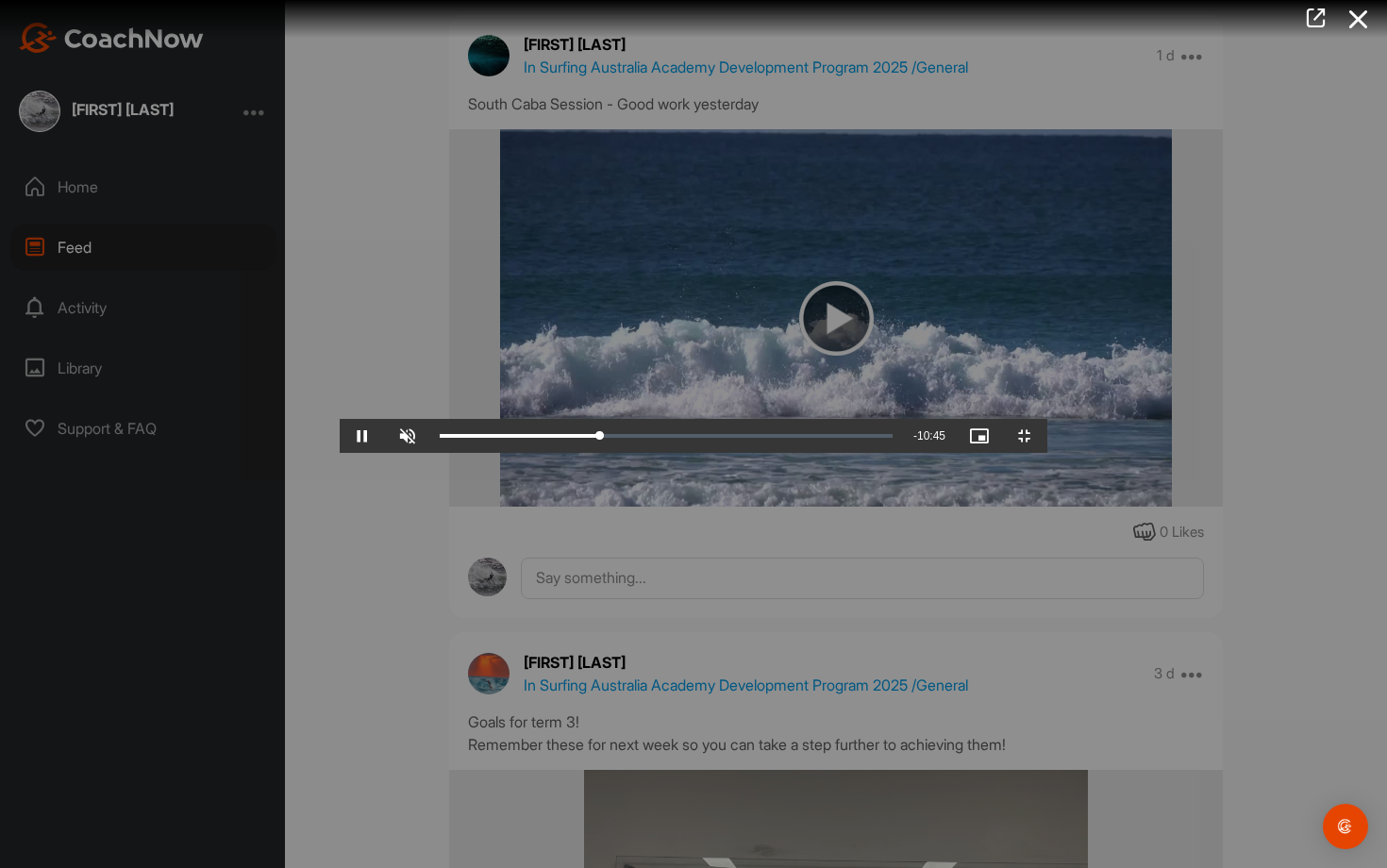 click at bounding box center (694, 434) 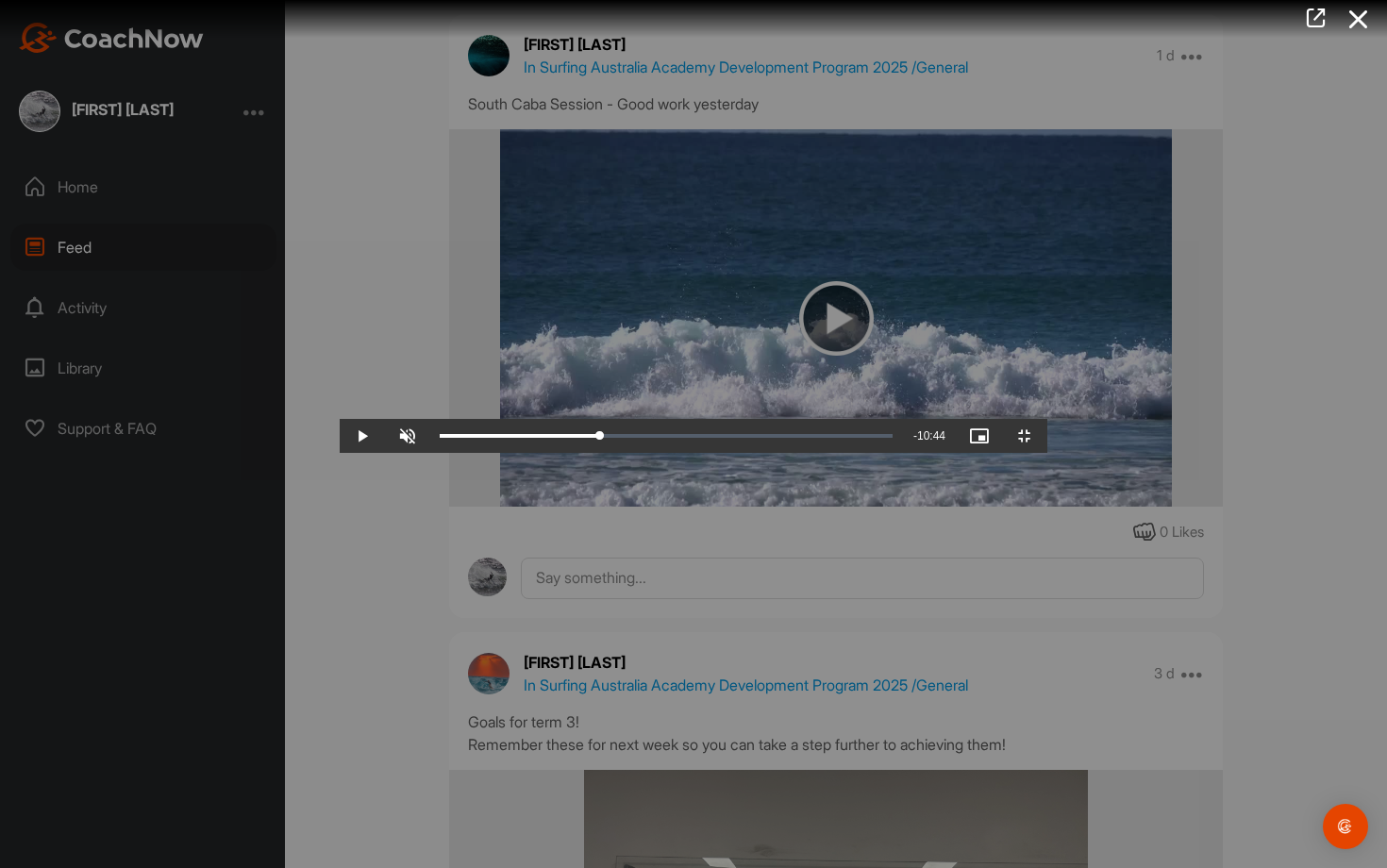 click at bounding box center [694, 434] 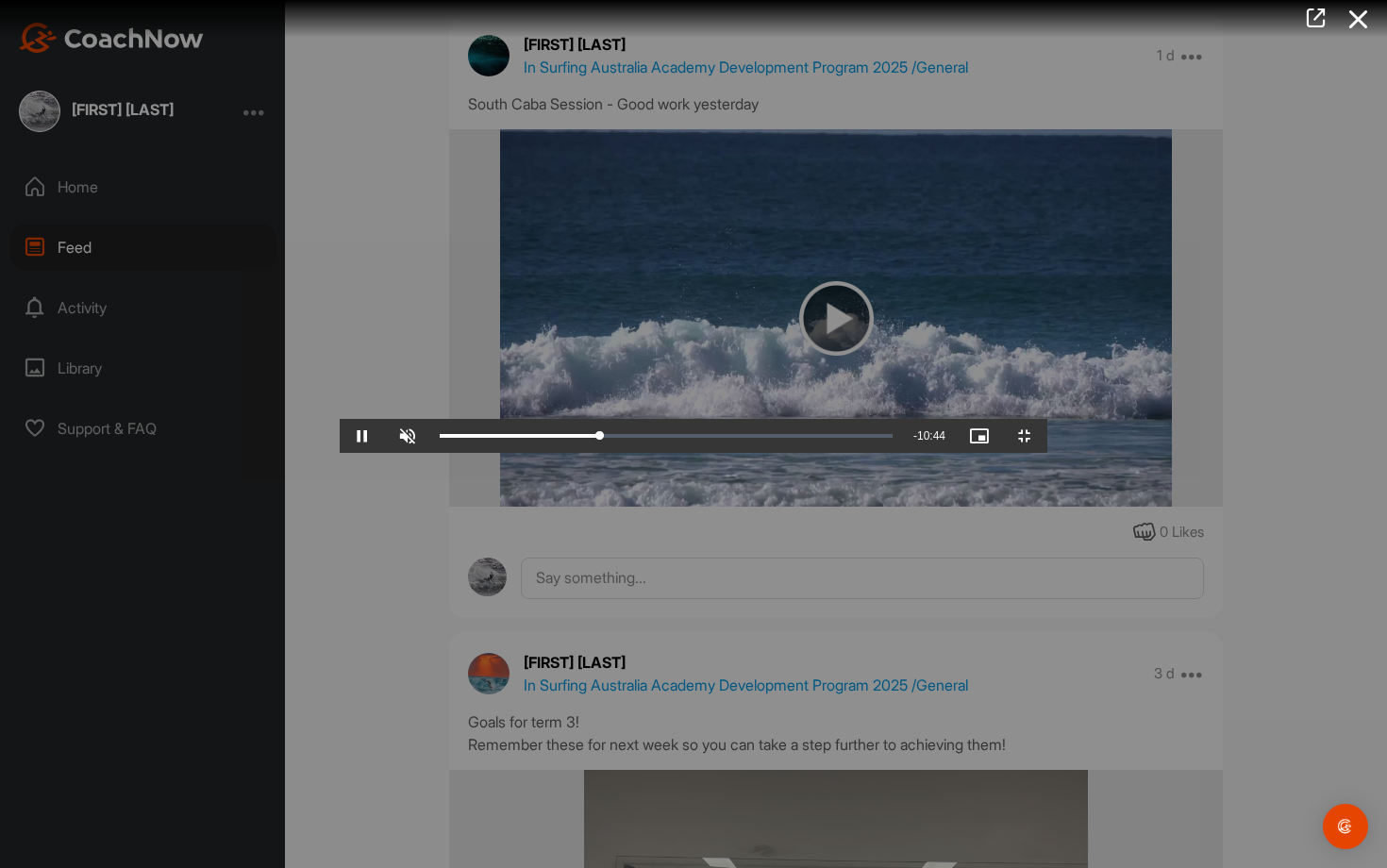 click at bounding box center [694, 434] 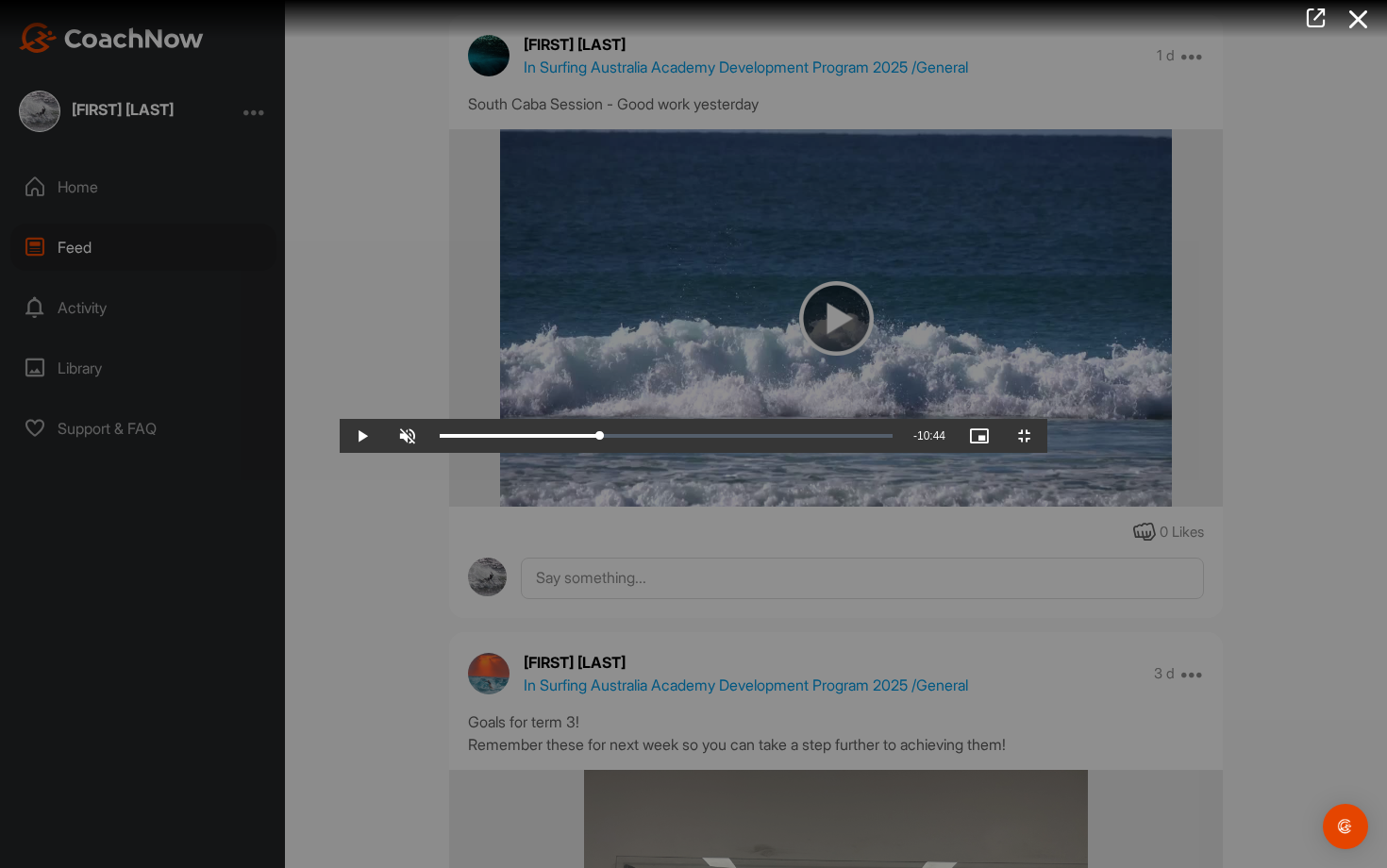 click at bounding box center [694, 434] 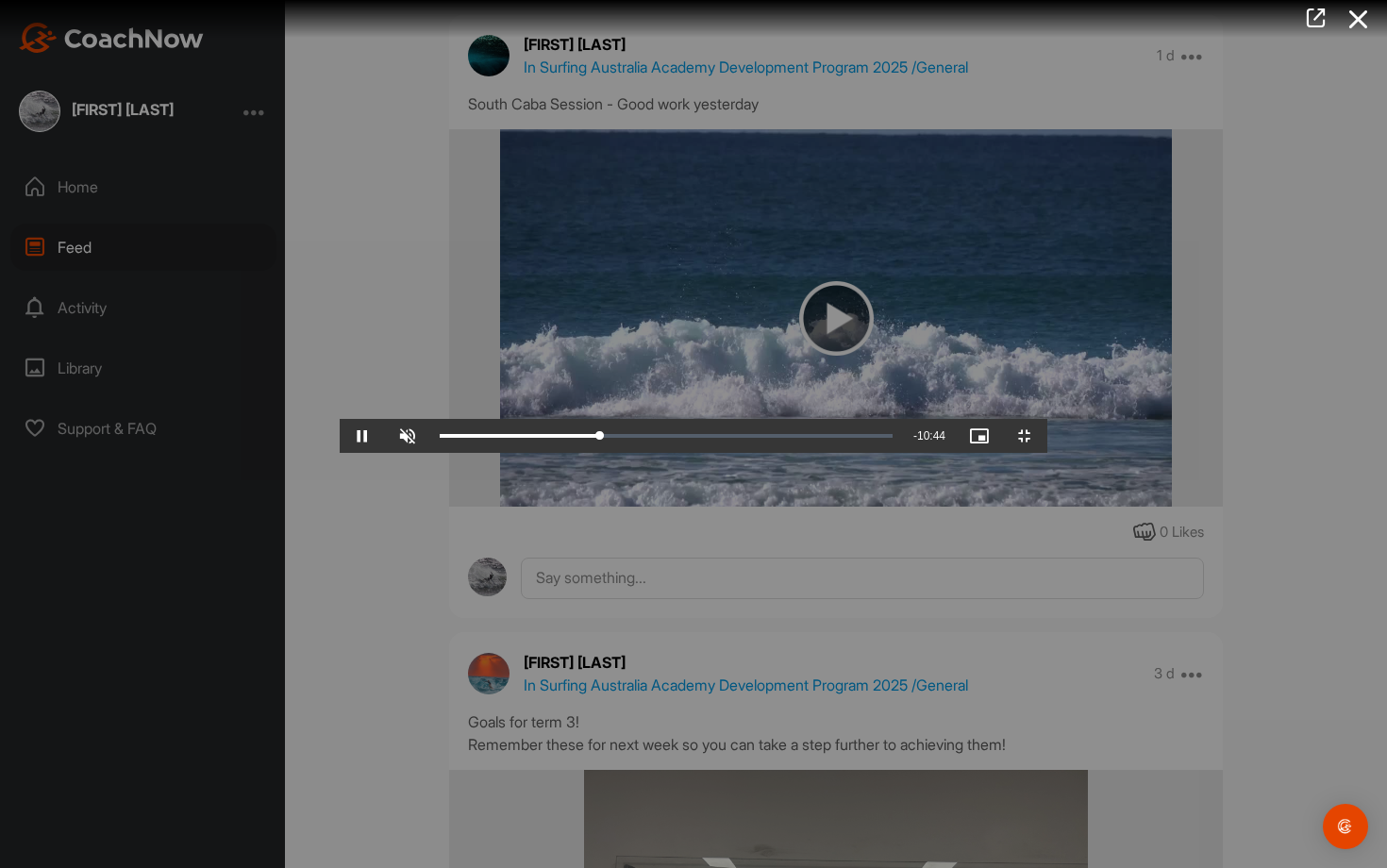 click at bounding box center [694, 434] 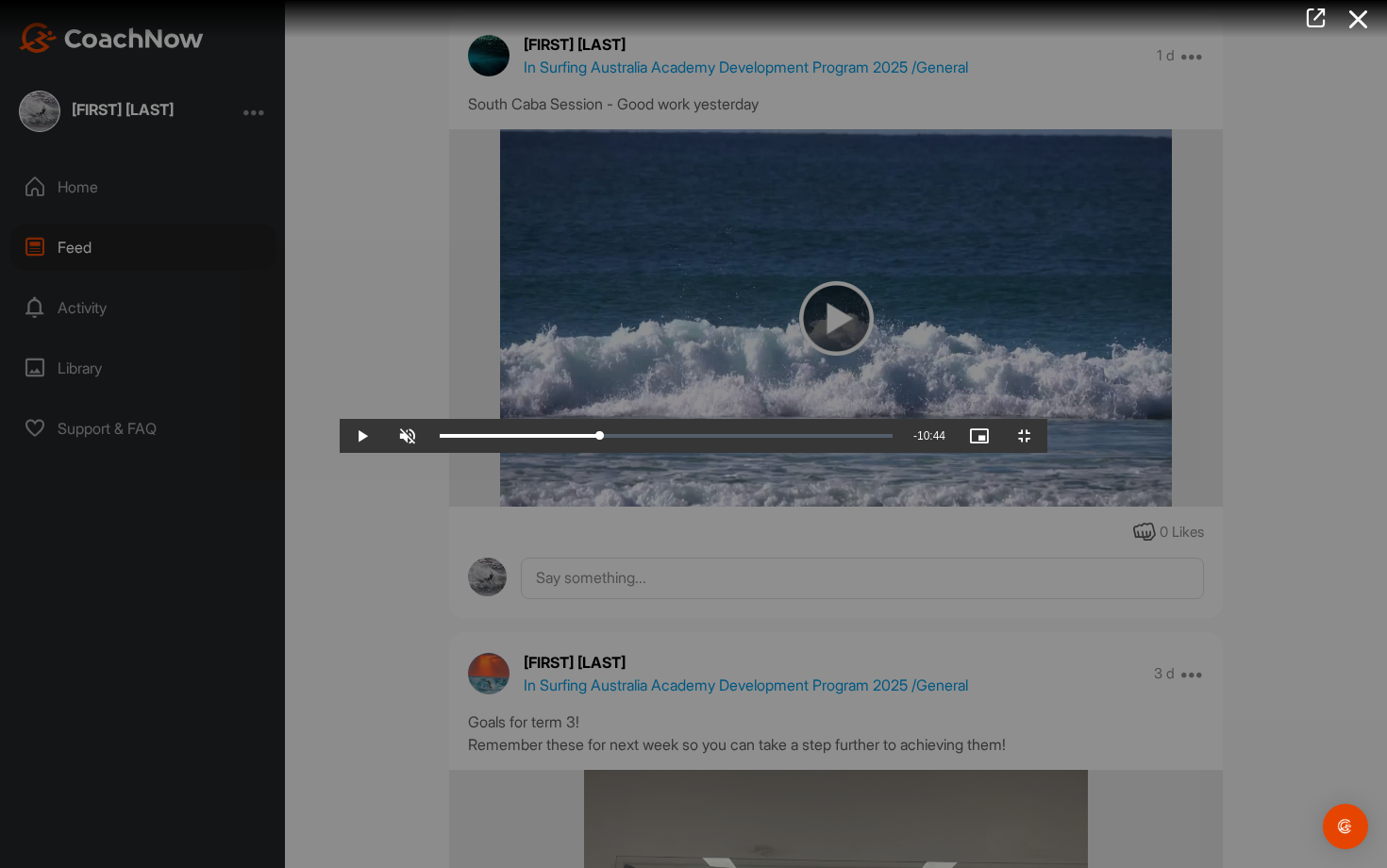 click at bounding box center [694, 434] 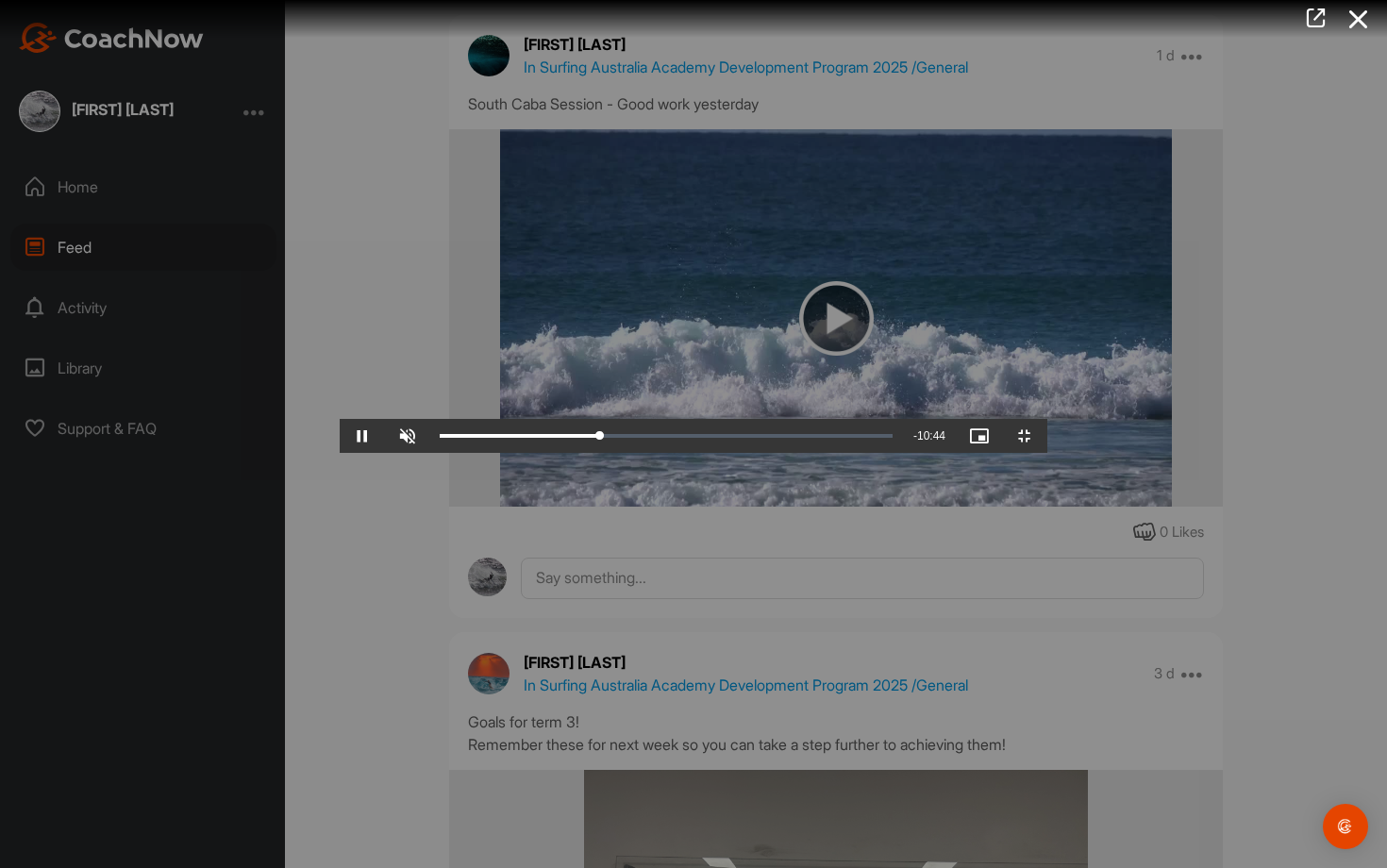click at bounding box center [694, 434] 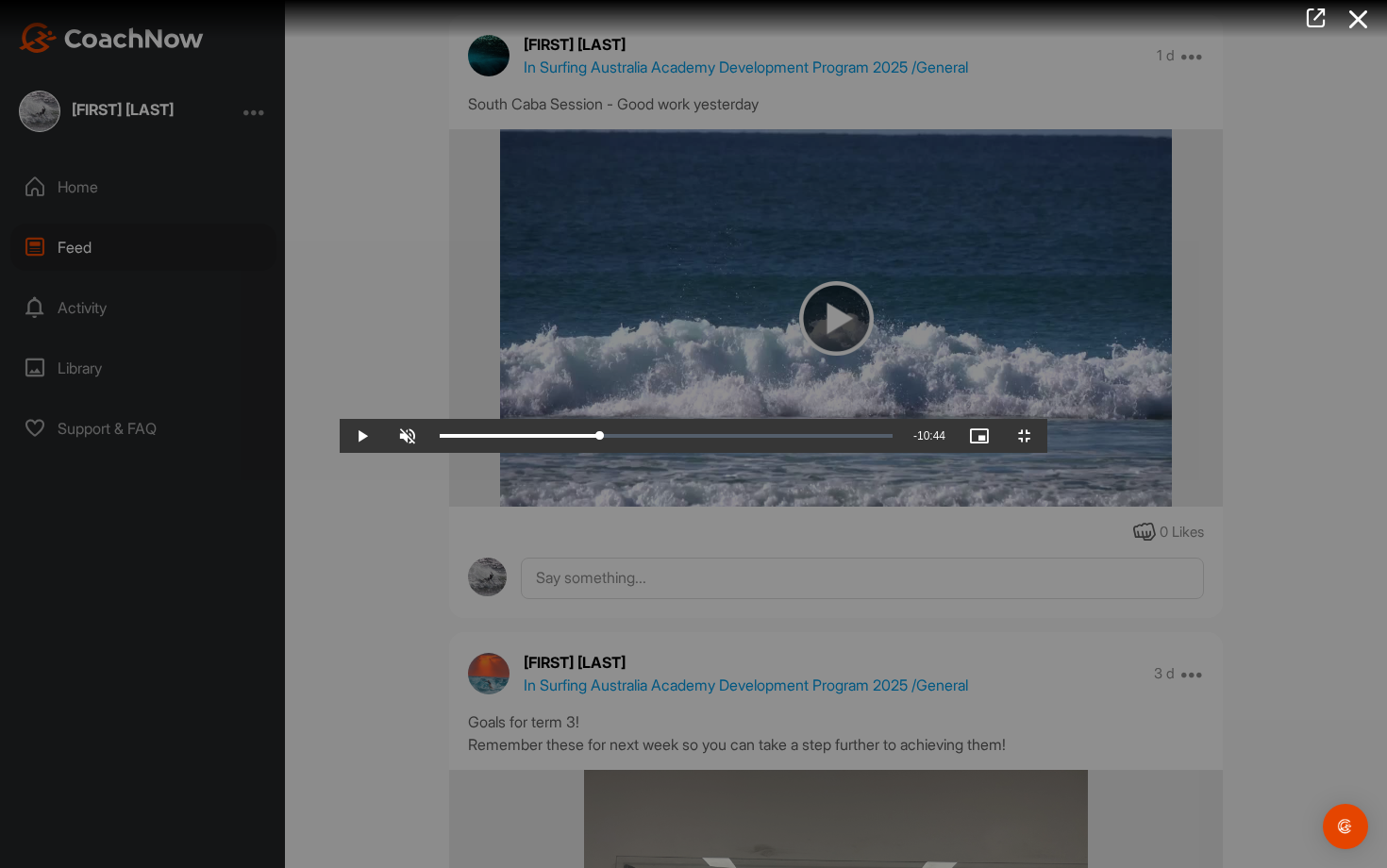 click at bounding box center [694, 434] 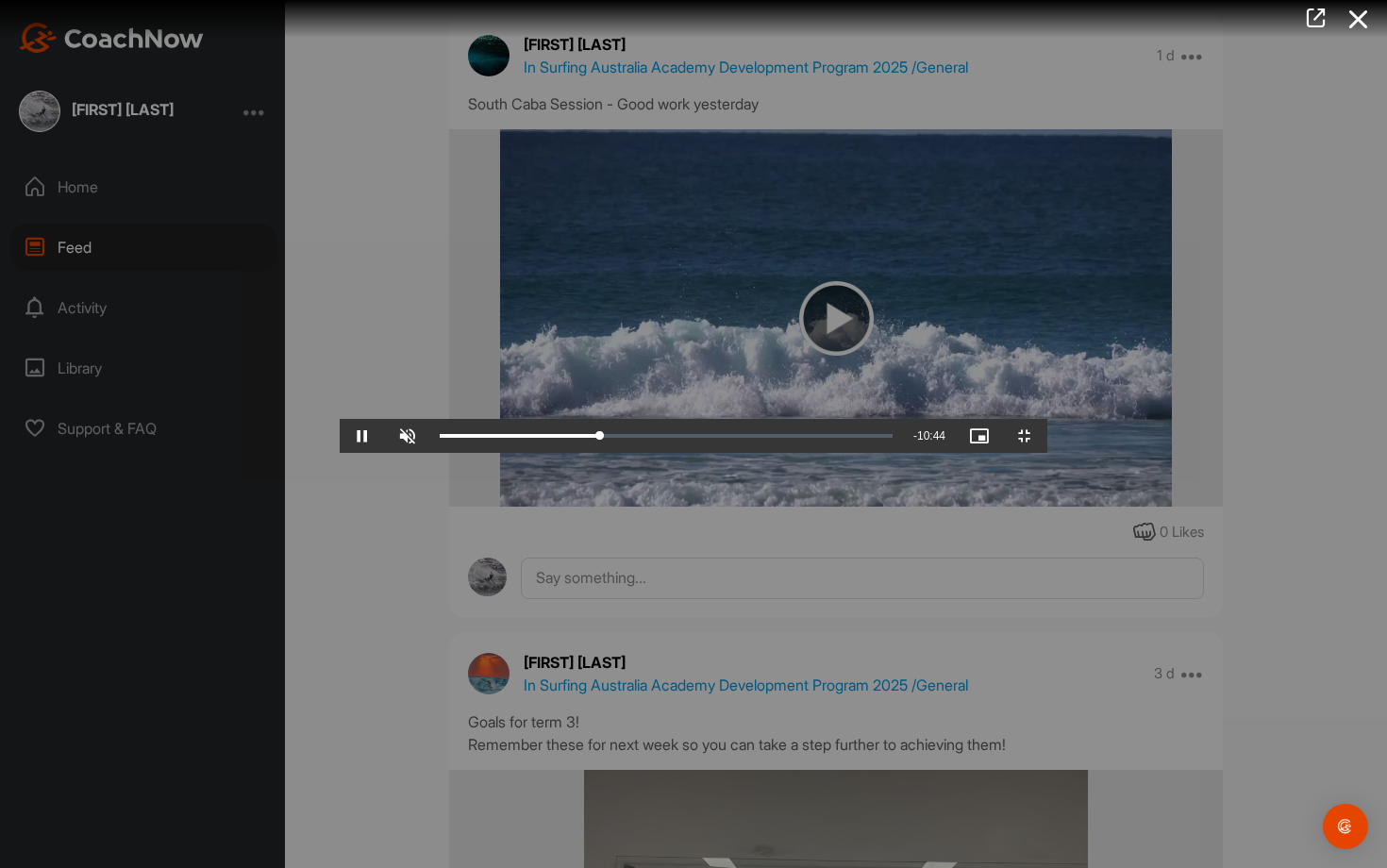 click at bounding box center [694, 434] 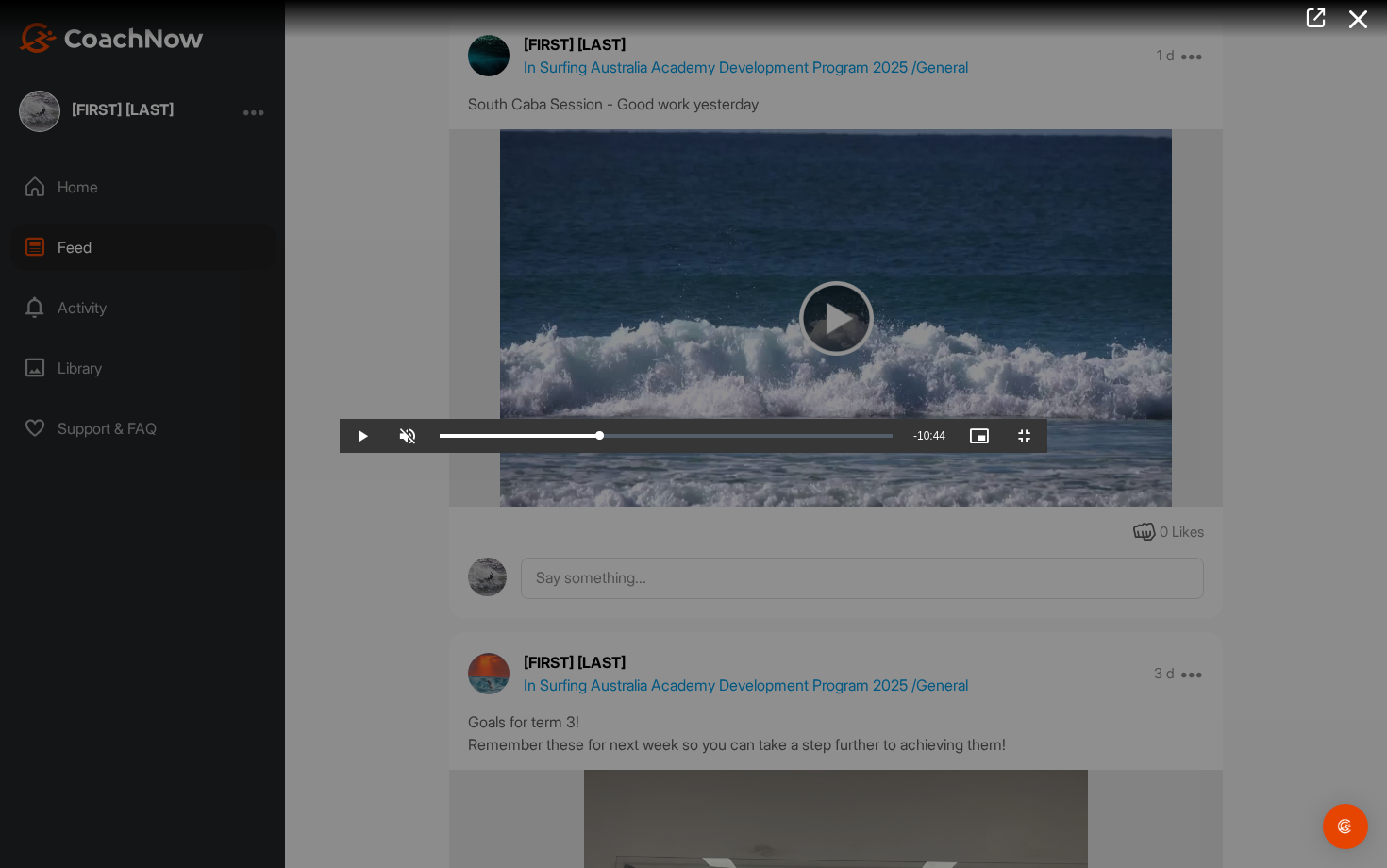 click at bounding box center [694, 434] 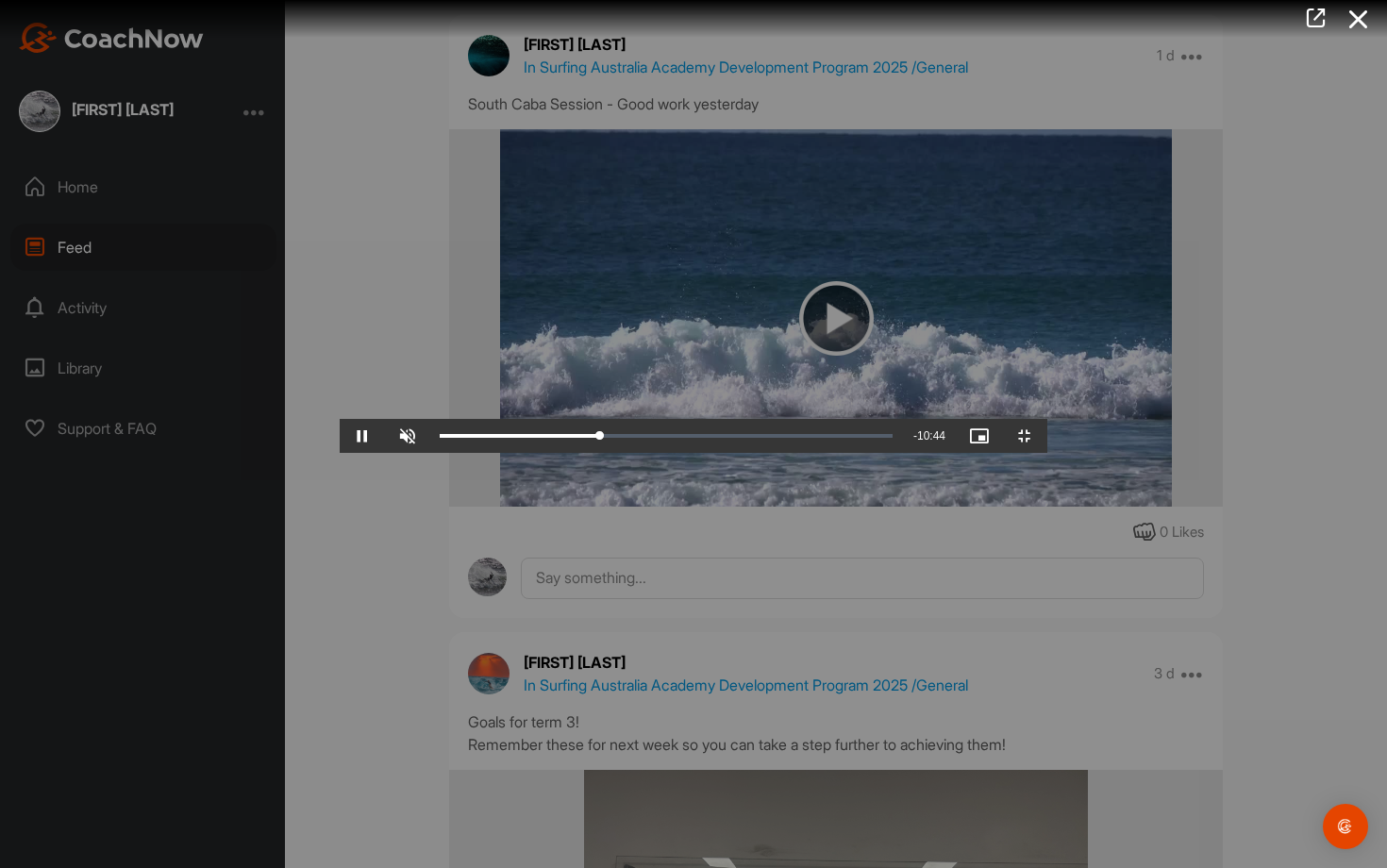 click at bounding box center [694, 434] 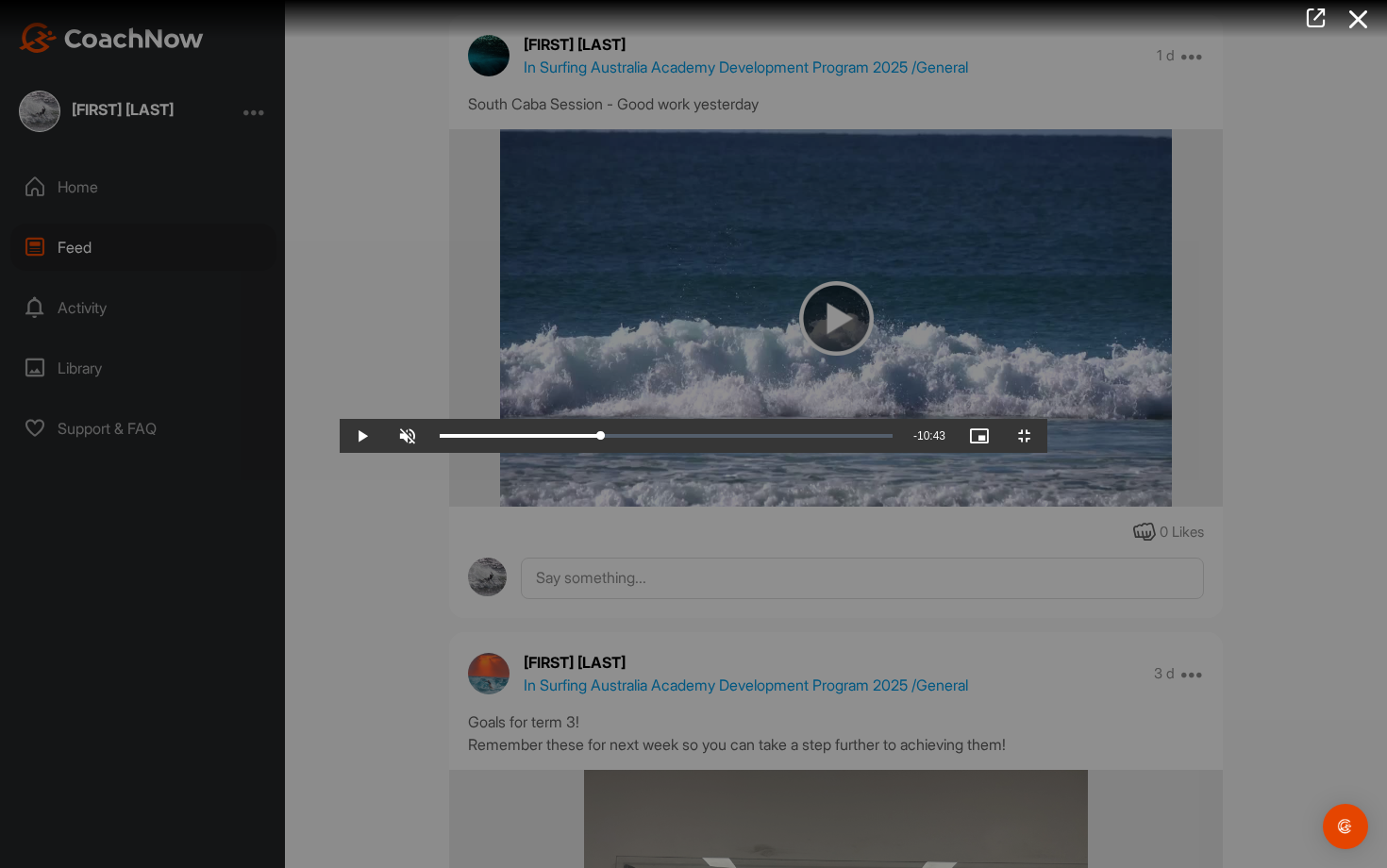 click at bounding box center (694, 434) 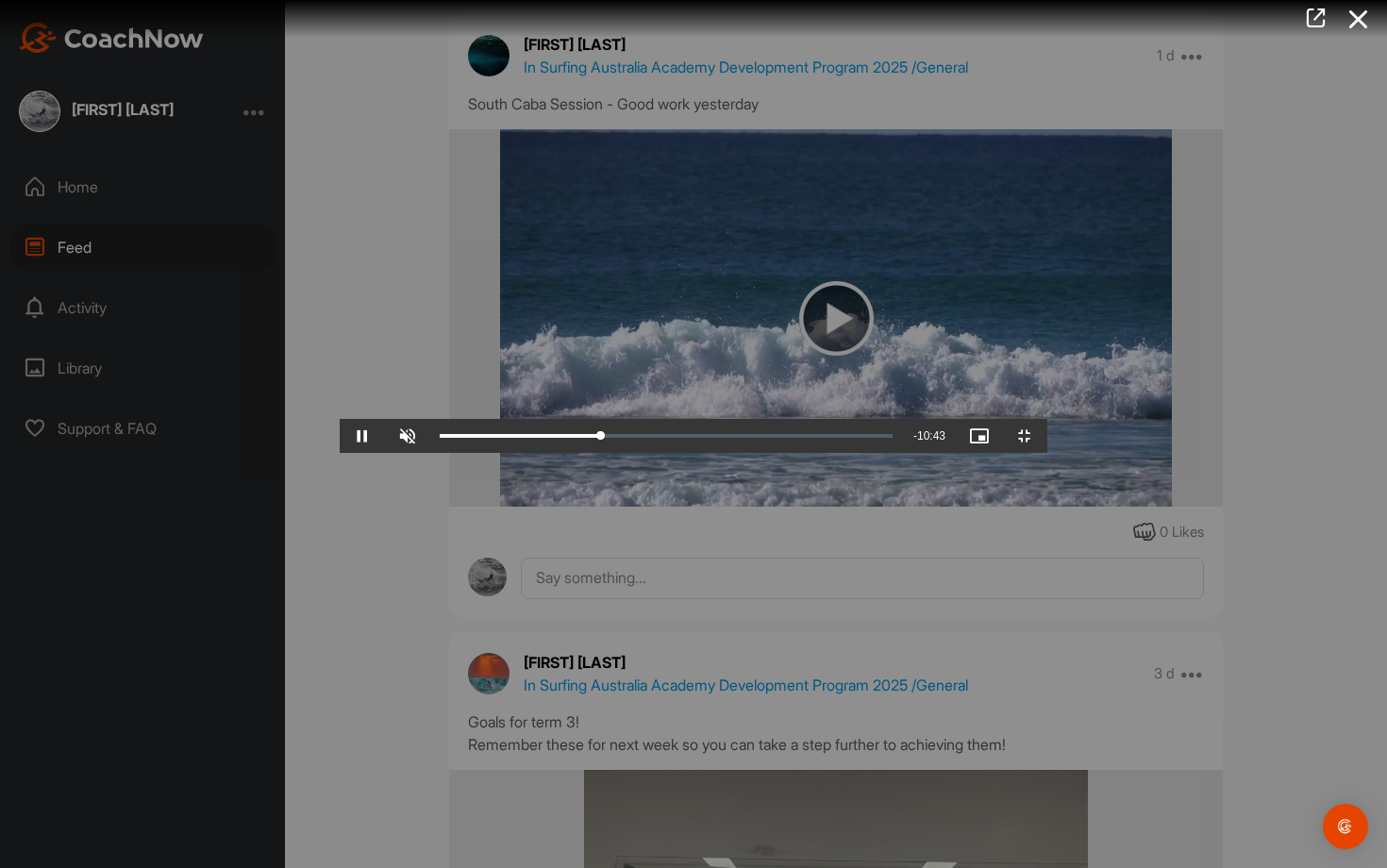 click at bounding box center [694, 434] 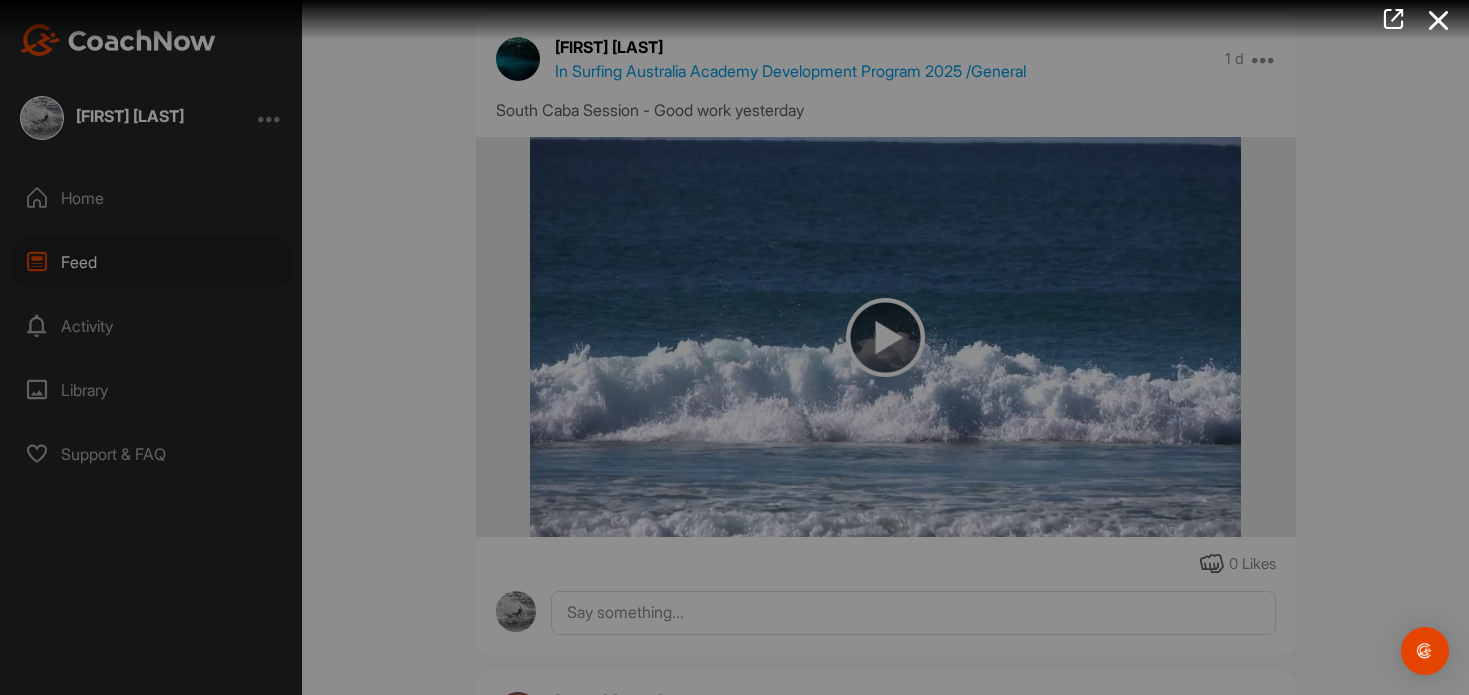 click at bounding box center (735, 539) 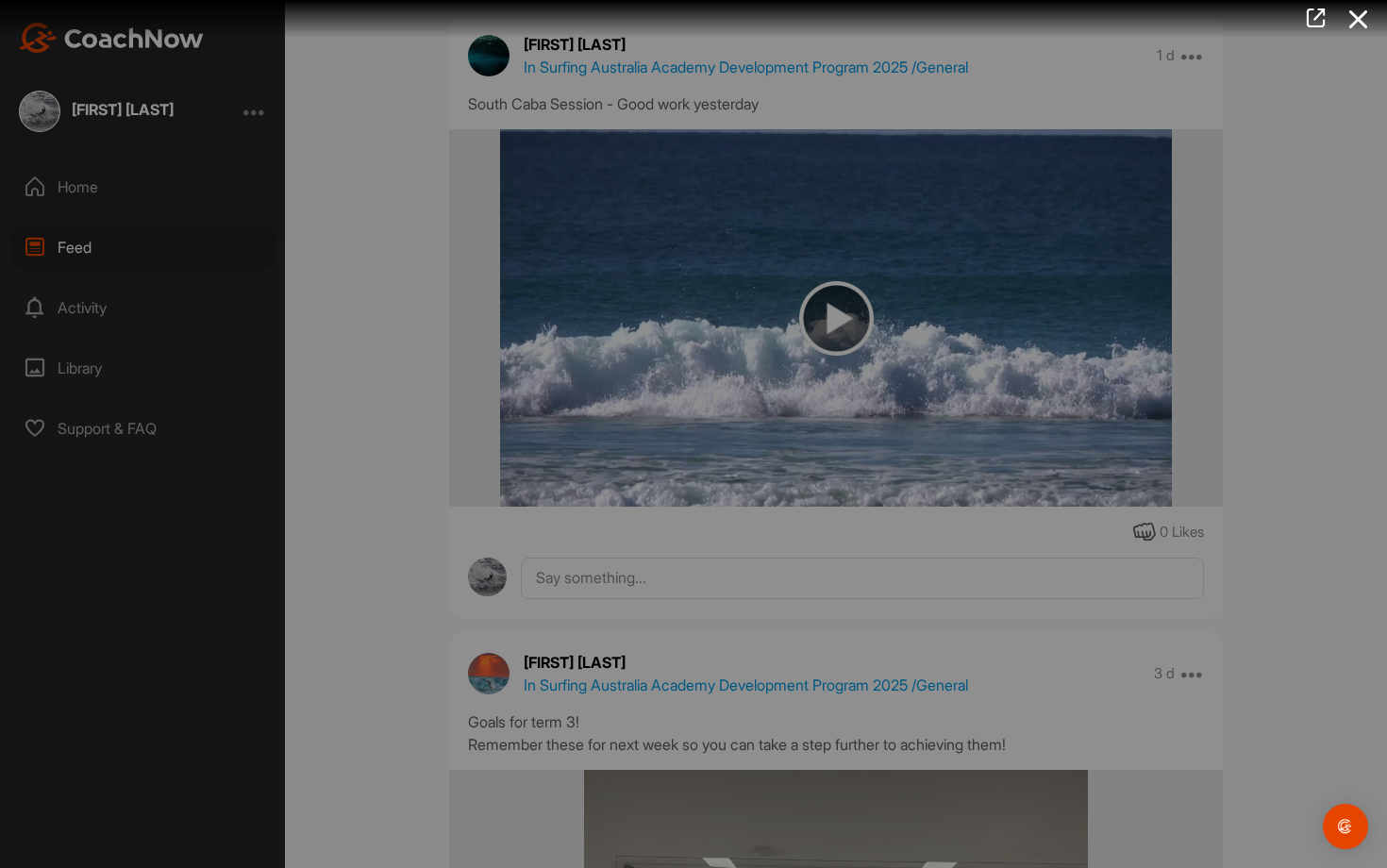 click on "Loaded :  36.14% 05:50 05:50" at bounding box center [666, 417] 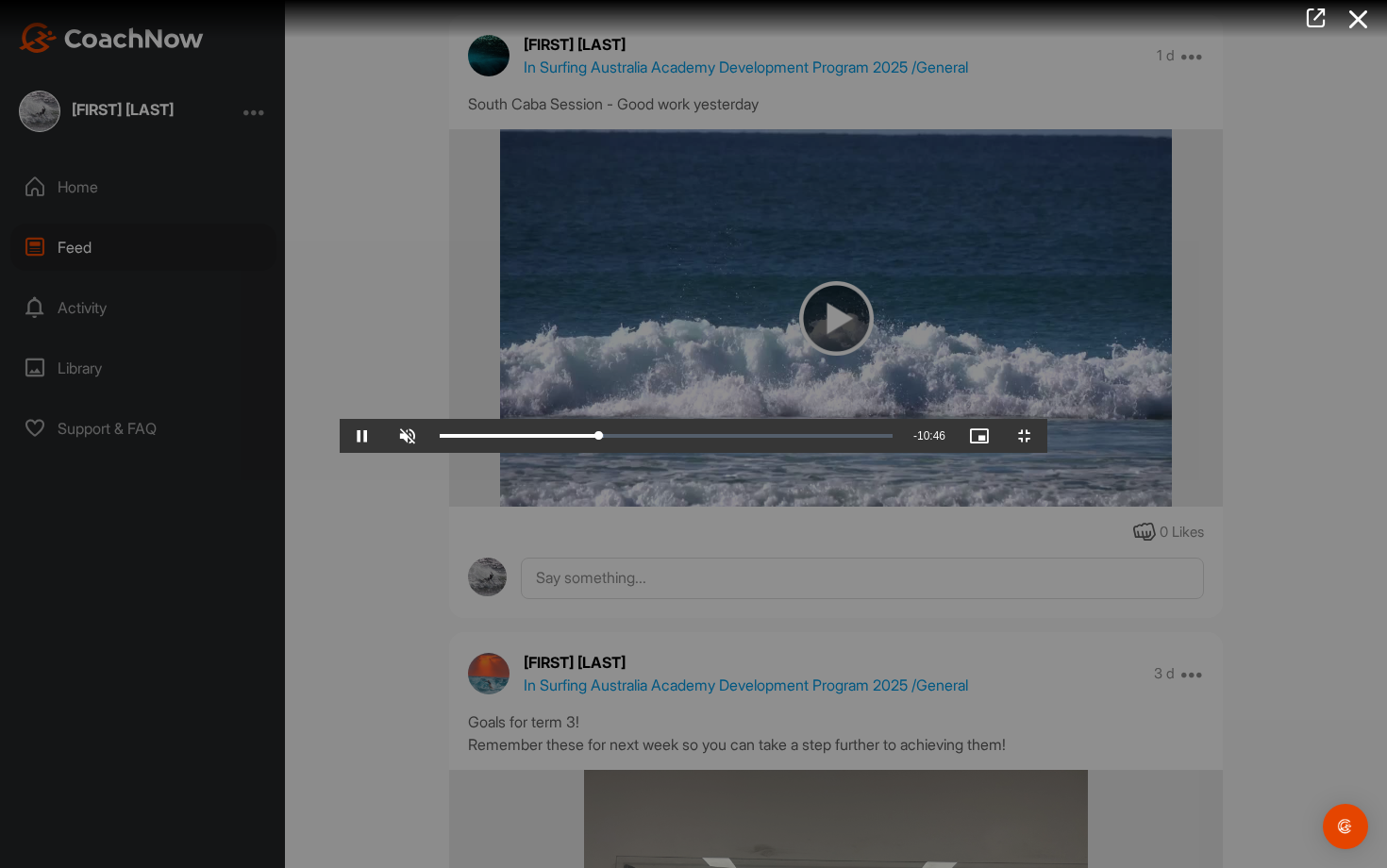 click at bounding box center (694, 434) 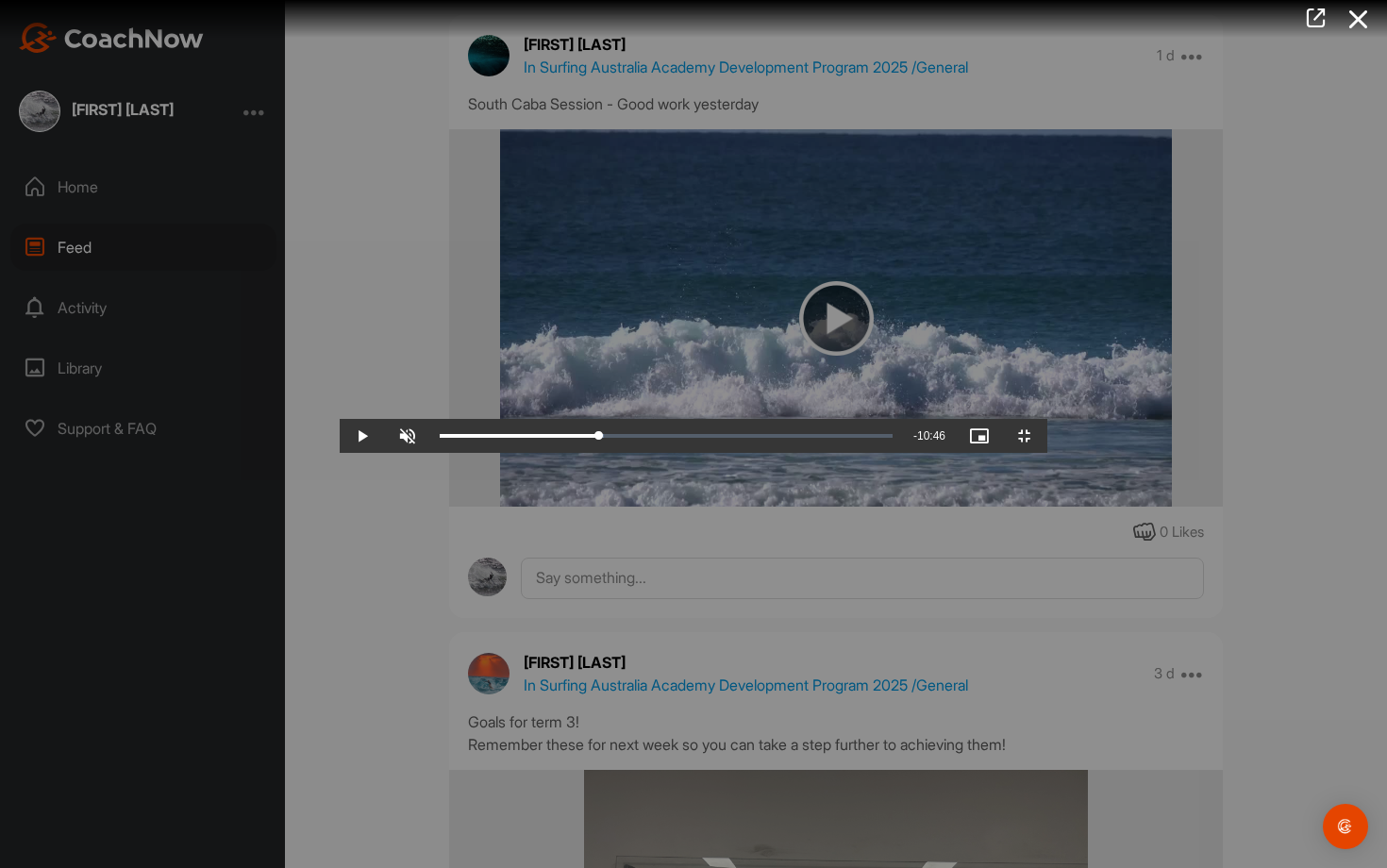 click at bounding box center [694, 434] 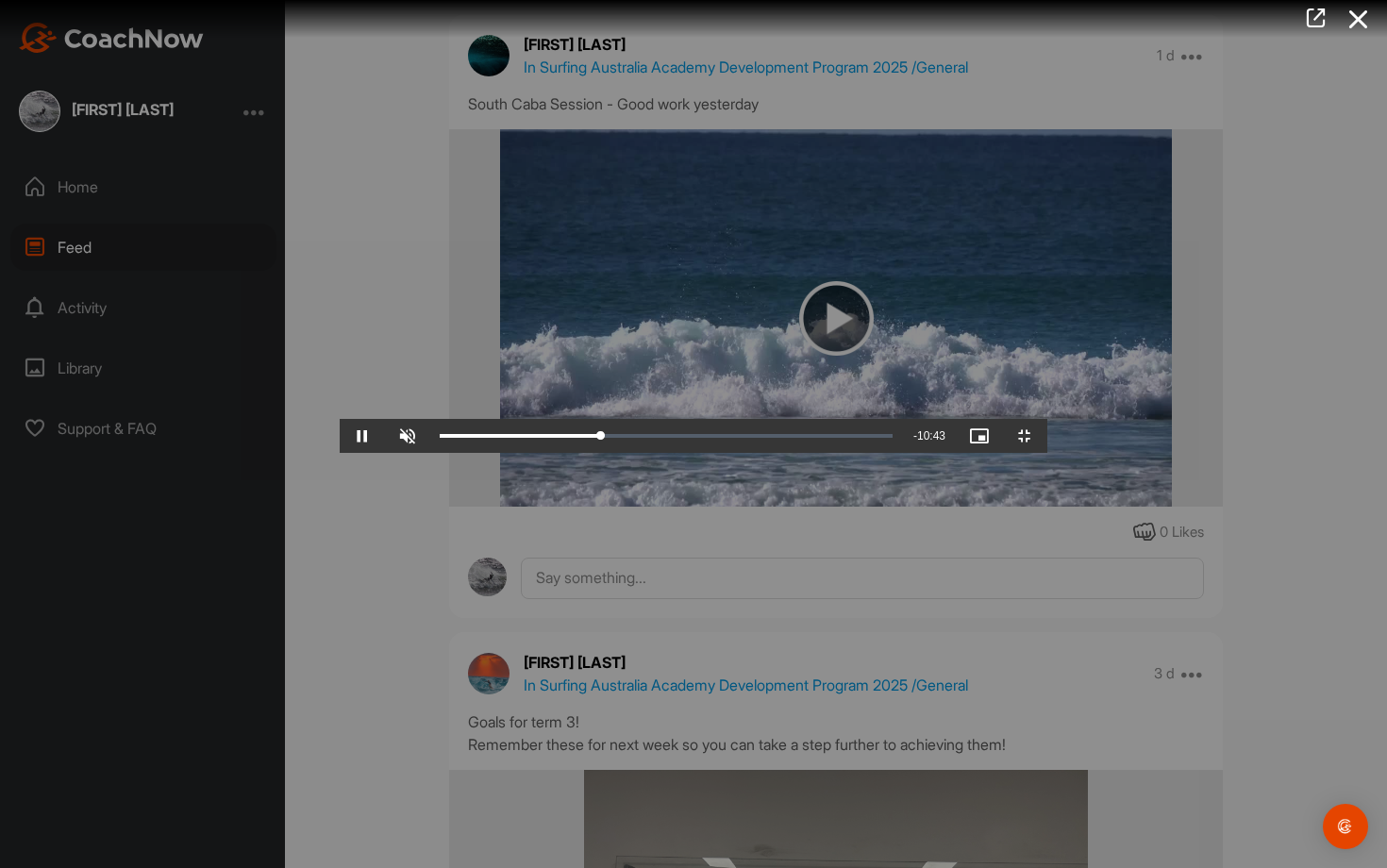 click at bounding box center (694, 434) 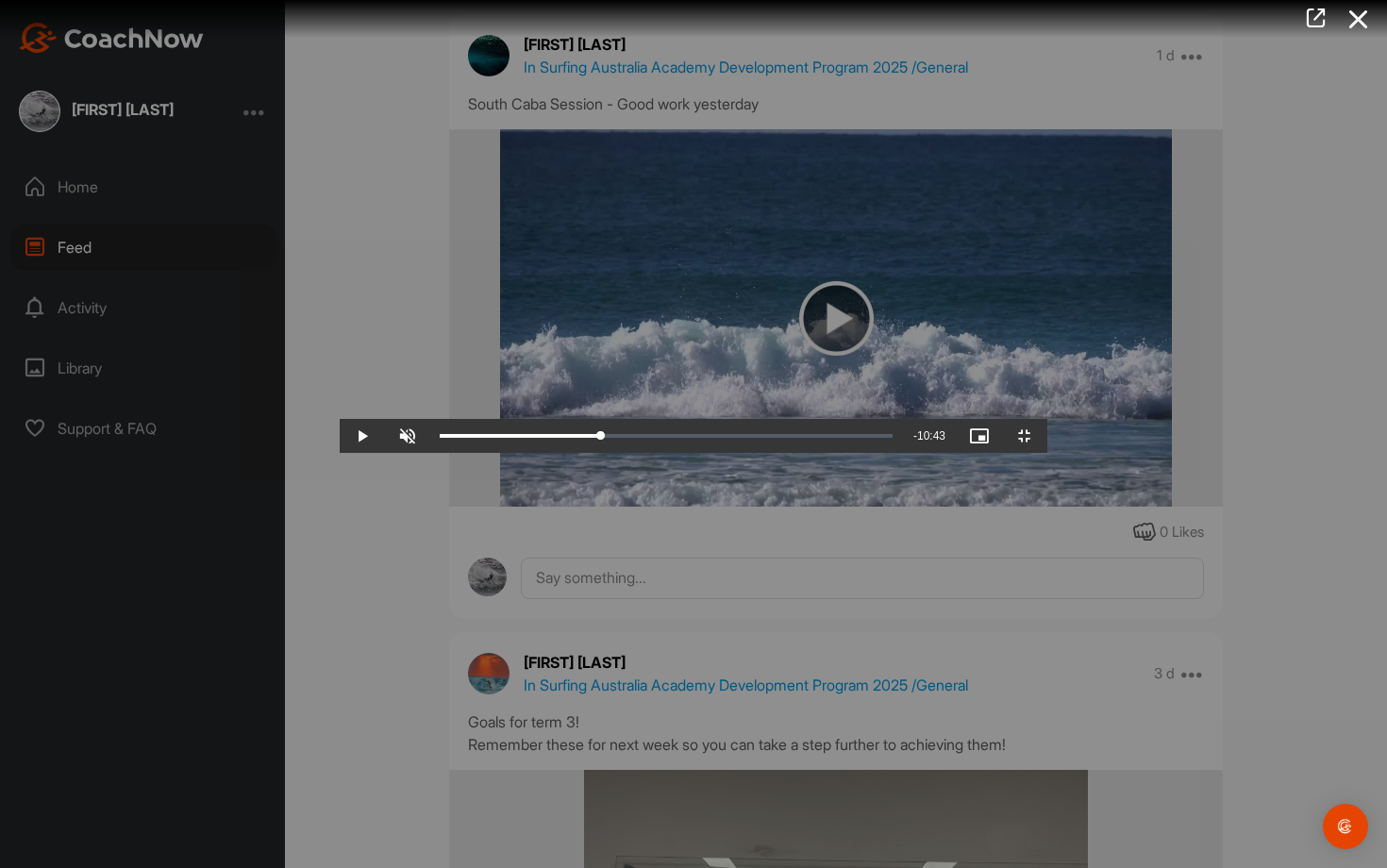 click at bounding box center (694, 434) 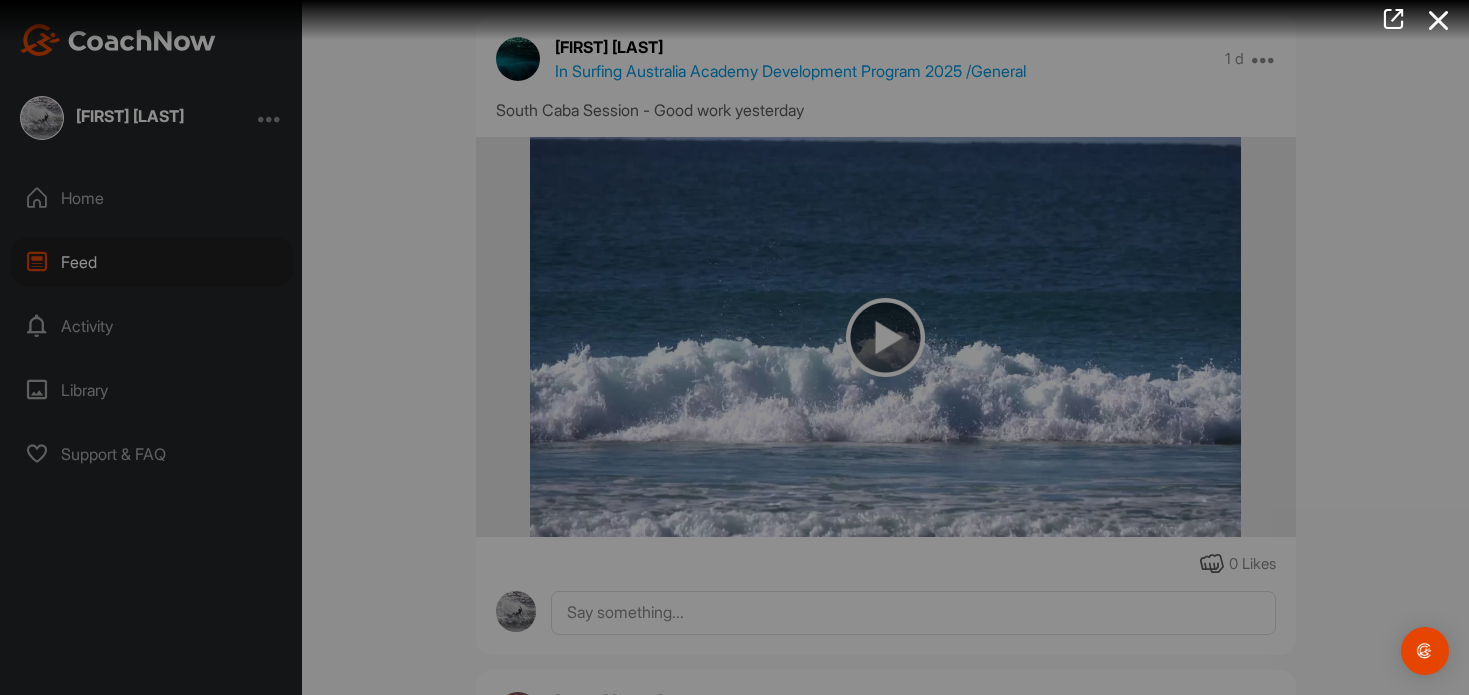 click at bounding box center (735, 539) 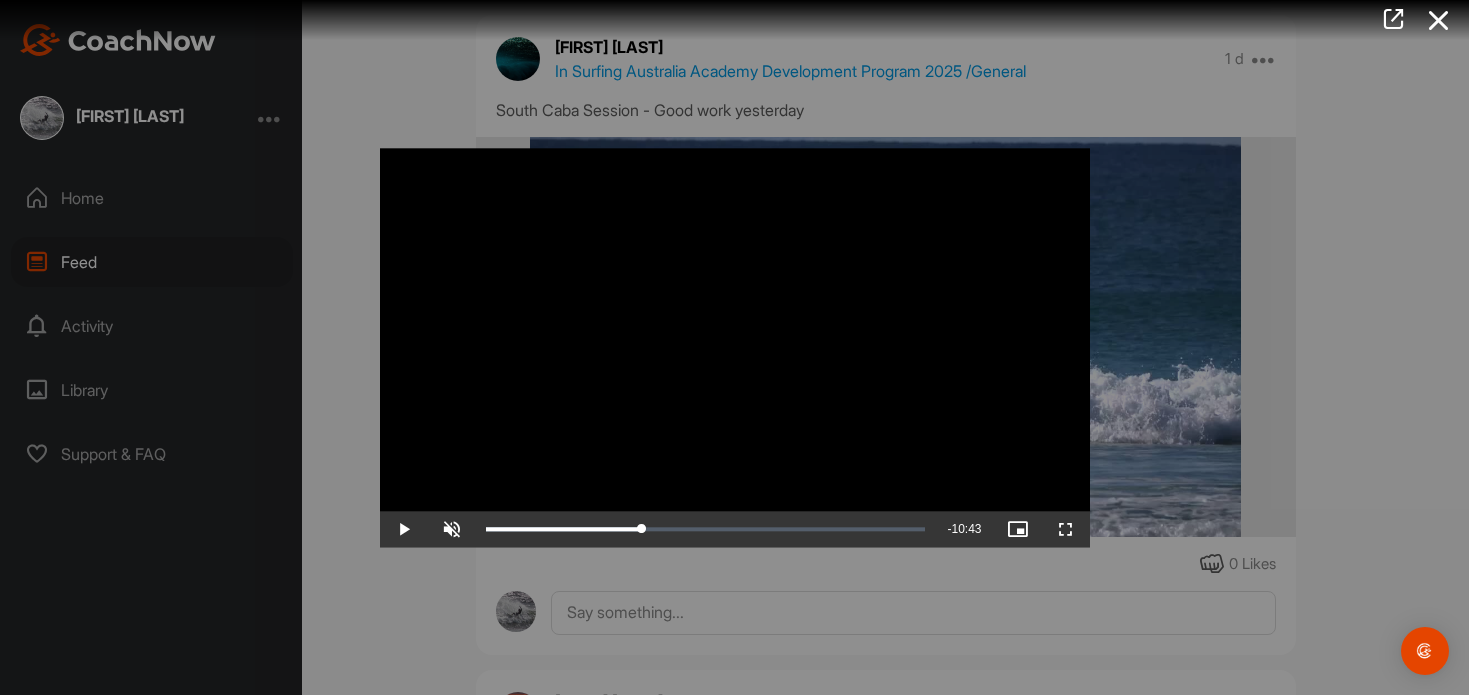 click at bounding box center (735, 347) 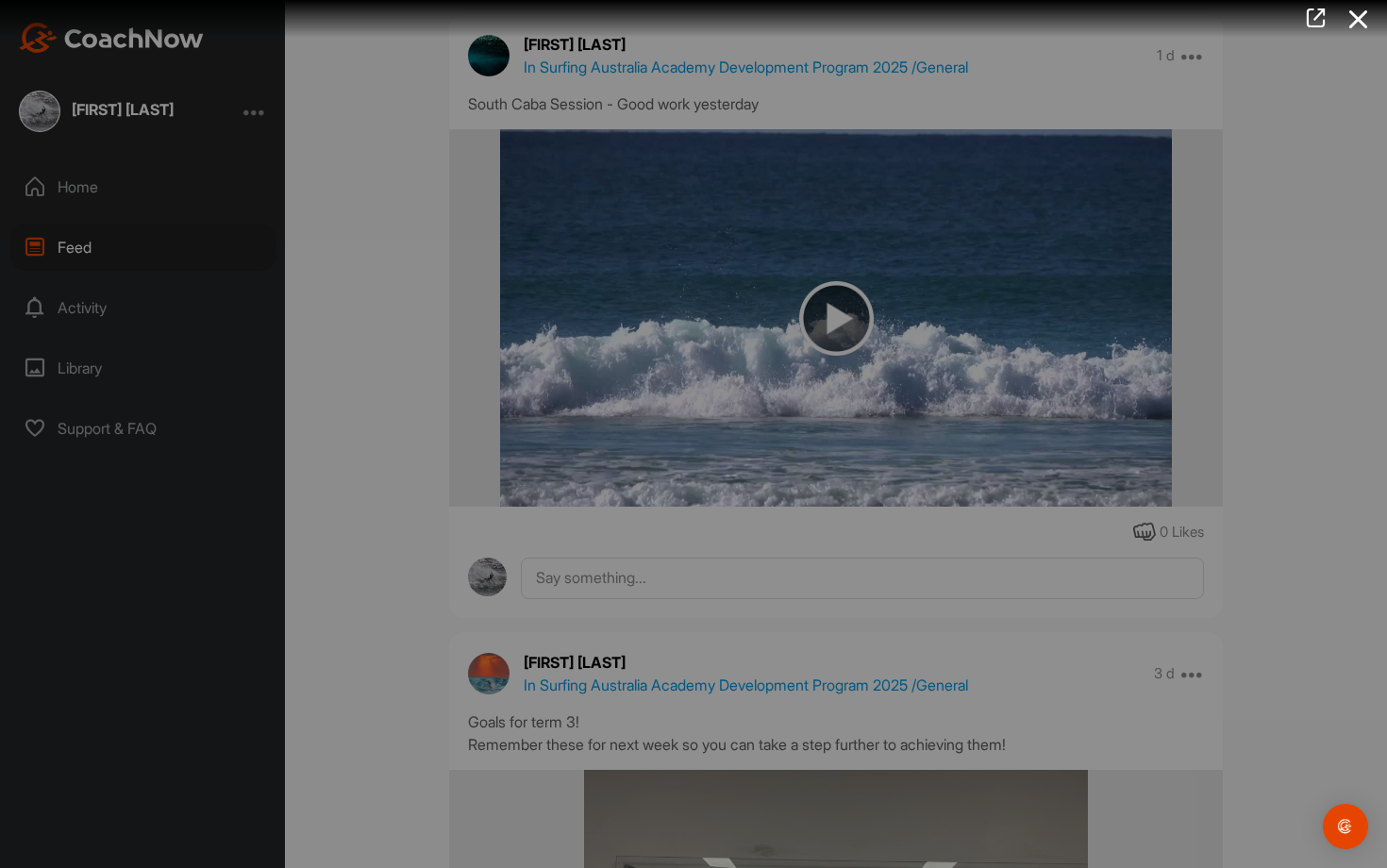 click at bounding box center [694, 434] 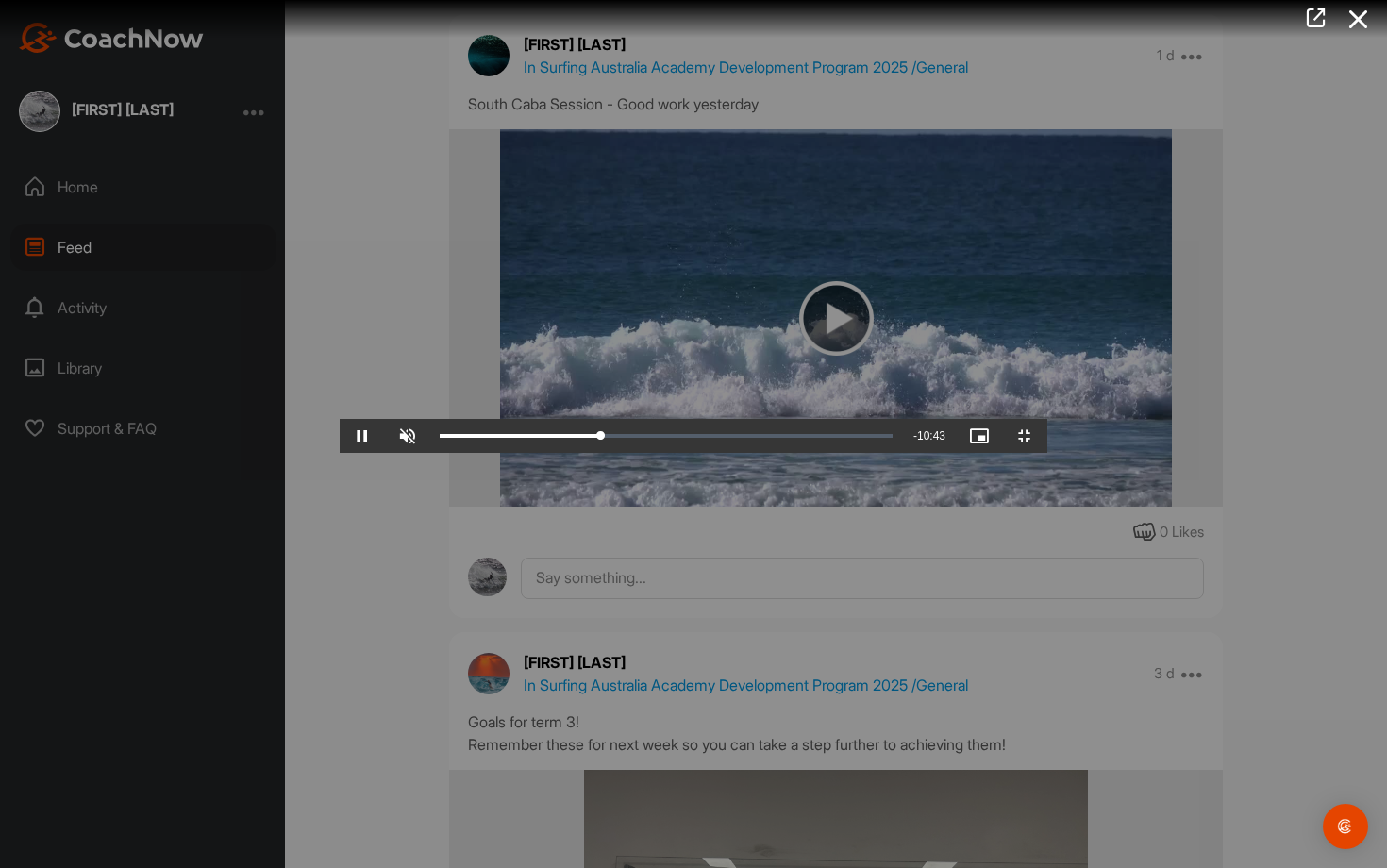 click at bounding box center [694, 434] 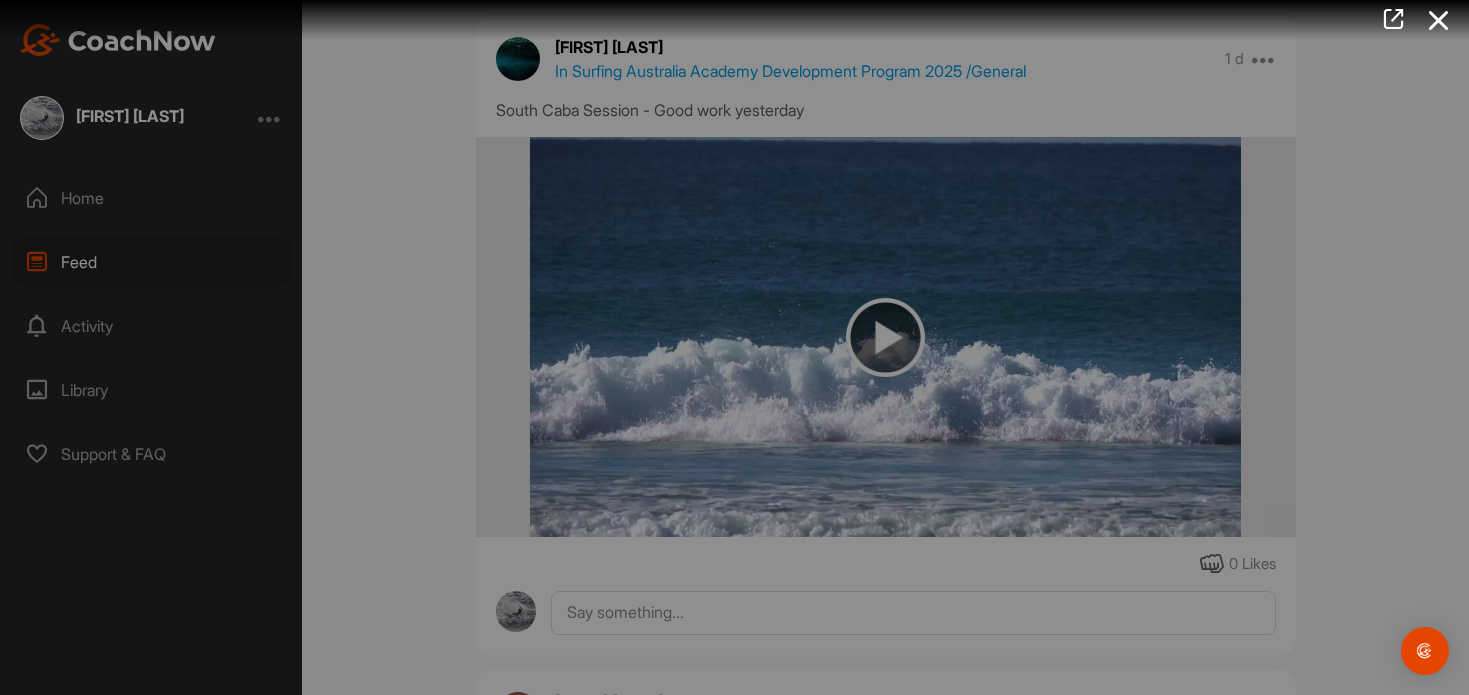 click at bounding box center [735, 539] 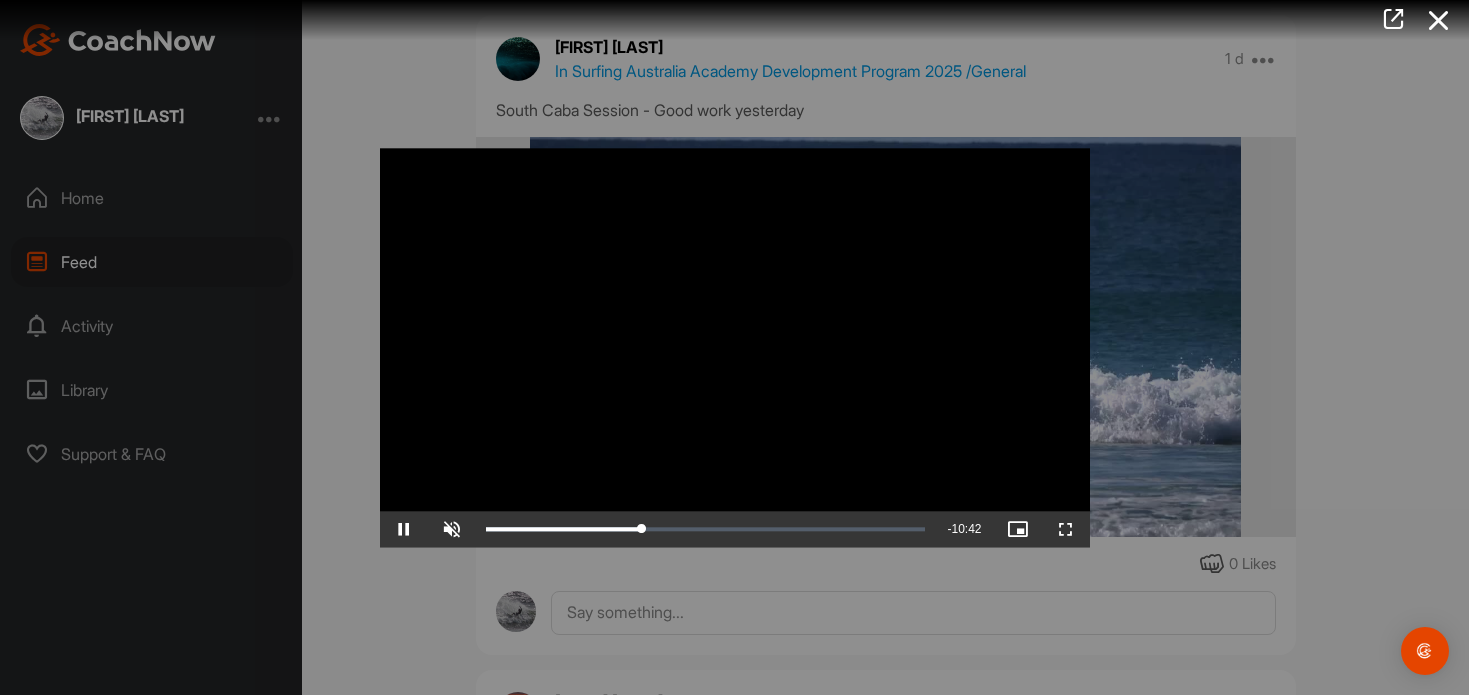 click at bounding box center [735, 347] 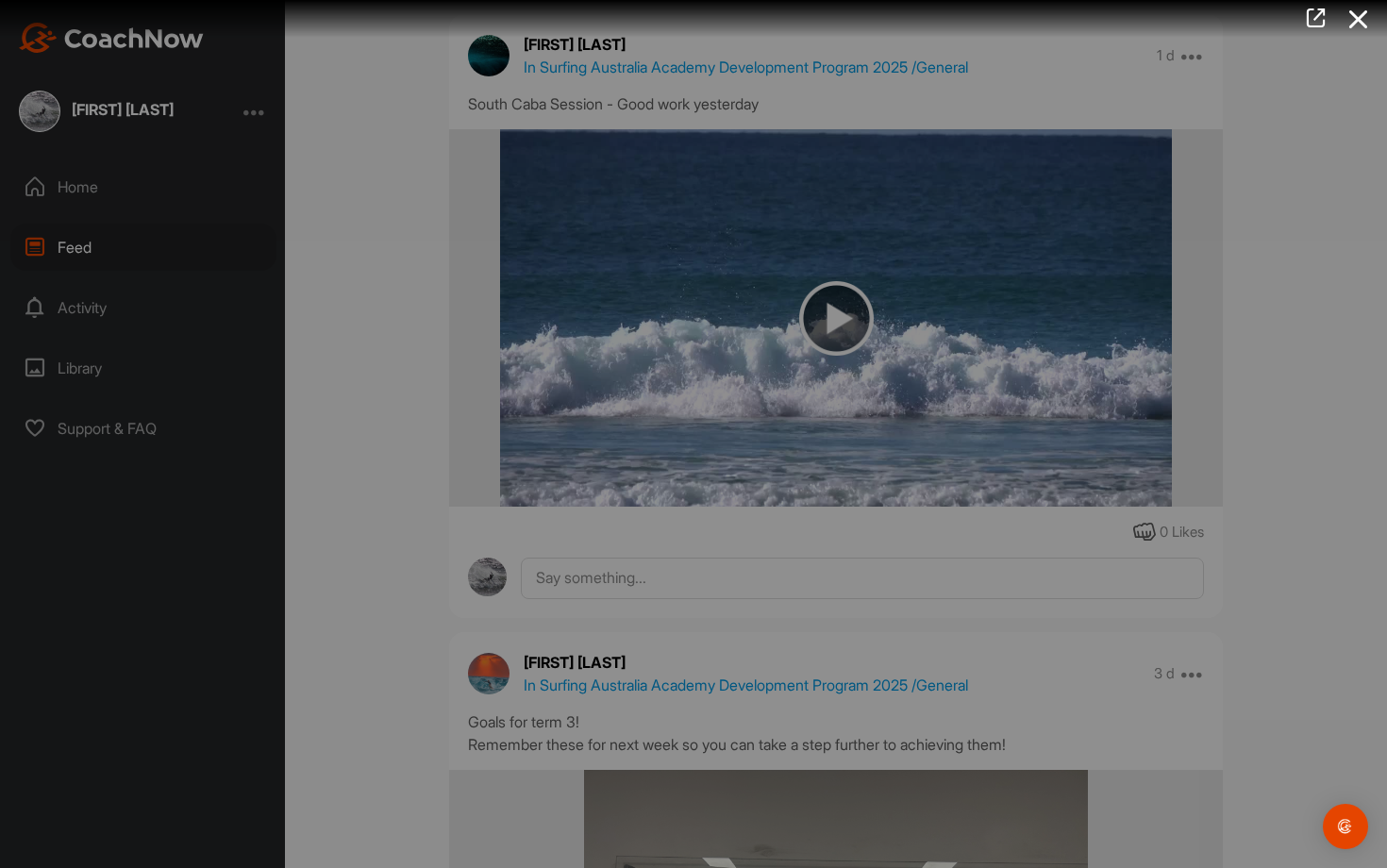 click at bounding box center (694, 434) 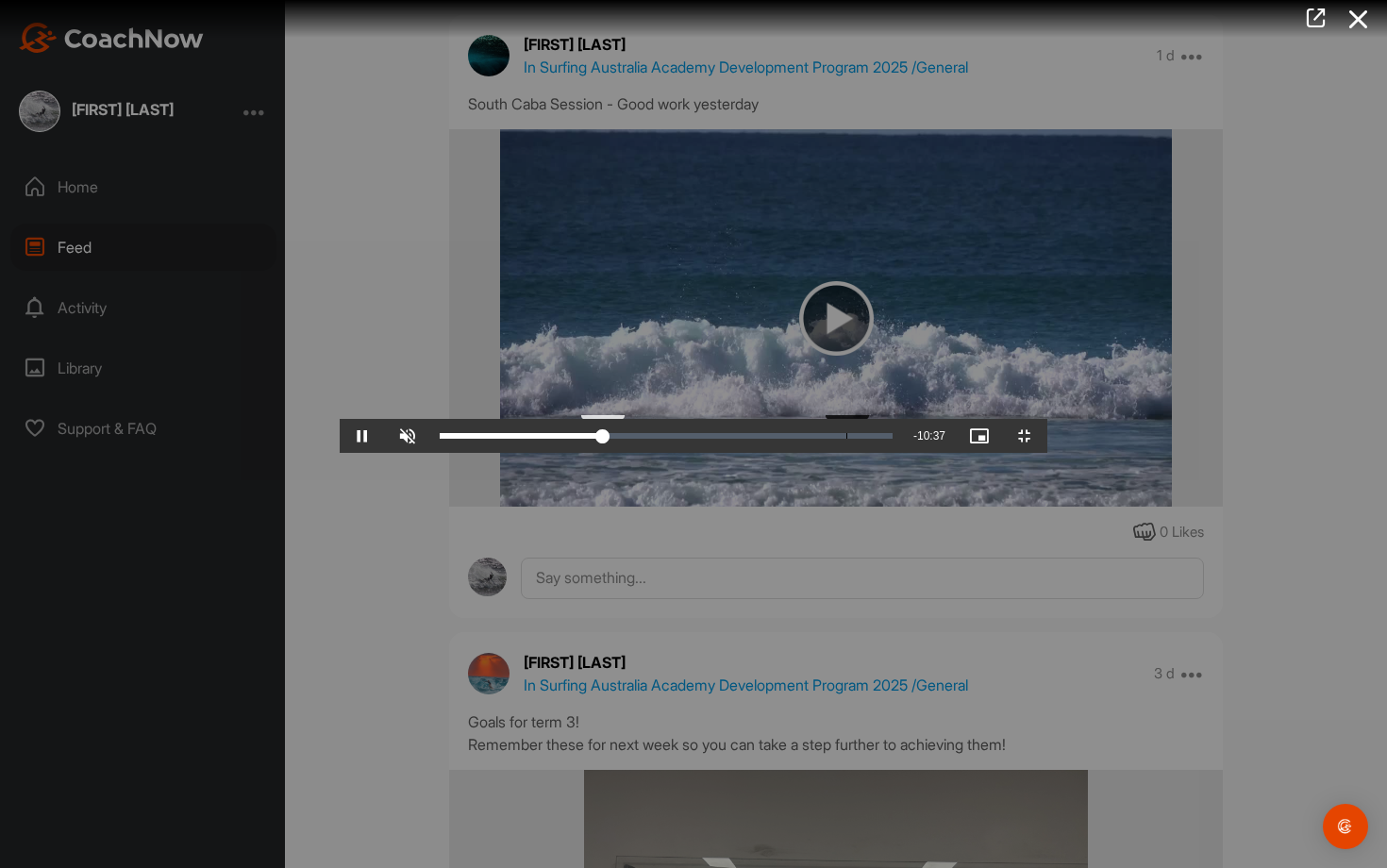 click on "05:59" at bounding box center [521, 436] 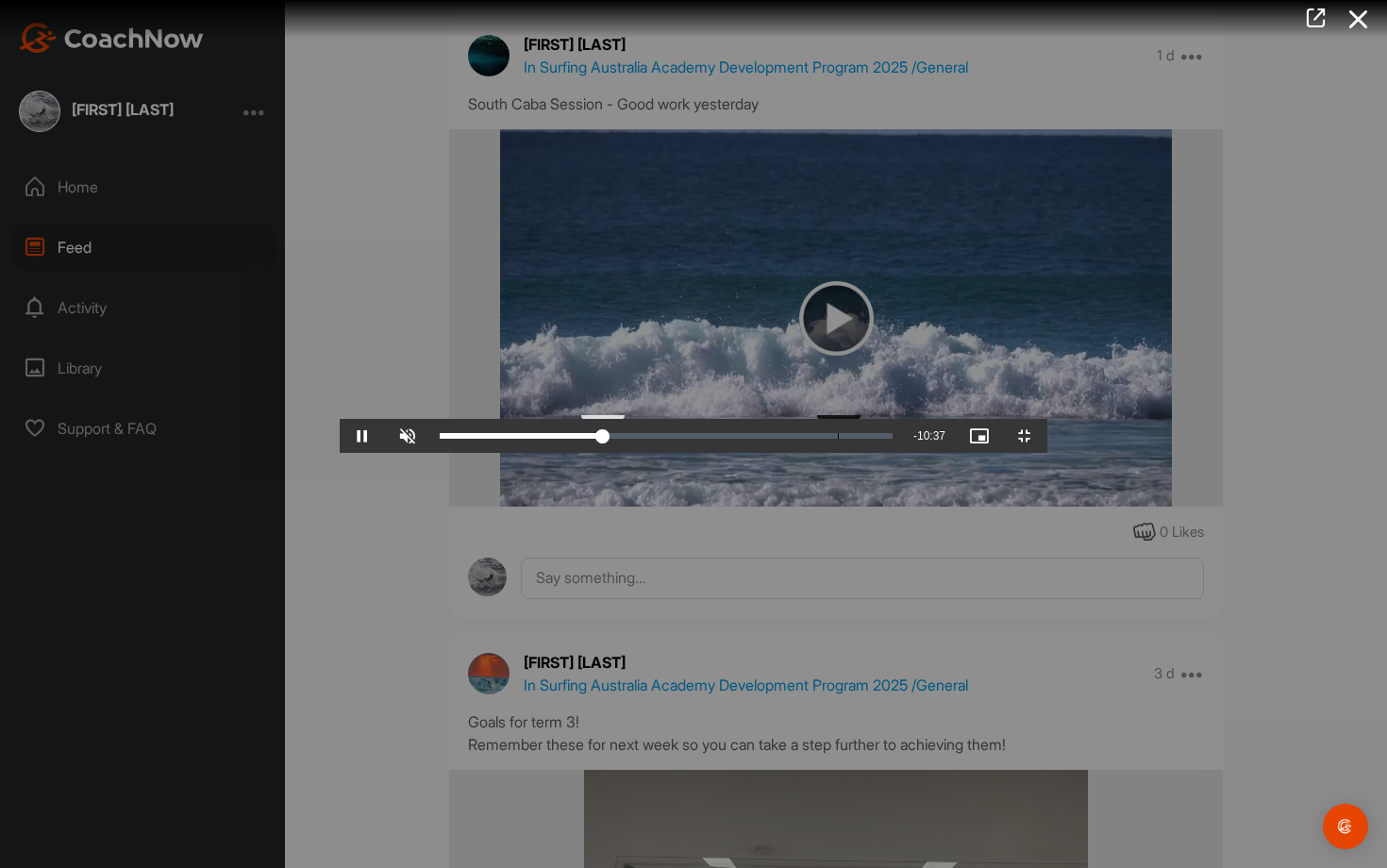 click on "Loaded :  36.67% 05:50 05:59" at bounding box center [666, 436] 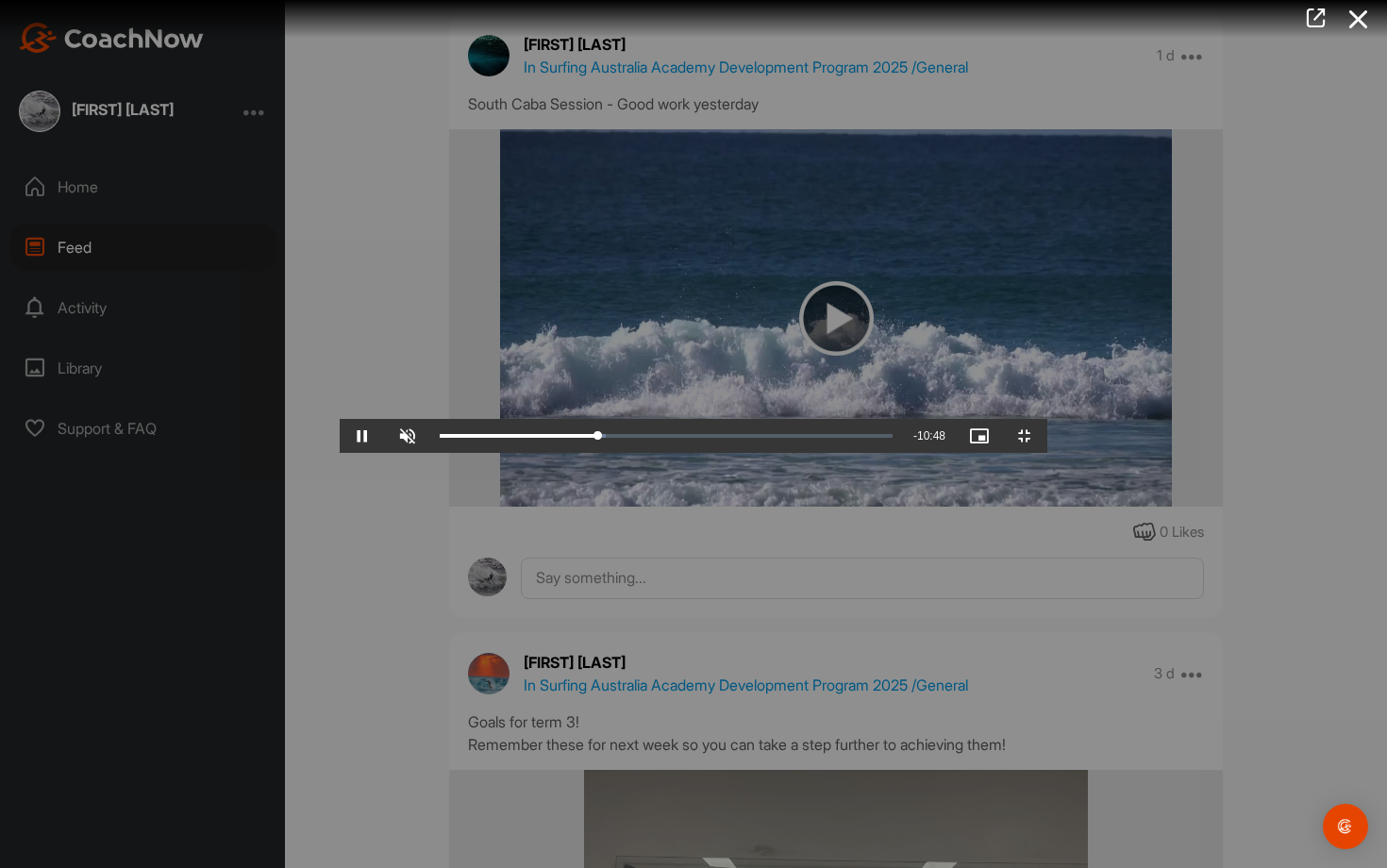 click at bounding box center [694, 434] 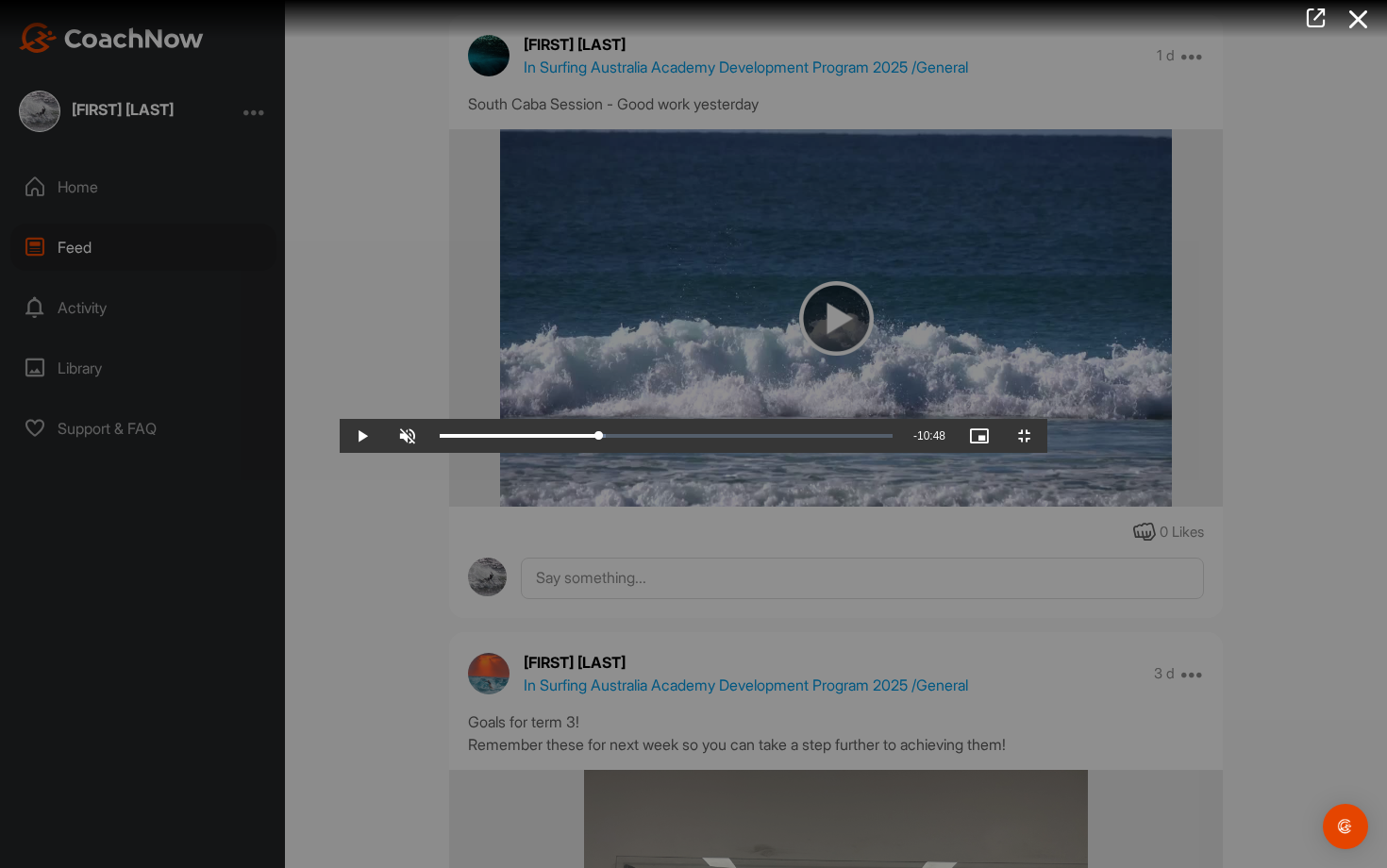 click at bounding box center (694, 434) 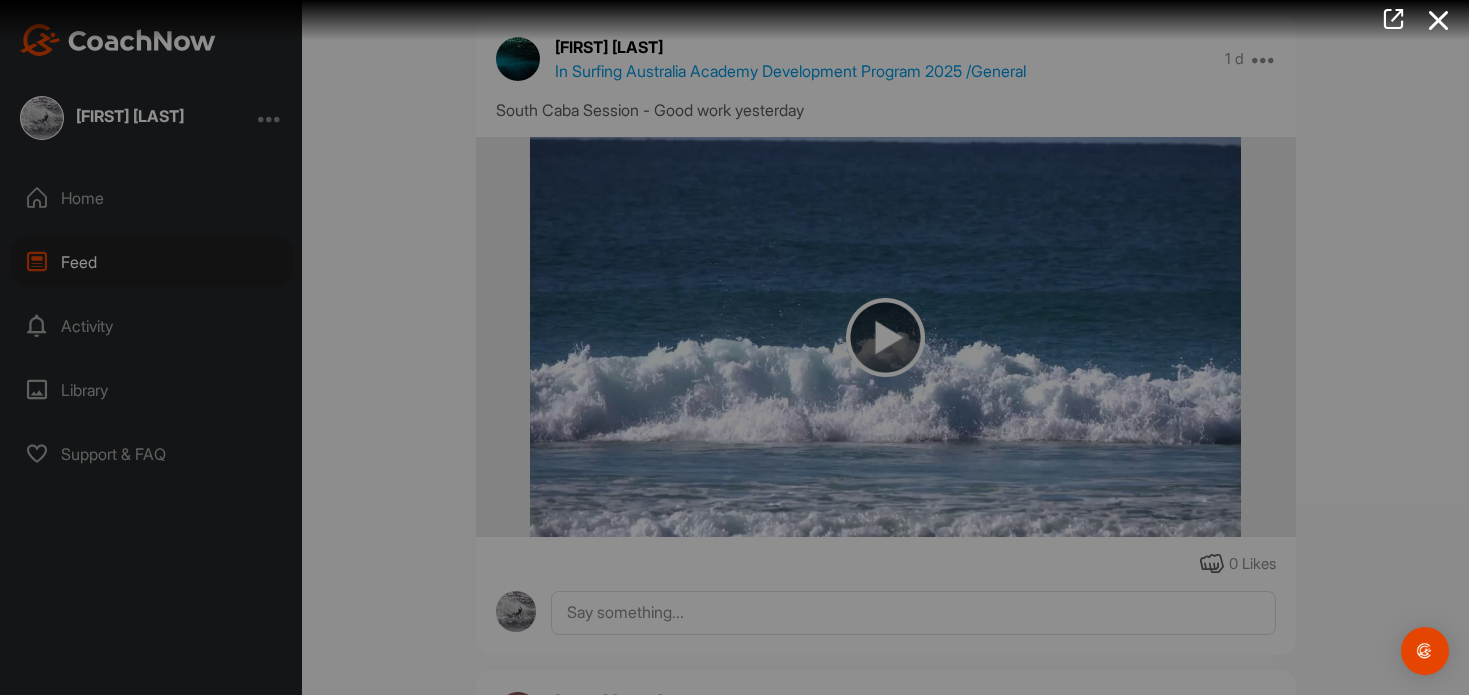 click at bounding box center [735, 539] 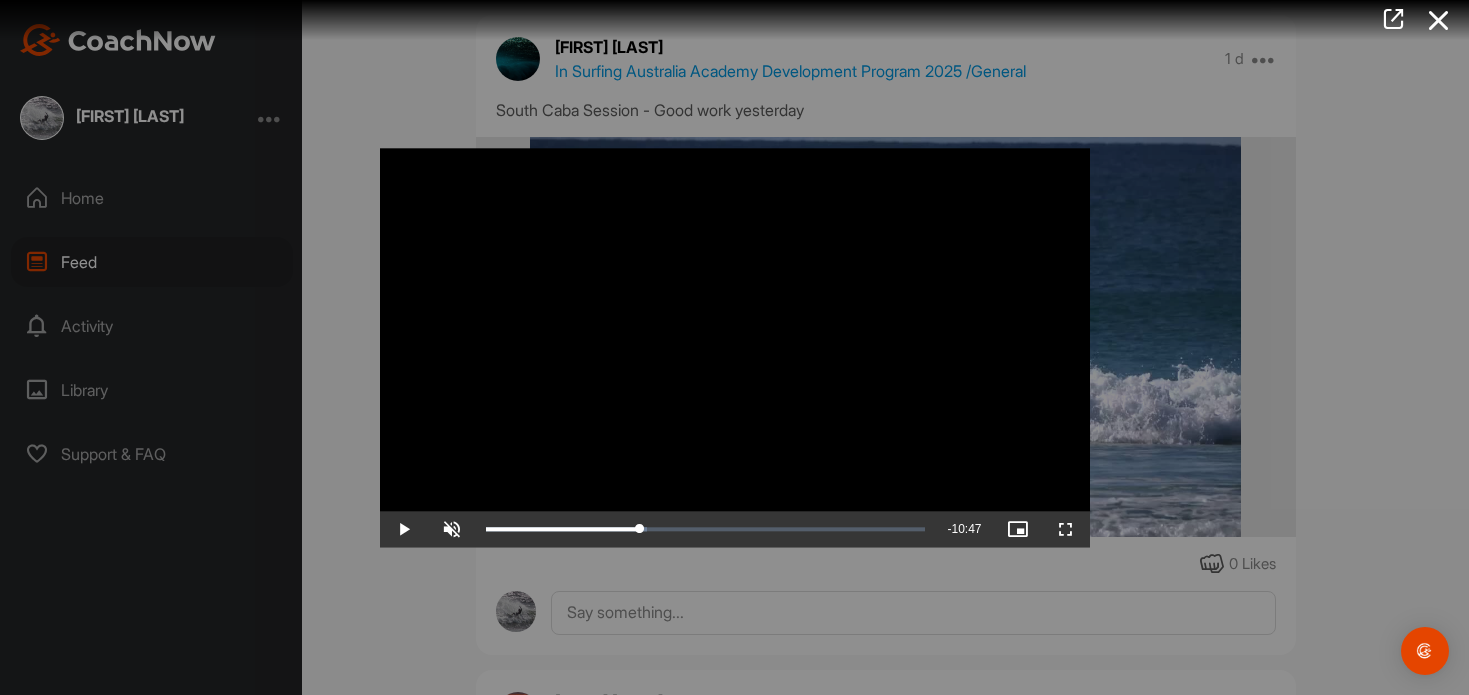 click at bounding box center [735, 347] 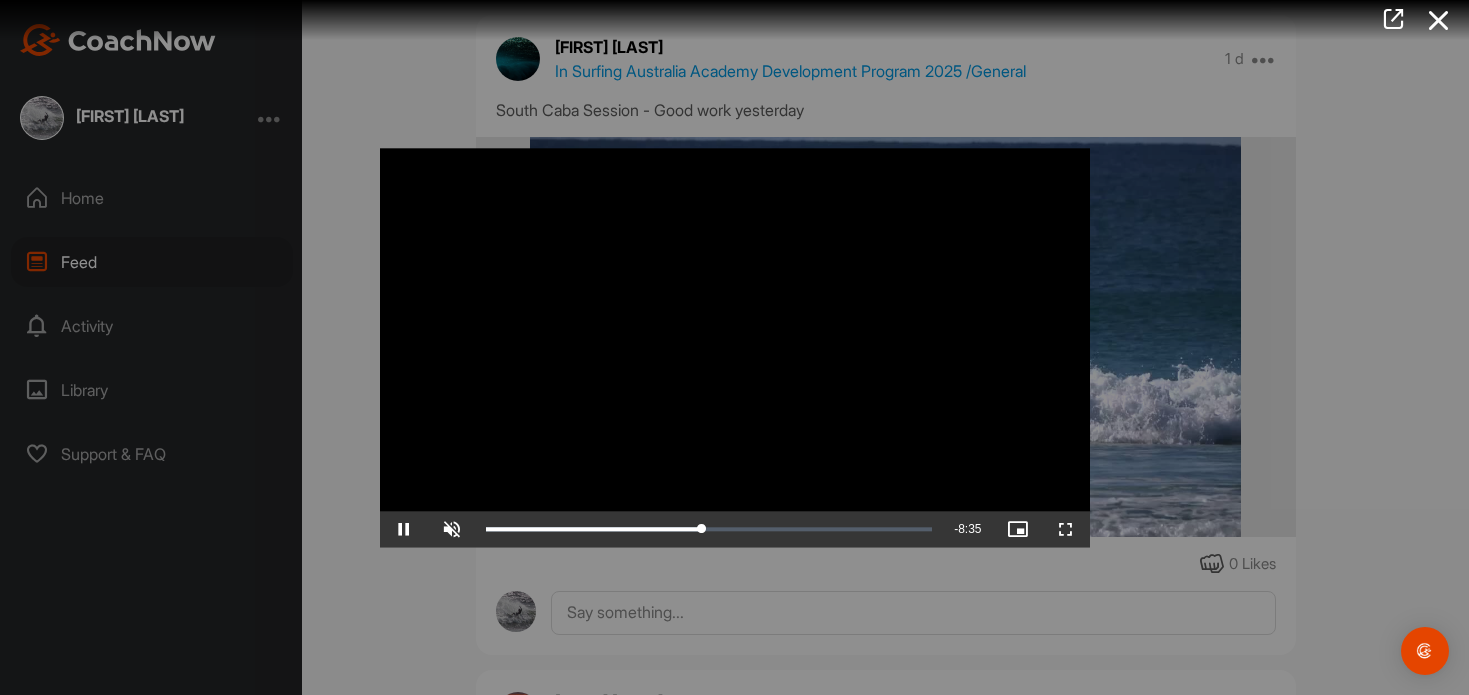click at bounding box center (735, 347) 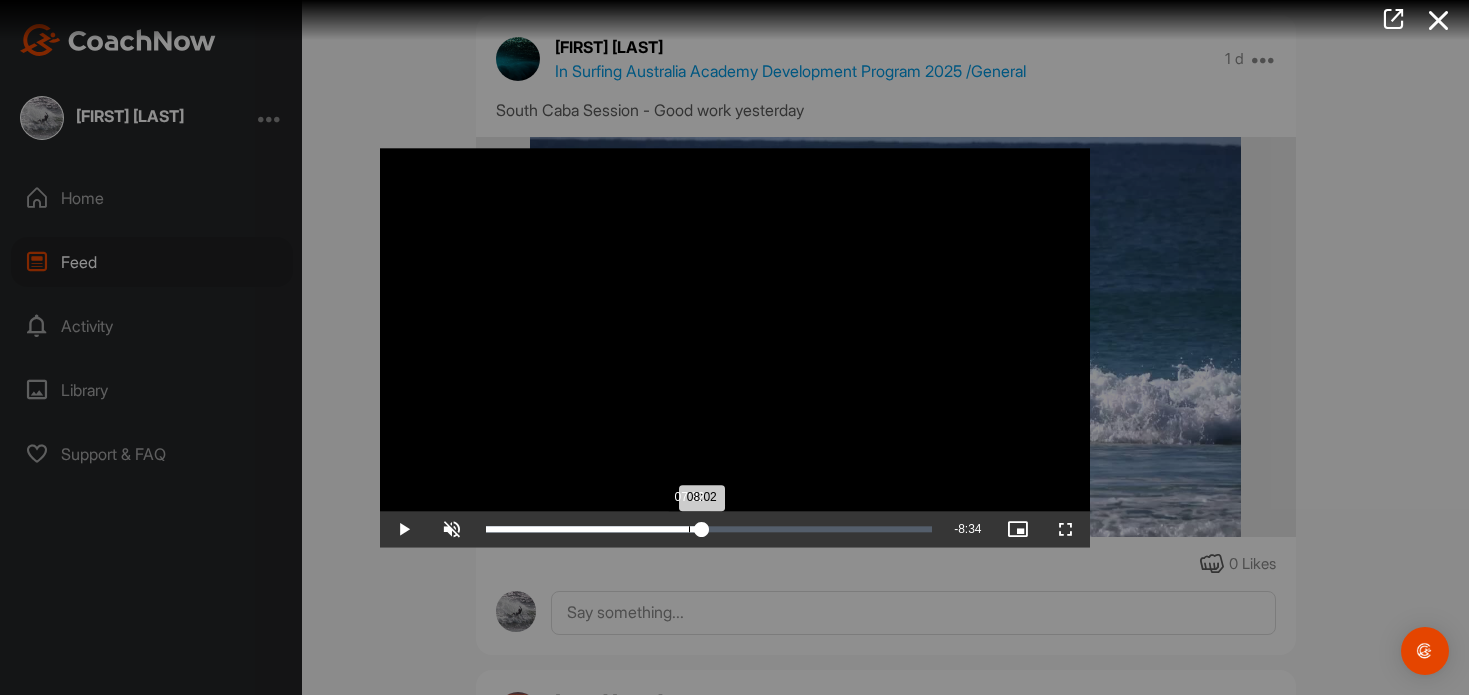 click on "Loaded :  48.93% 07:32 08:02" at bounding box center (709, 529) 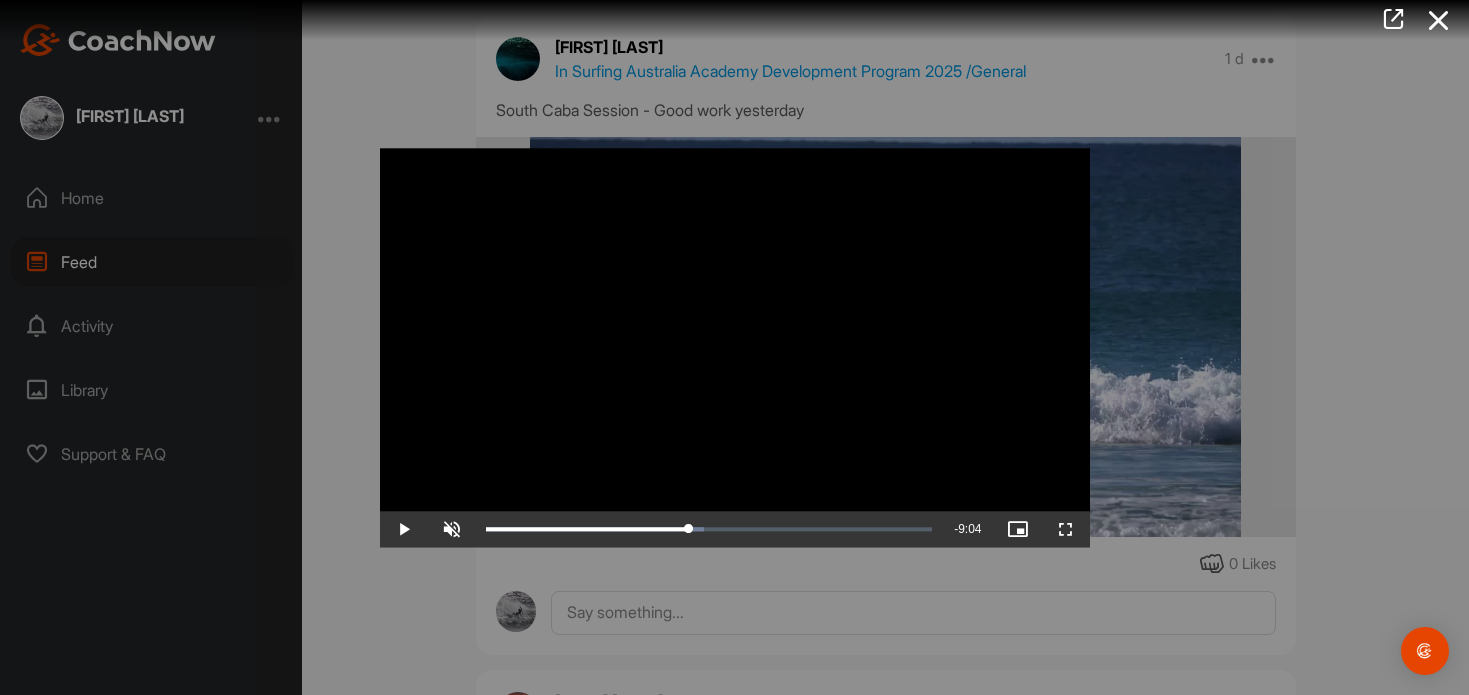 click at bounding box center (735, 347) 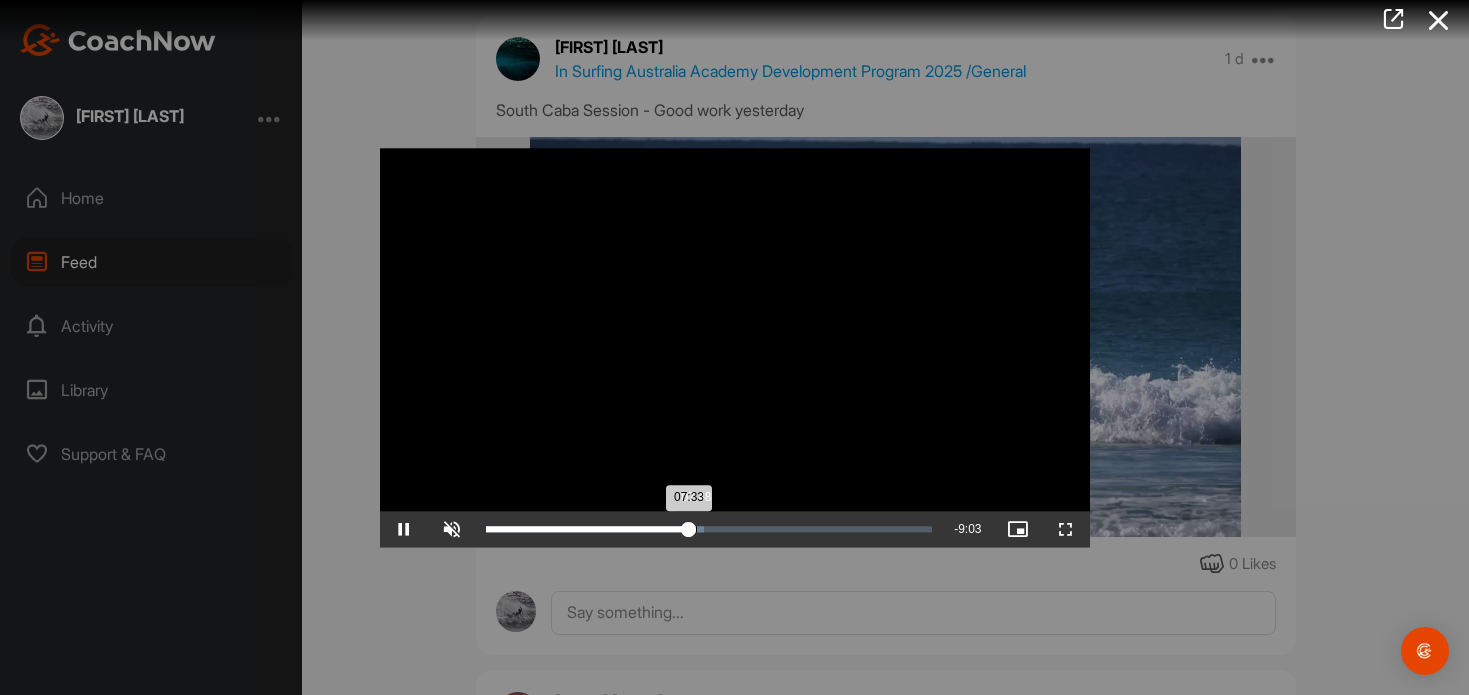 click on "07:33" at bounding box center (588, 529) 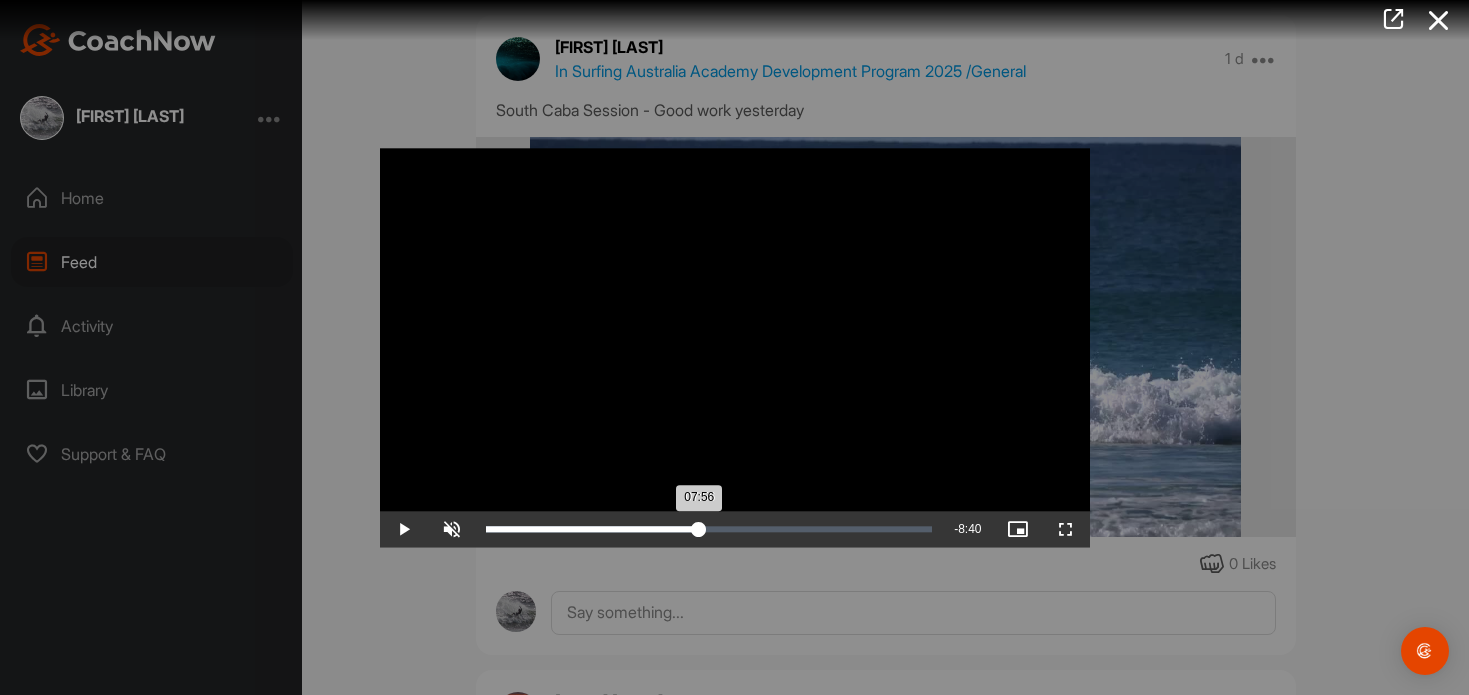 click on "07:56" at bounding box center [593, 529] 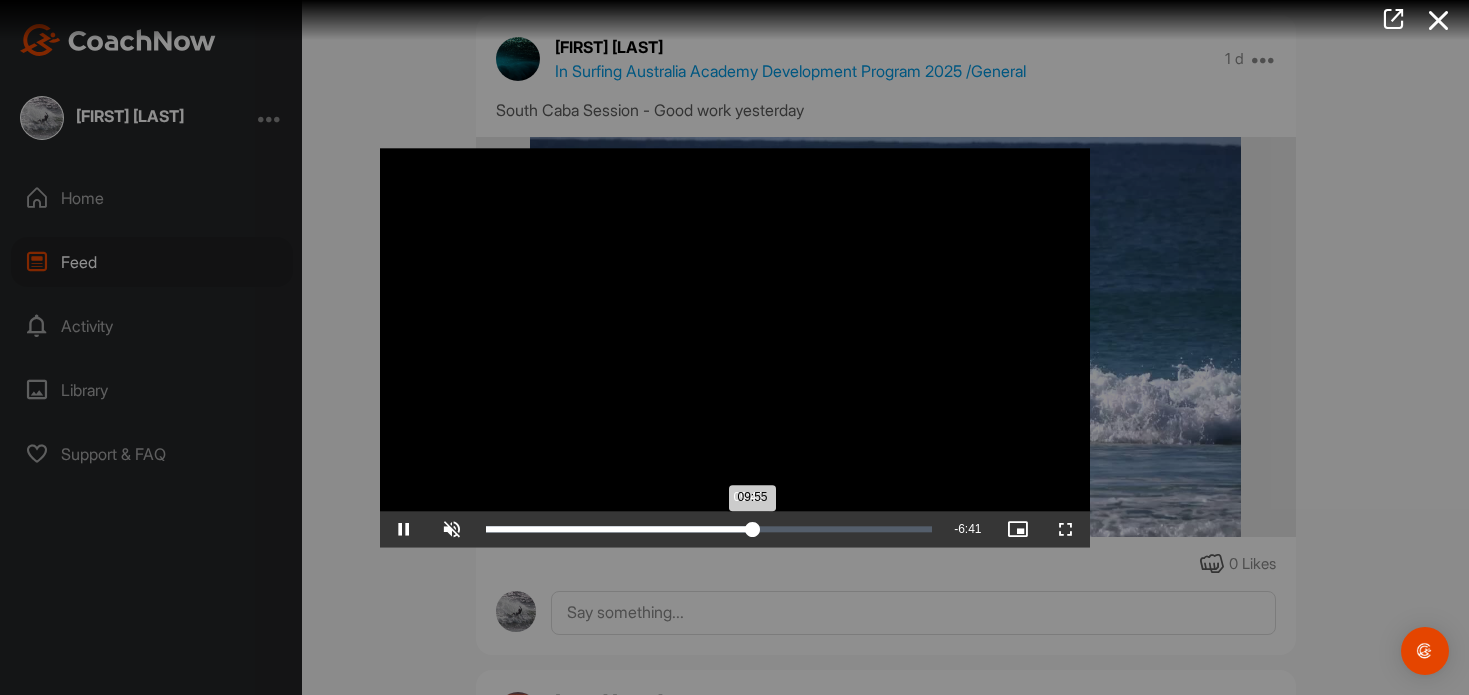 click on "09:55" at bounding box center (619, 529) 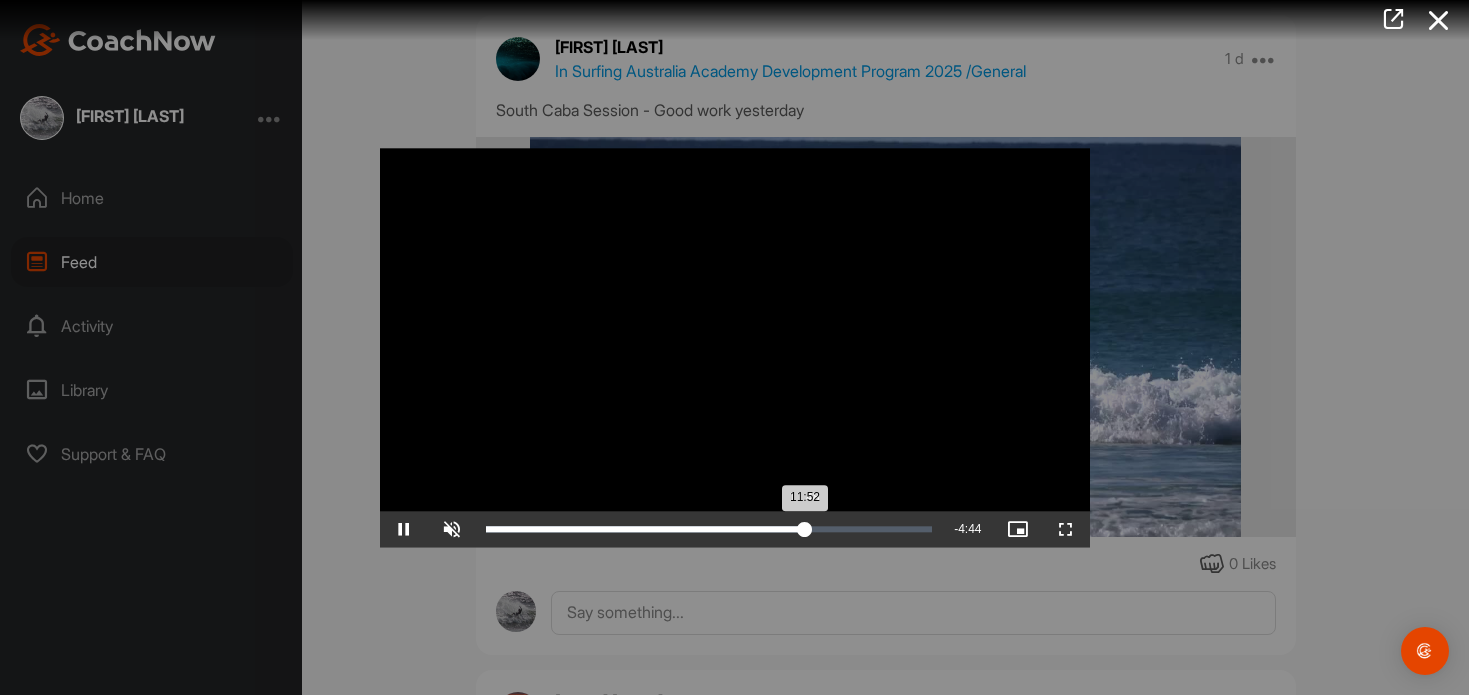 click on "11:52" at bounding box center (646, 529) 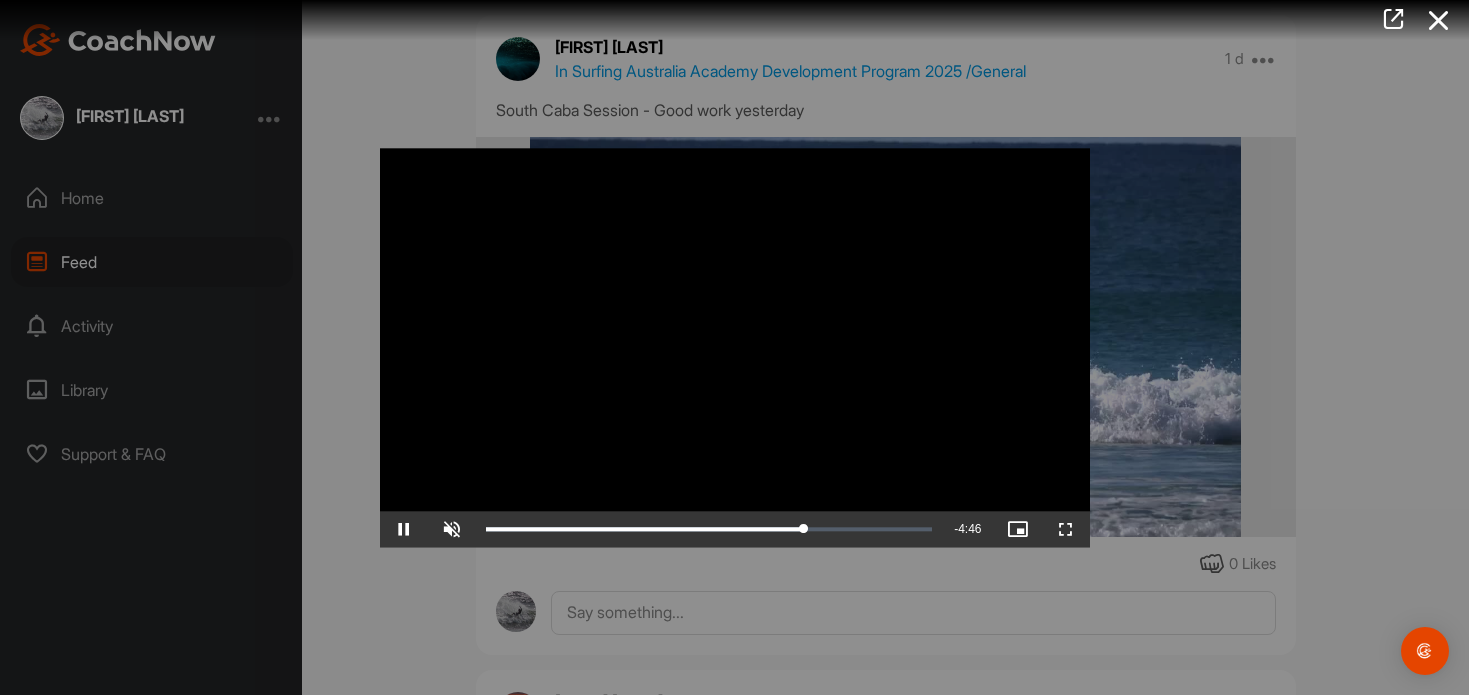 click at bounding box center (735, 347) 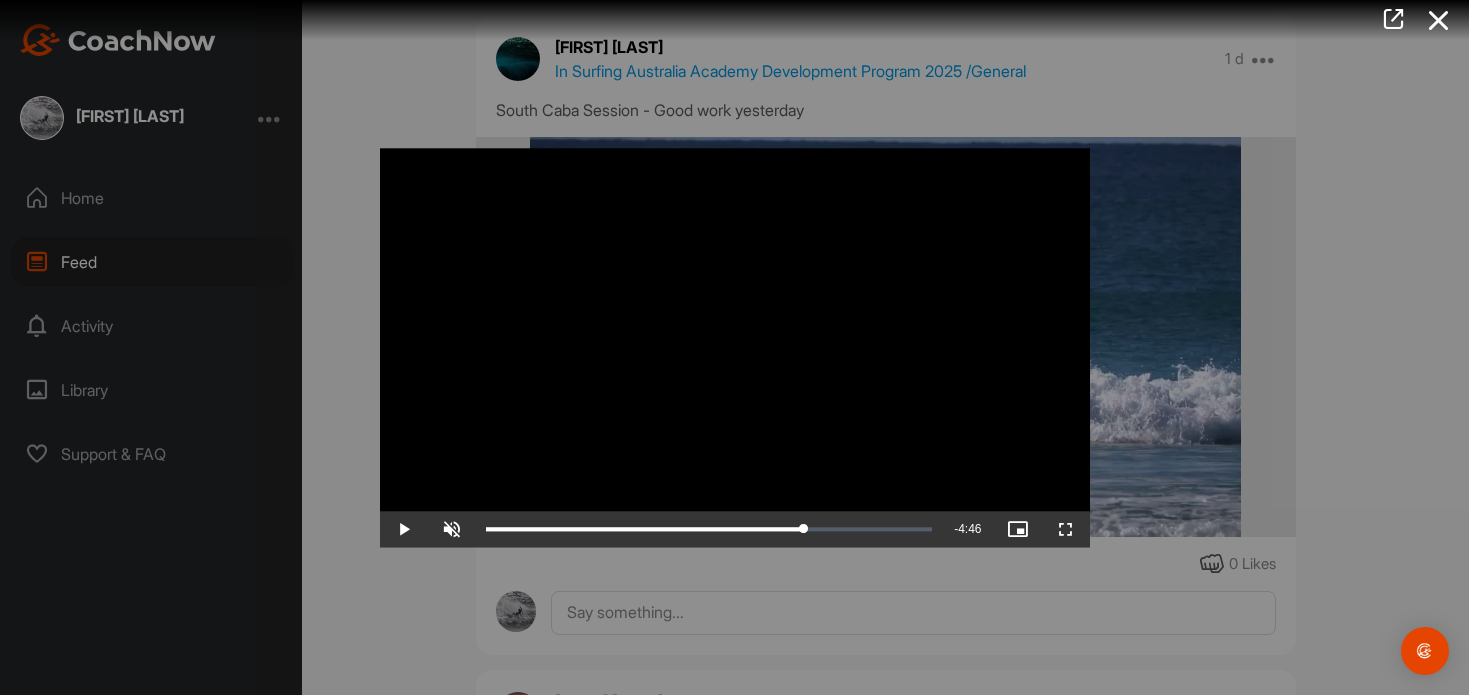 click at bounding box center [735, 347] 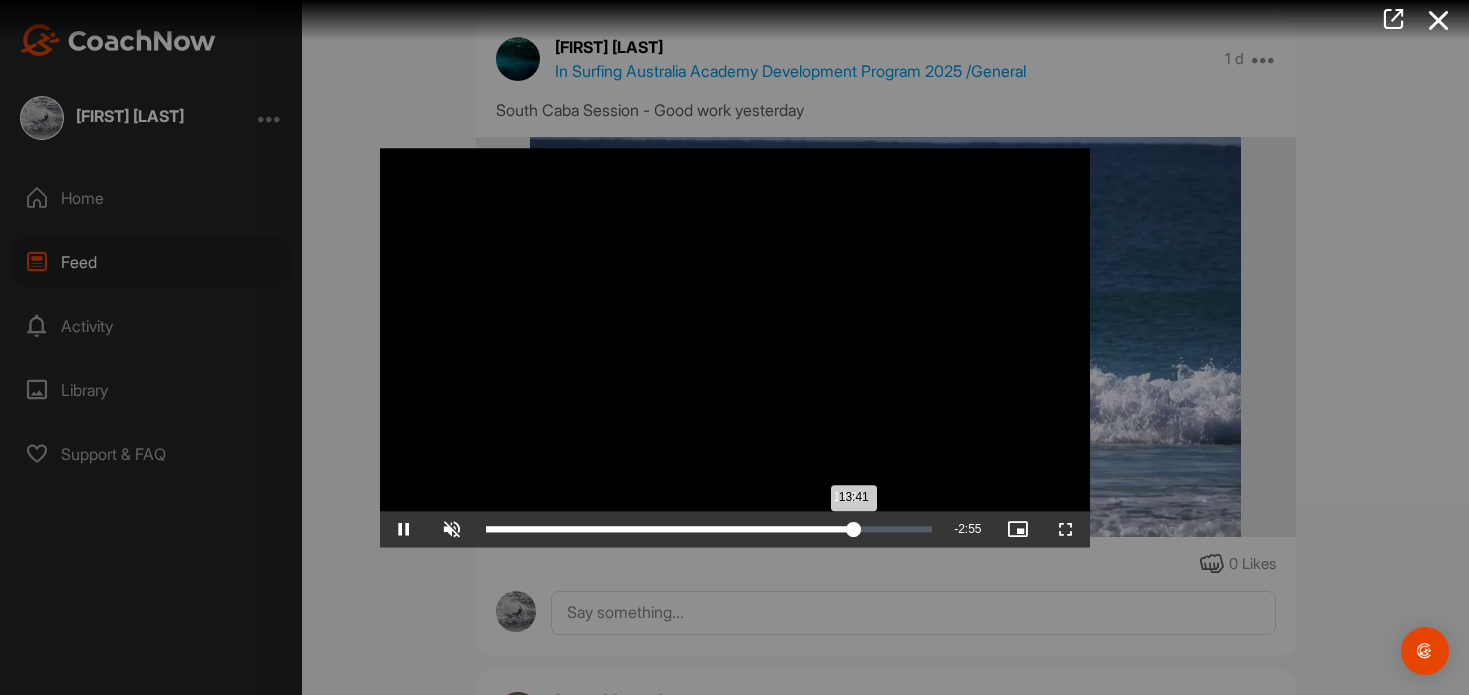 click on "13:41" at bounding box center [670, 529] 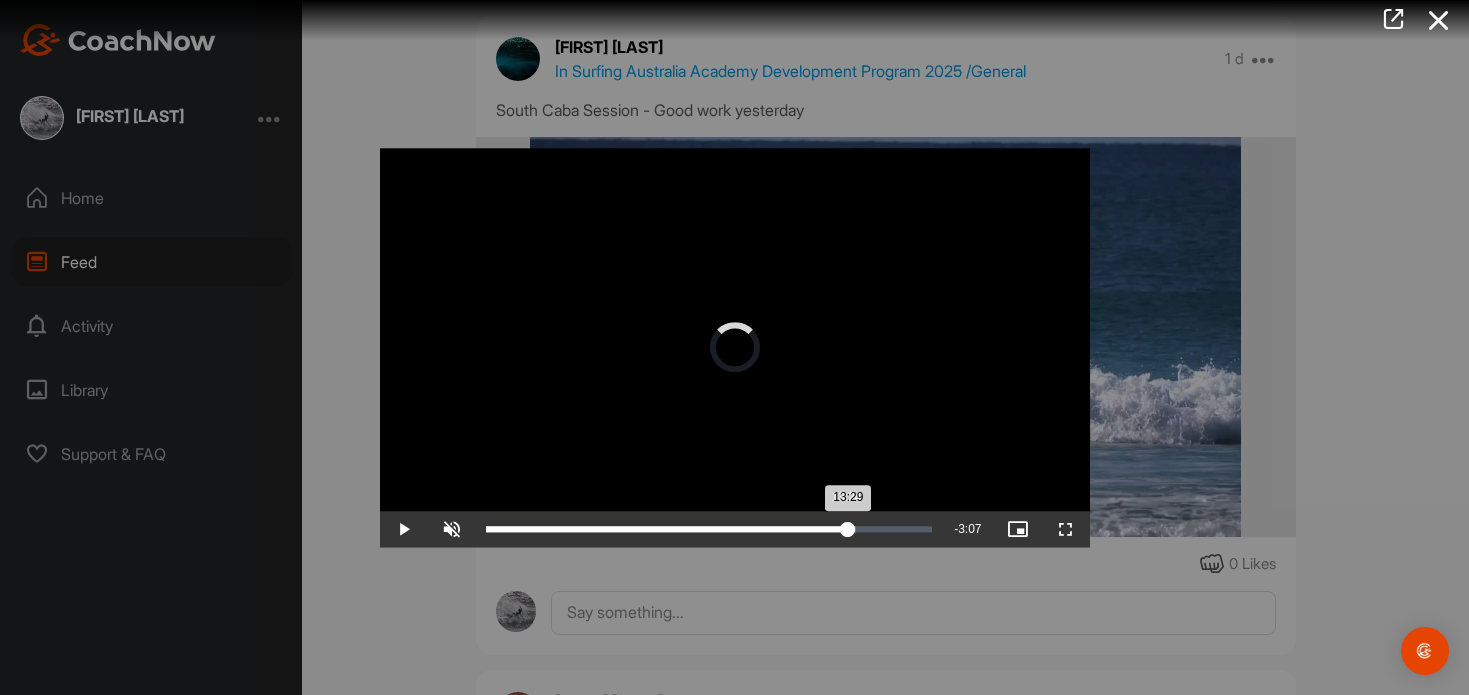 click on "13:29" at bounding box center [667, 529] 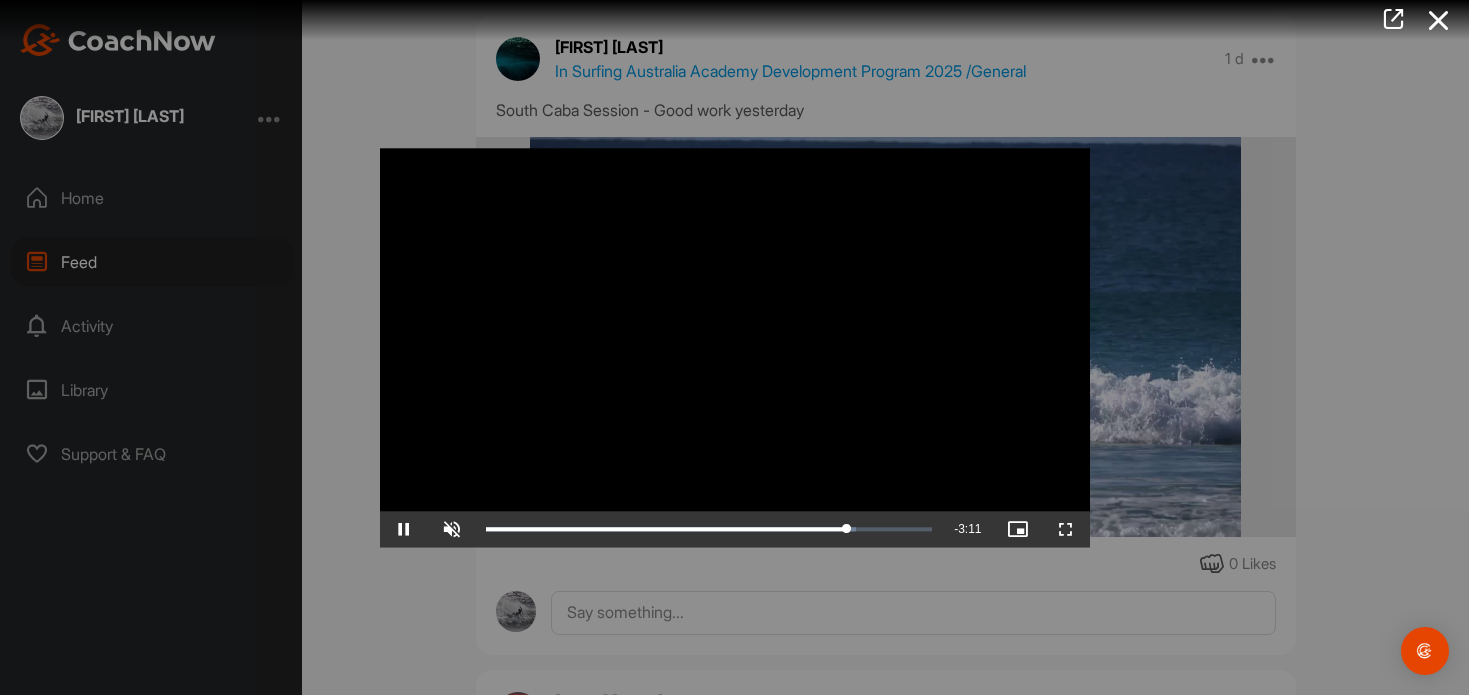 click at bounding box center (735, 347) 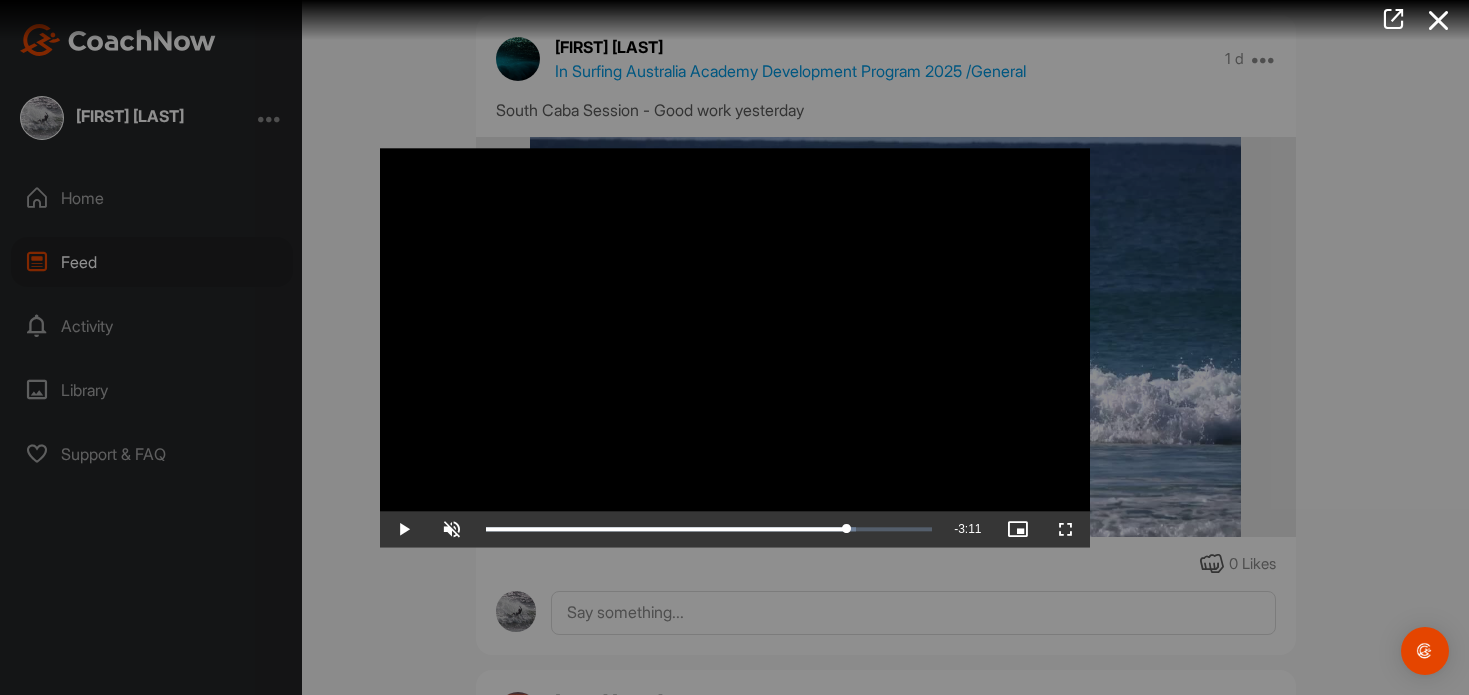 click at bounding box center [735, 347] 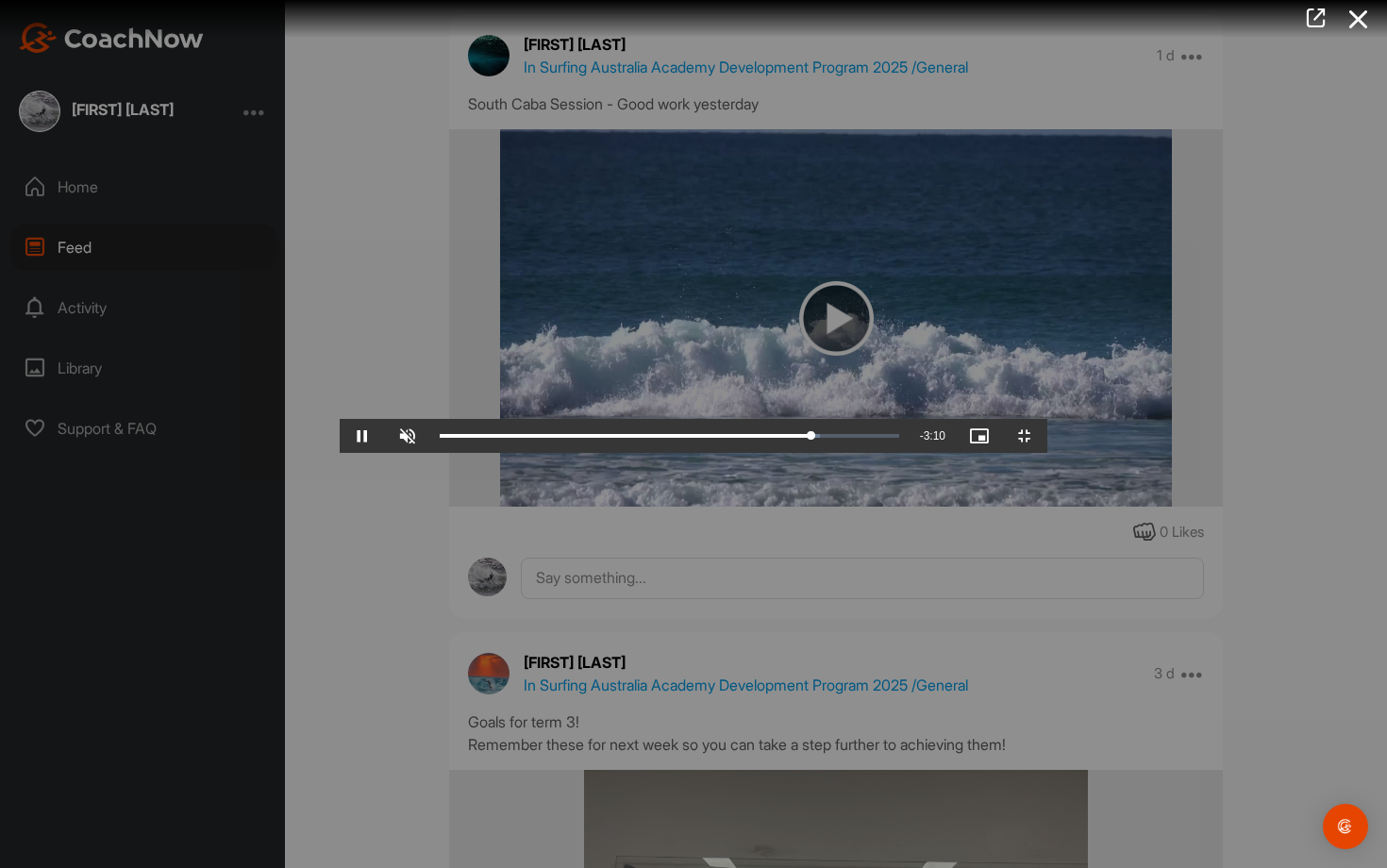 click at bounding box center [694, 434] 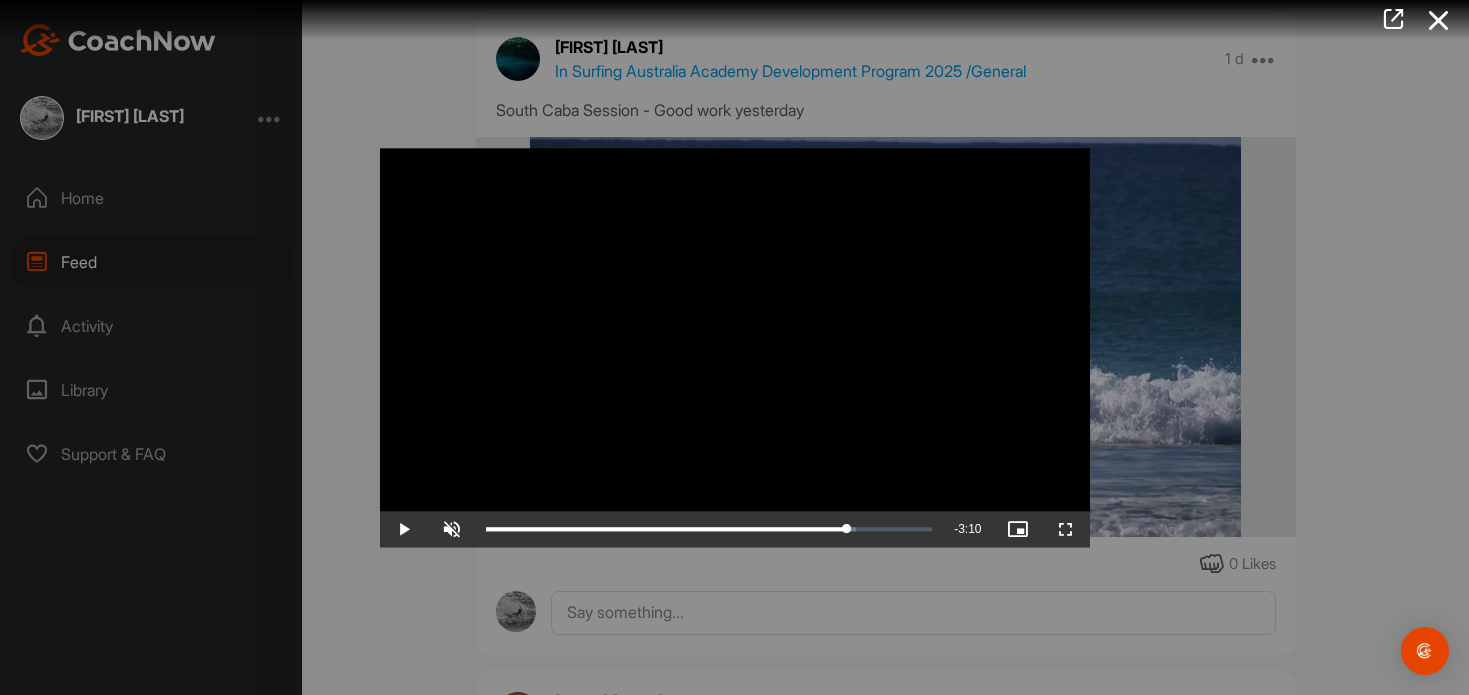 click at bounding box center (735, 347) 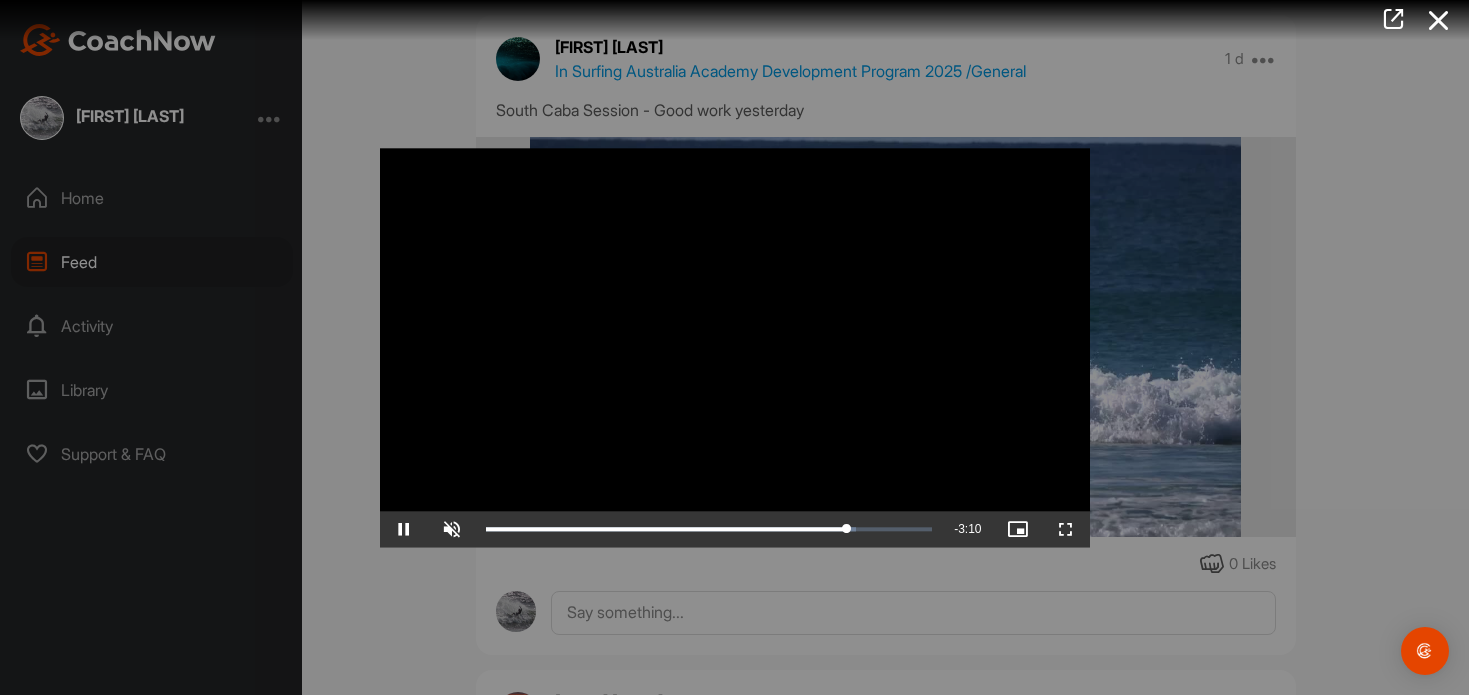 click at bounding box center [735, 347] 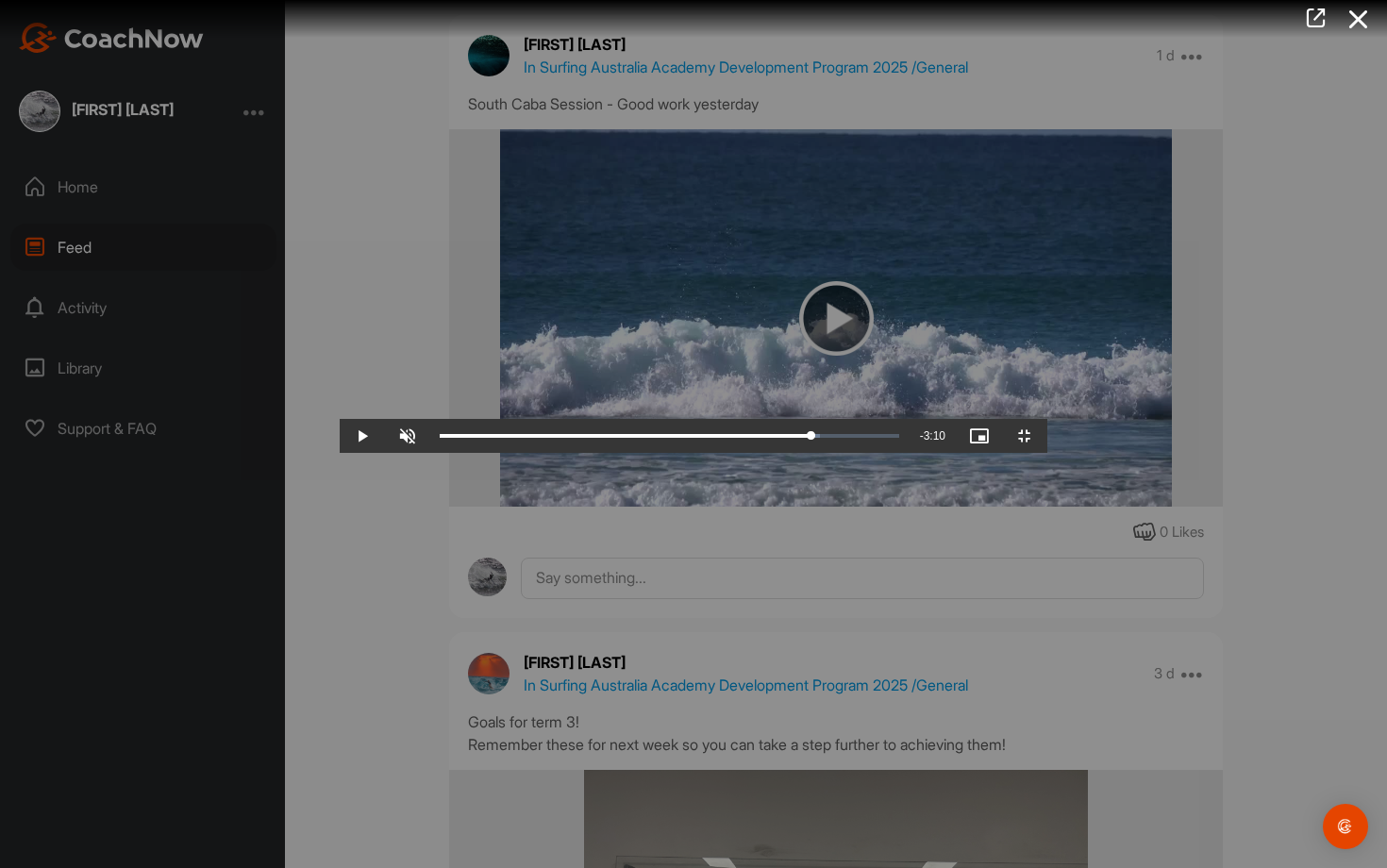 click at bounding box center [694, 434] 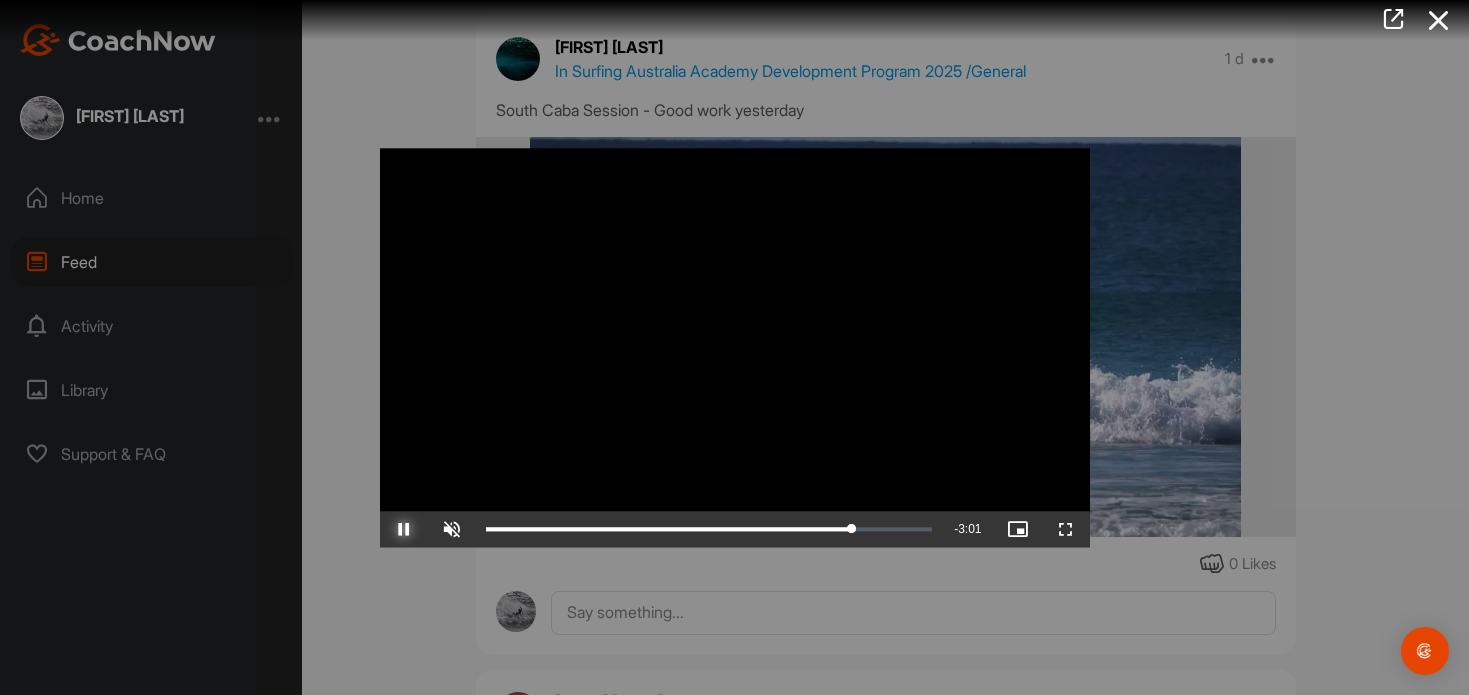 click at bounding box center (404, 529) 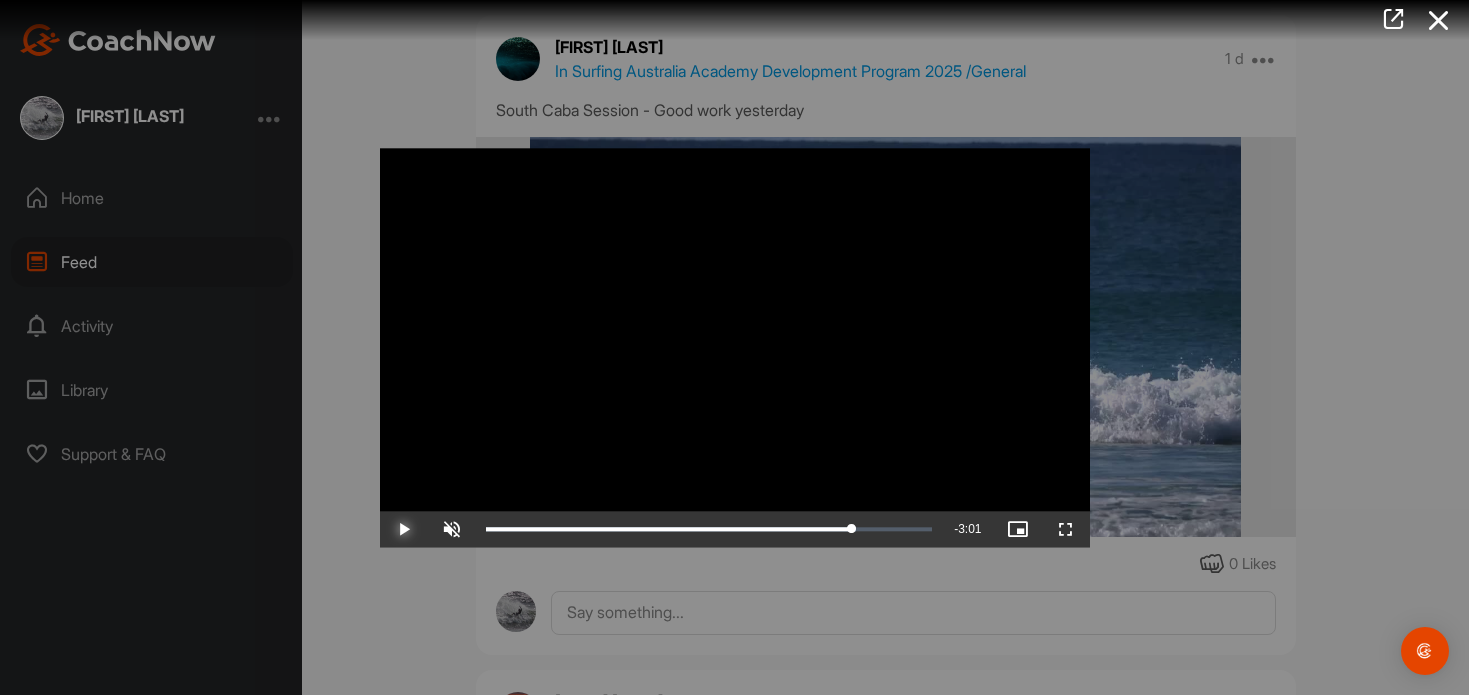 click at bounding box center (404, 529) 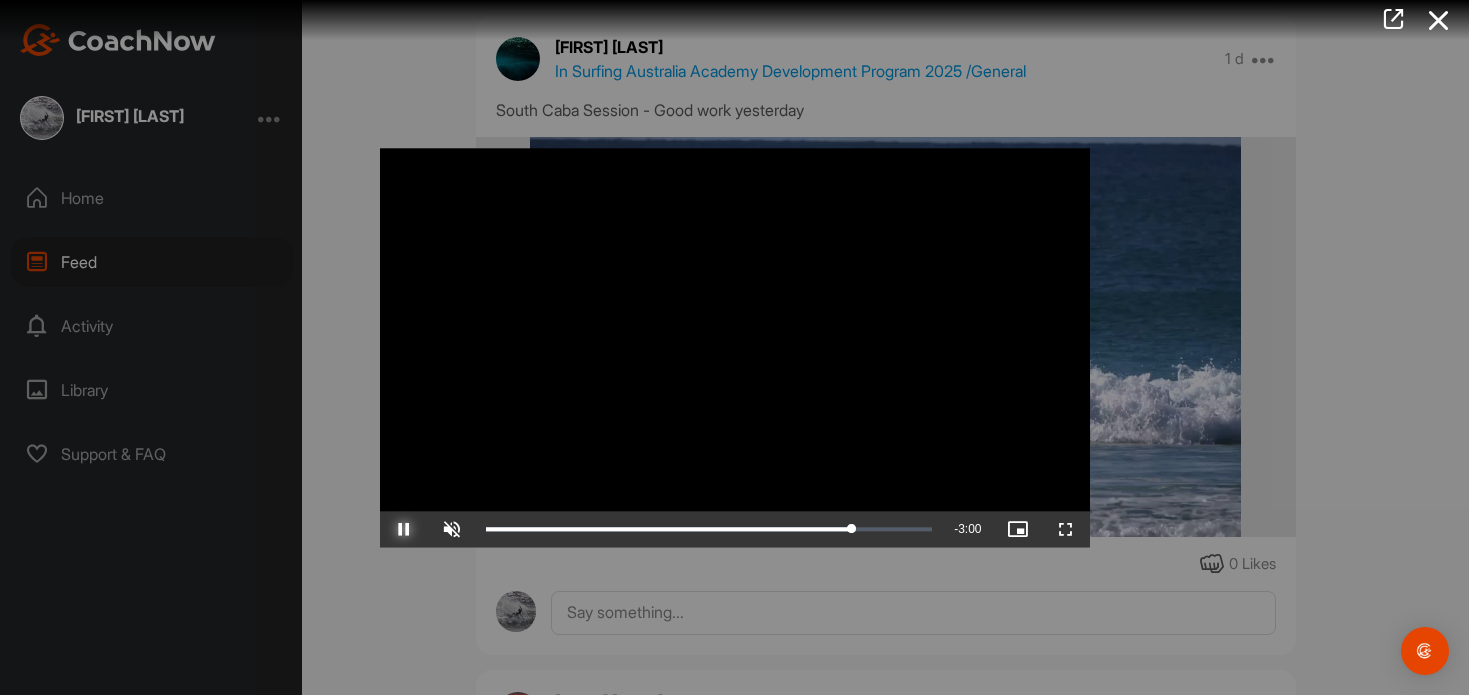 click at bounding box center (404, 529) 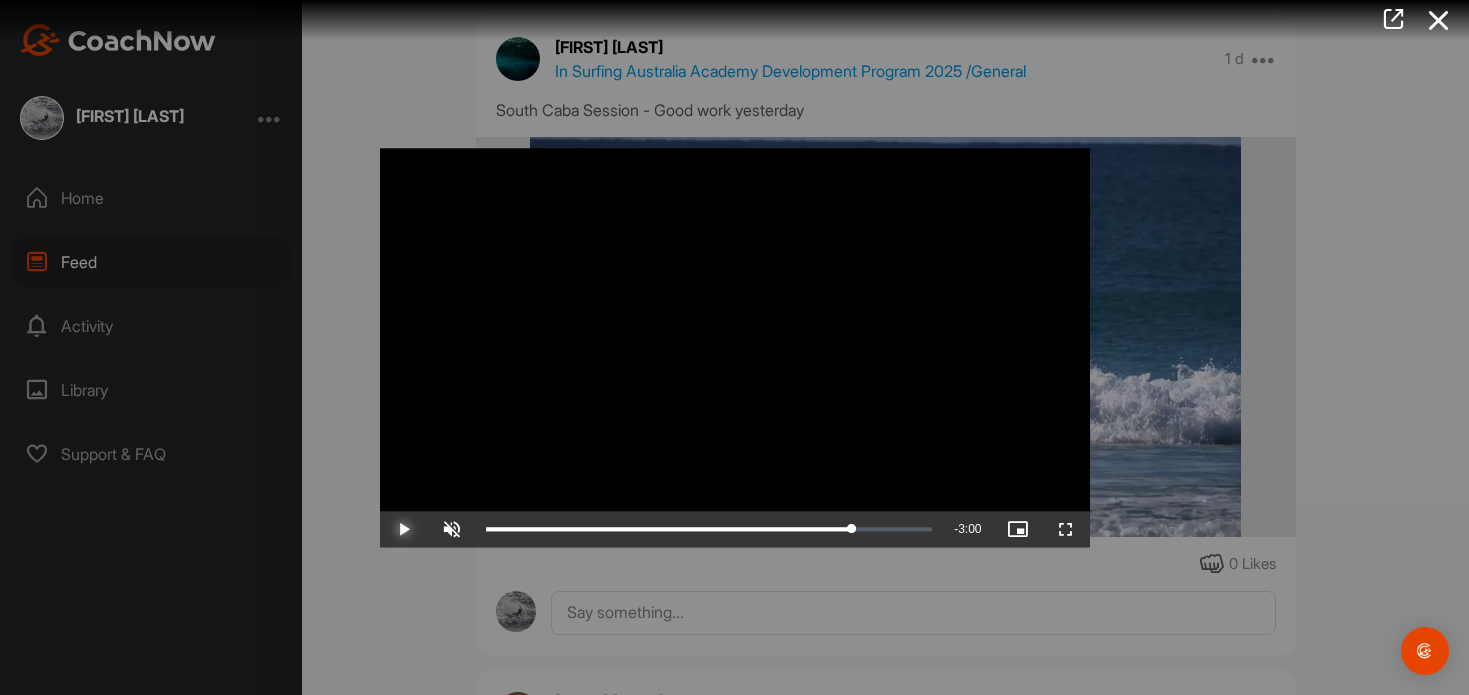 click at bounding box center (404, 529) 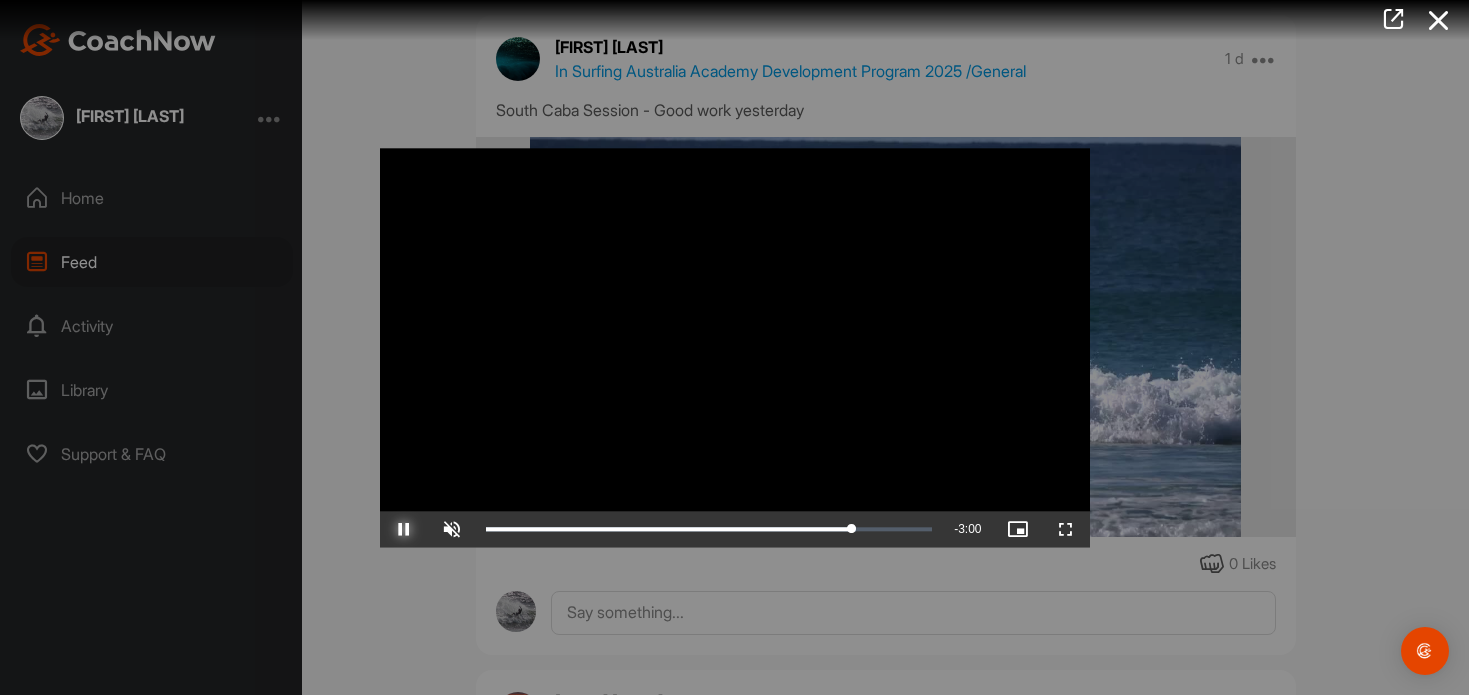 click at bounding box center (404, 529) 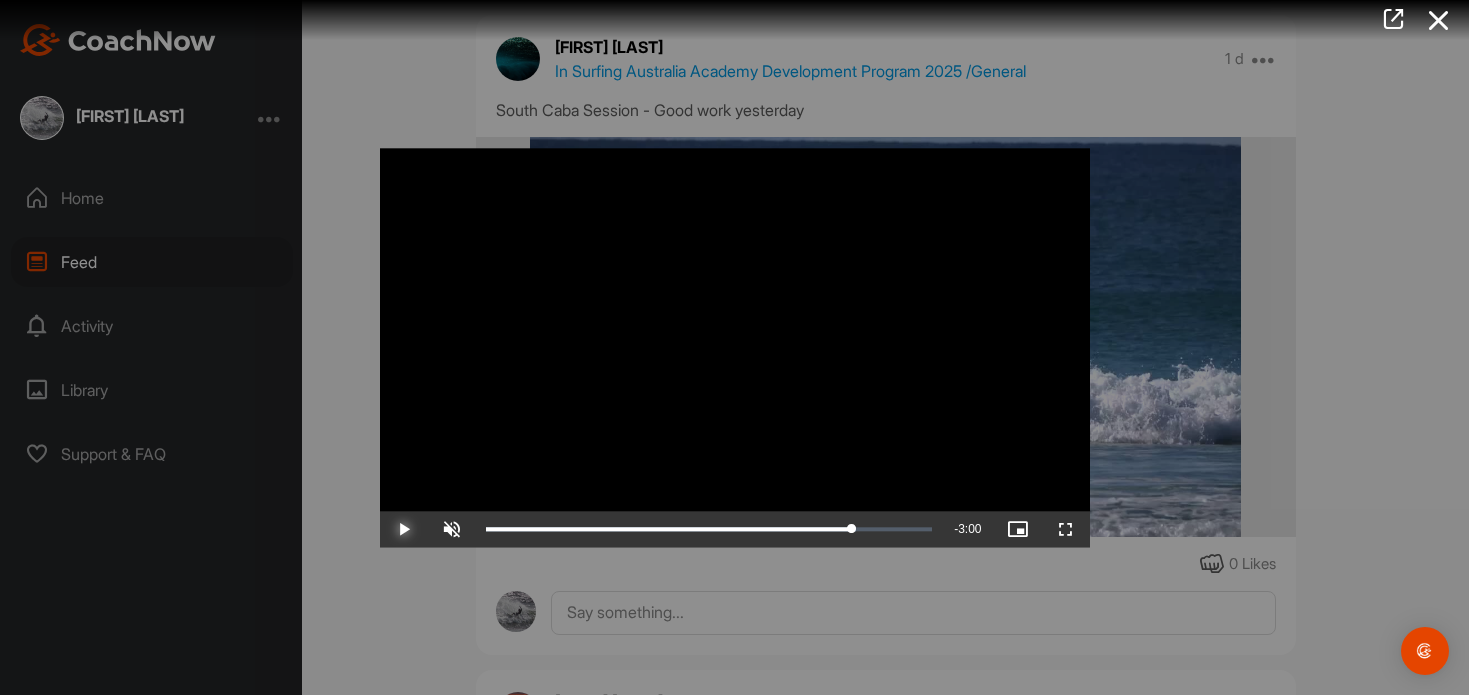 click at bounding box center [404, 529] 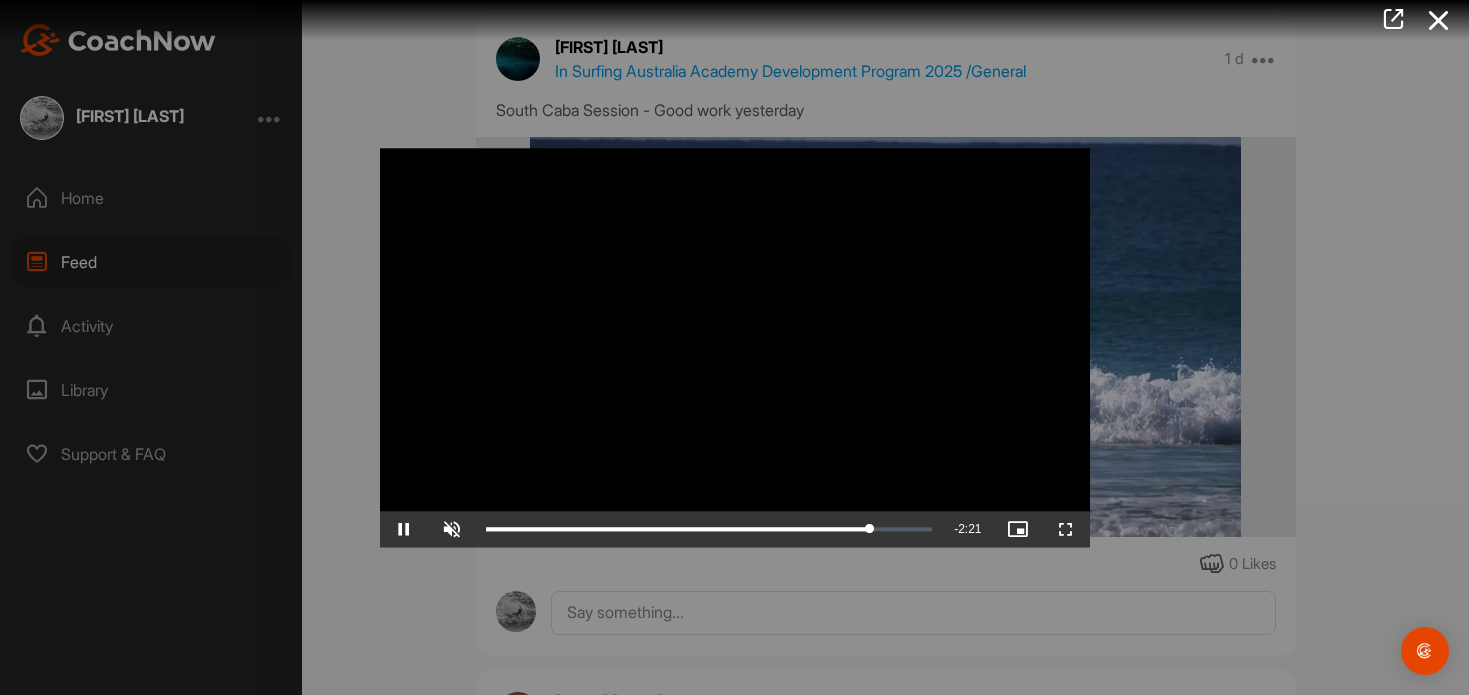 click at bounding box center (735, 347) 